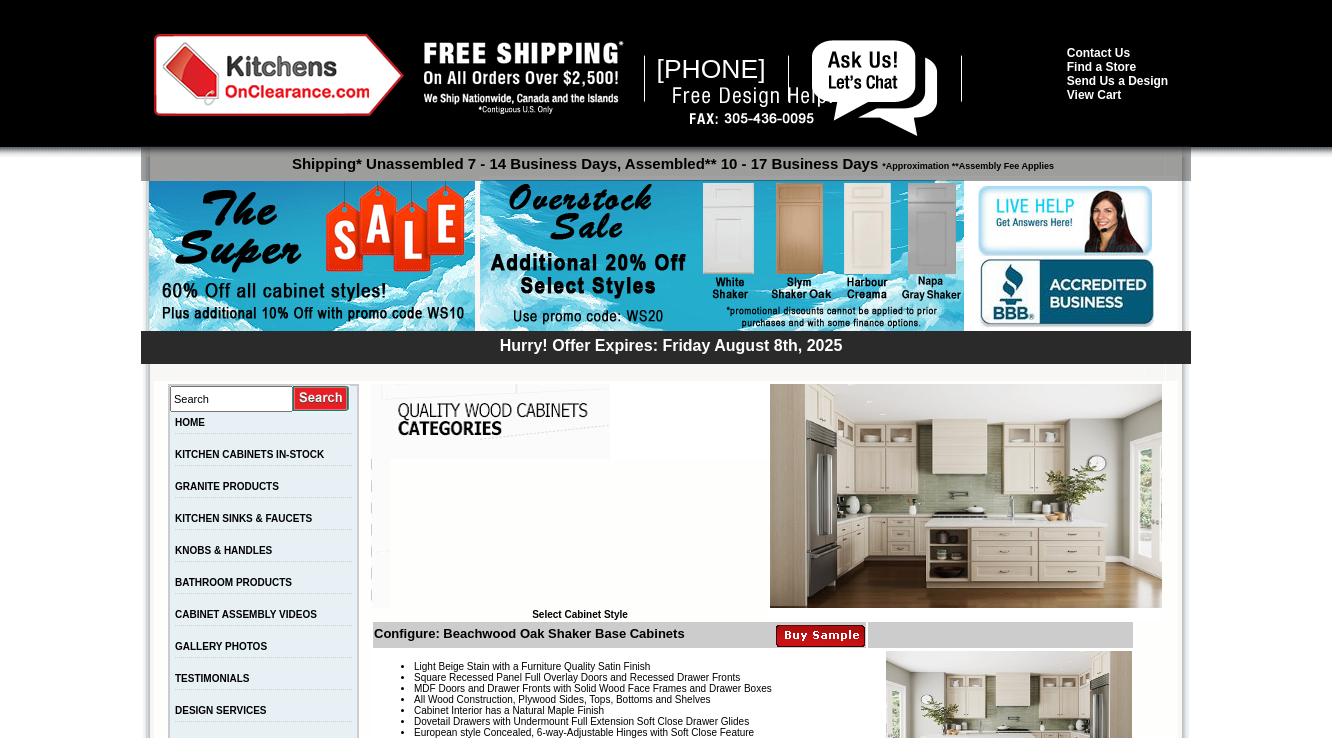 scroll, scrollTop: 0, scrollLeft: 0, axis: both 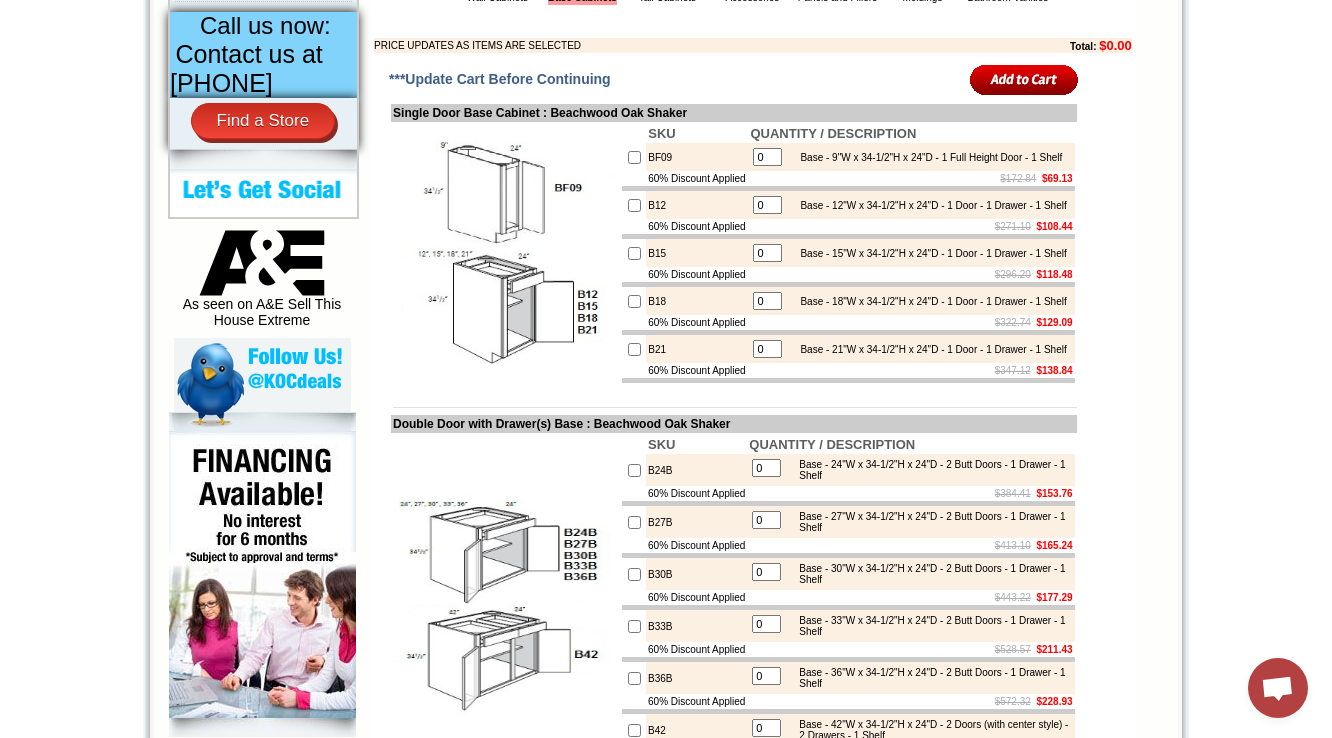 click on "BF09" at bounding box center (697, 157) 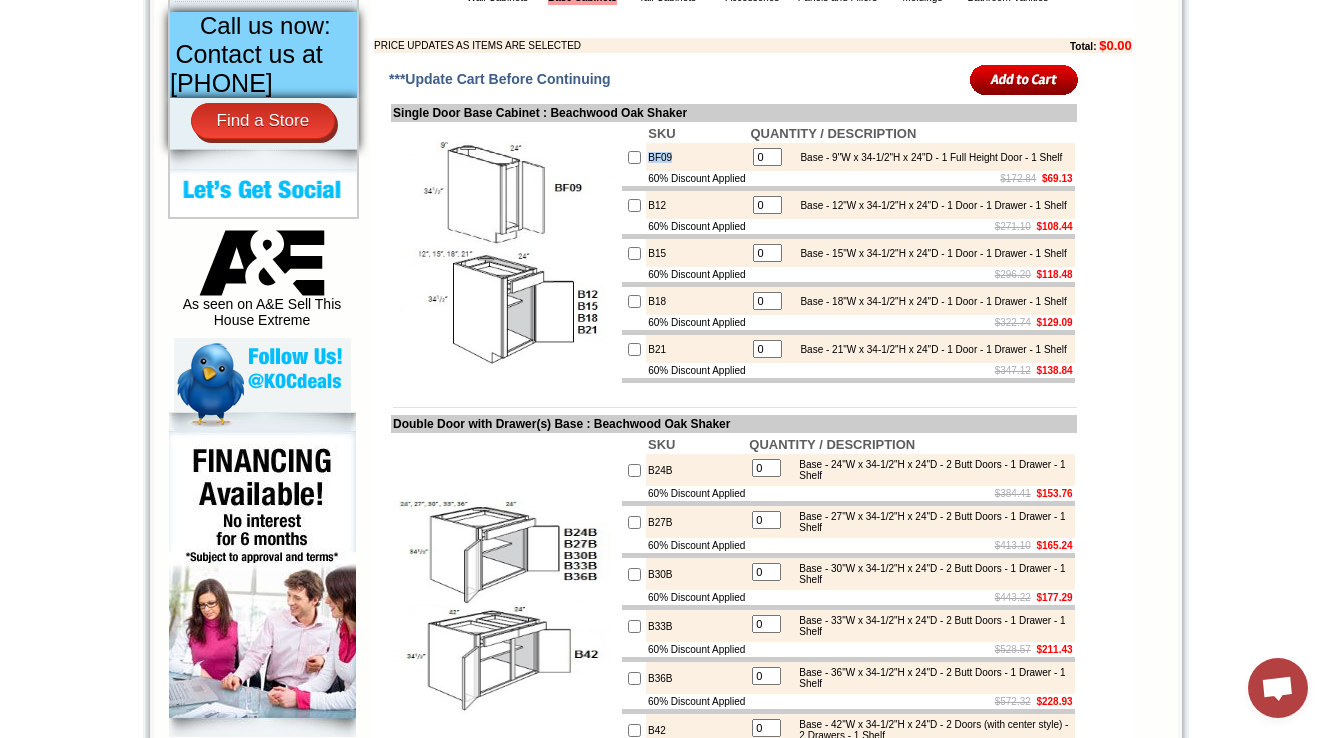 click on "BF09" at bounding box center (697, 157) 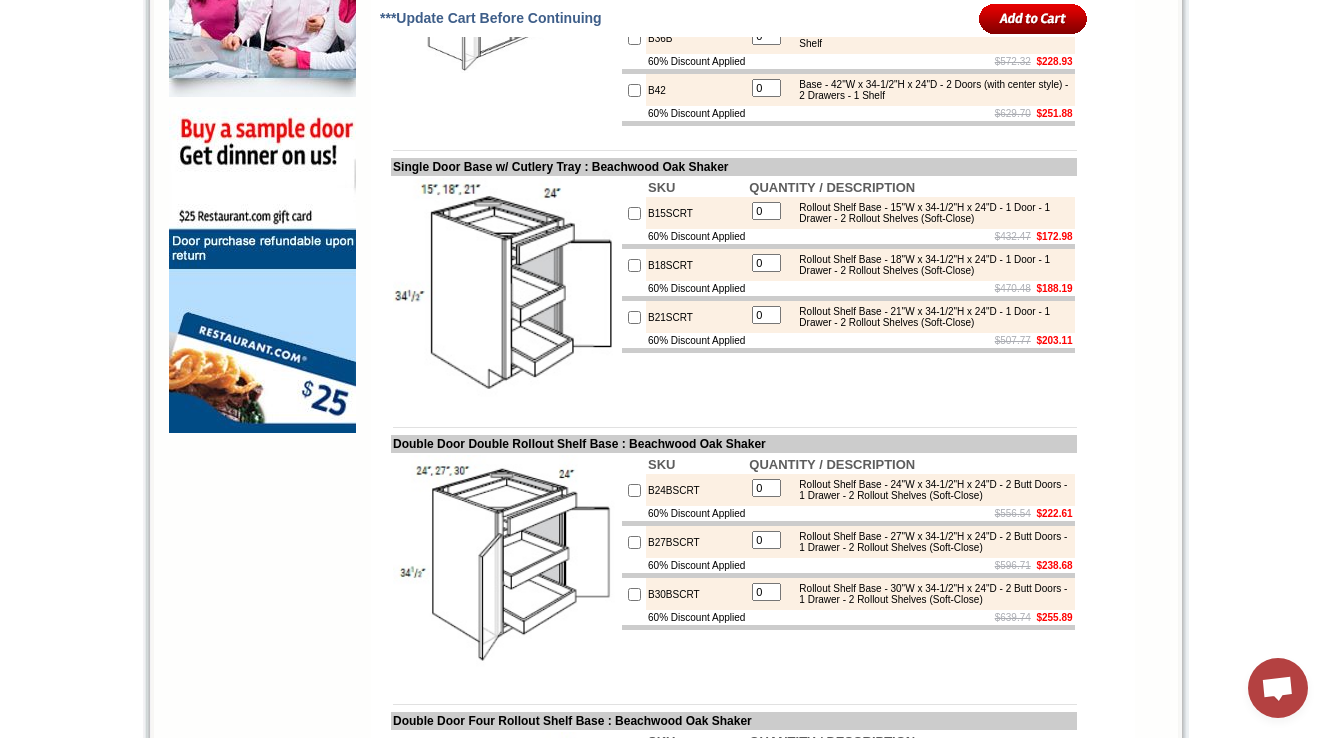 scroll, scrollTop: 1360, scrollLeft: 0, axis: vertical 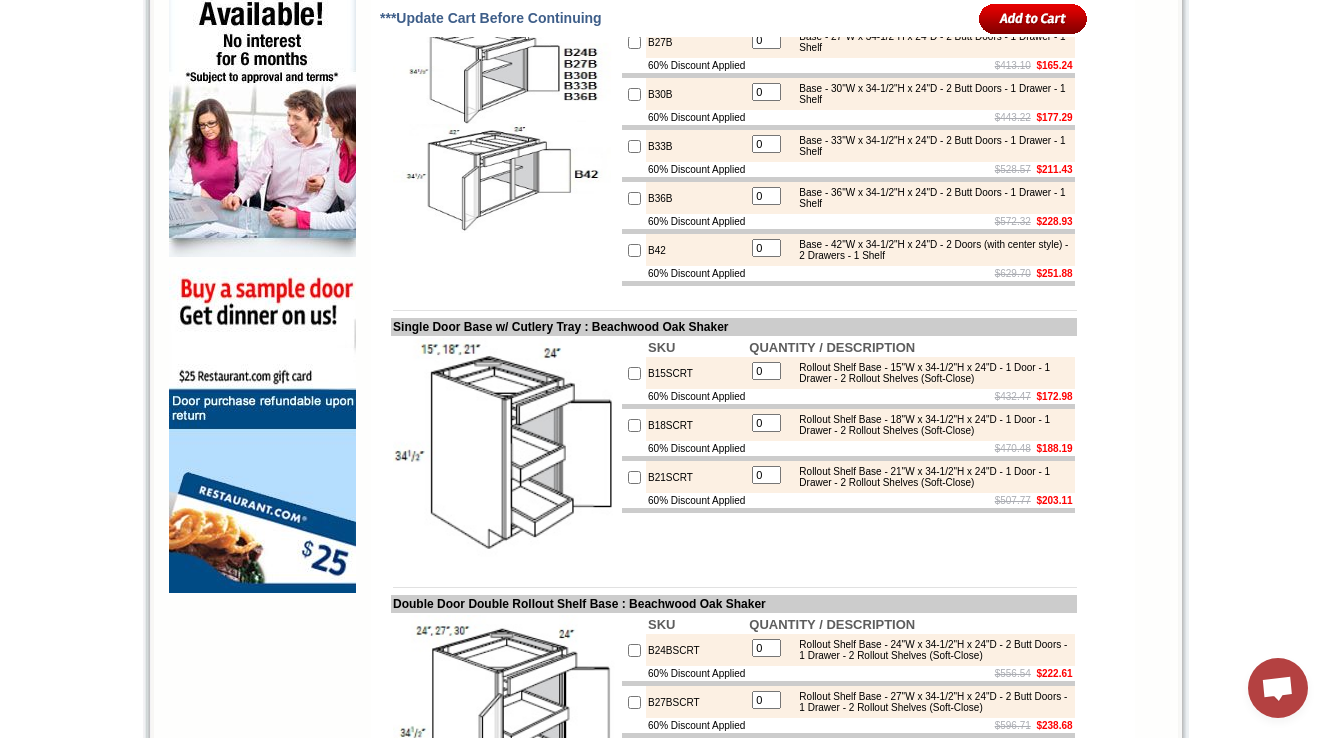 click on "B15SCRT" at bounding box center [696, 373] 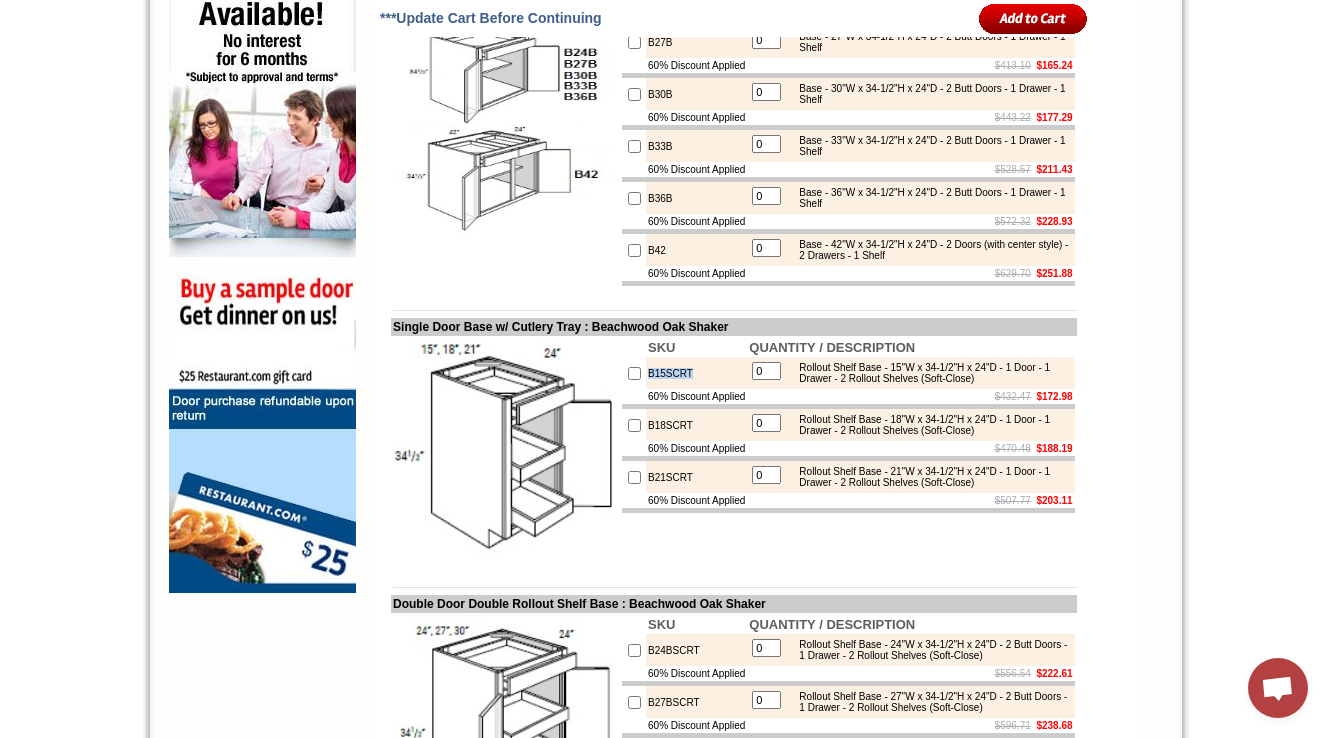 click on "B15SCRT" at bounding box center (696, 373) 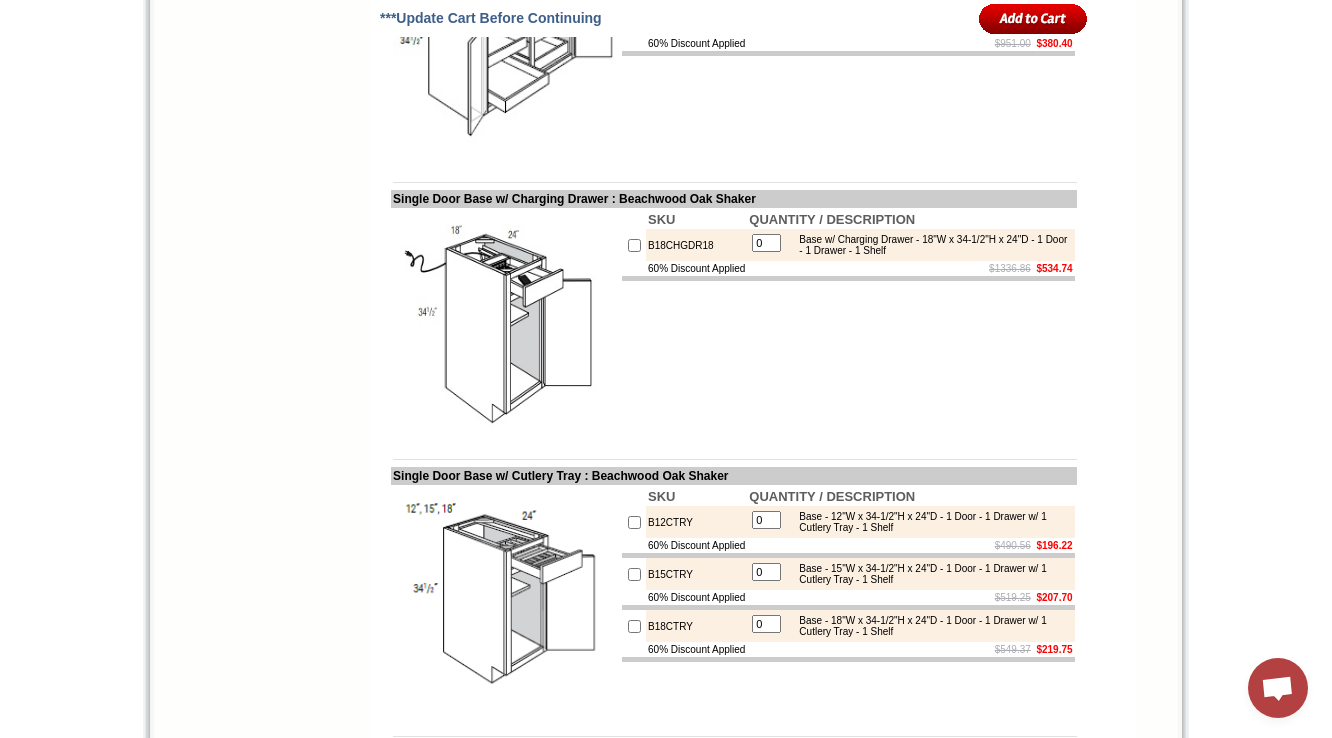 scroll, scrollTop: 2320, scrollLeft: 0, axis: vertical 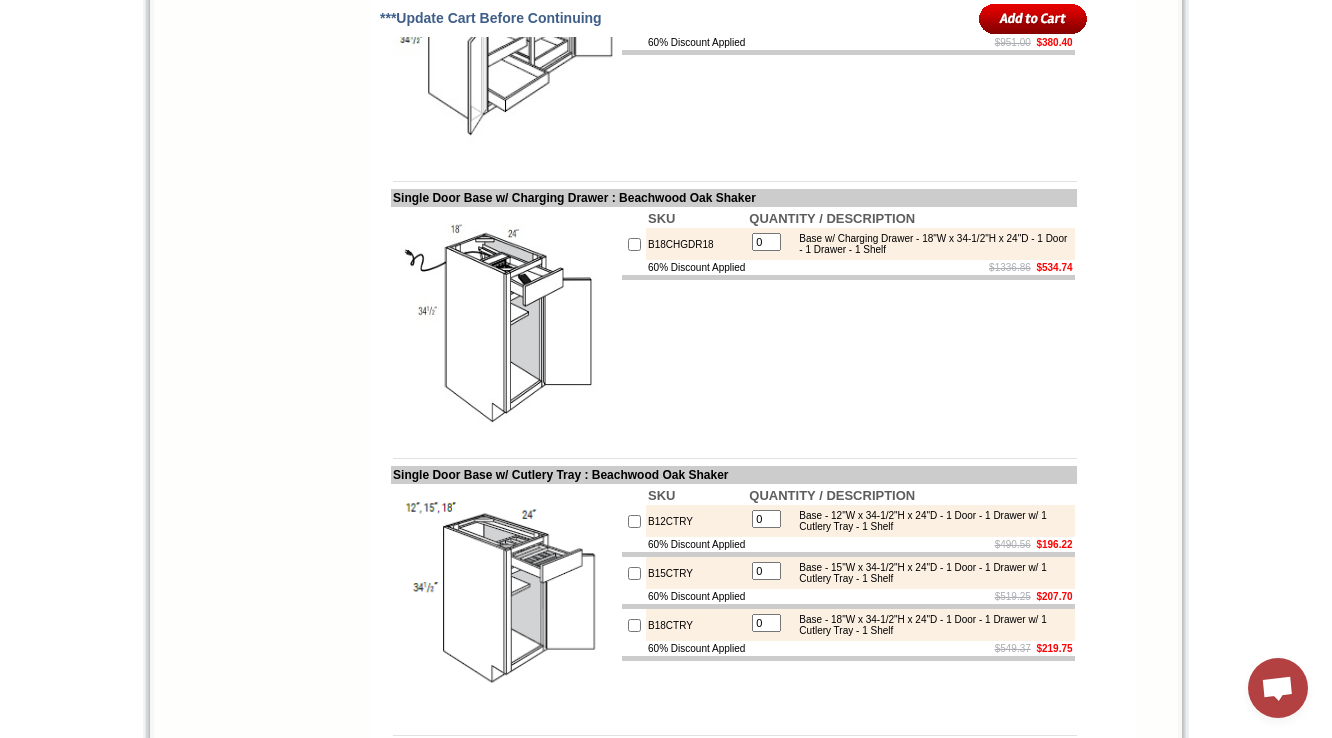 click on "B18CHGDR18" at bounding box center [696, 244] 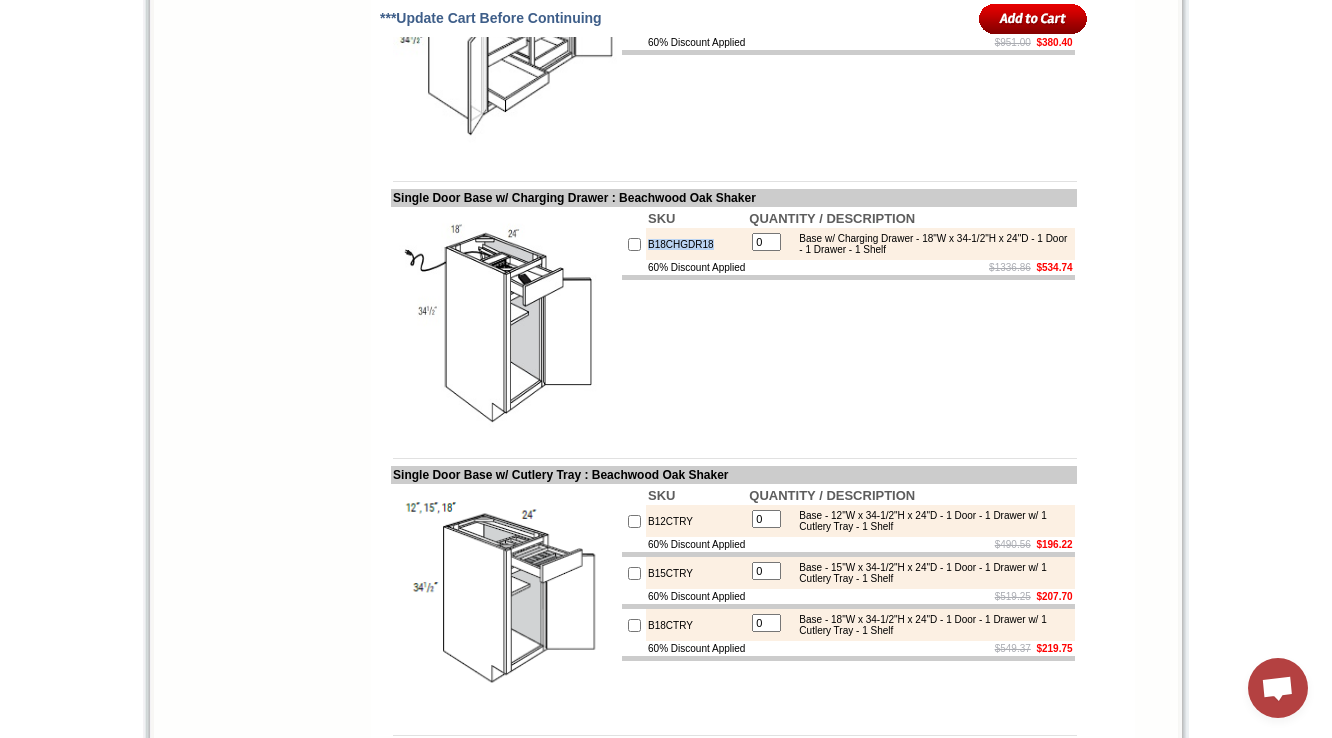 copy on "B18CHGDR18" 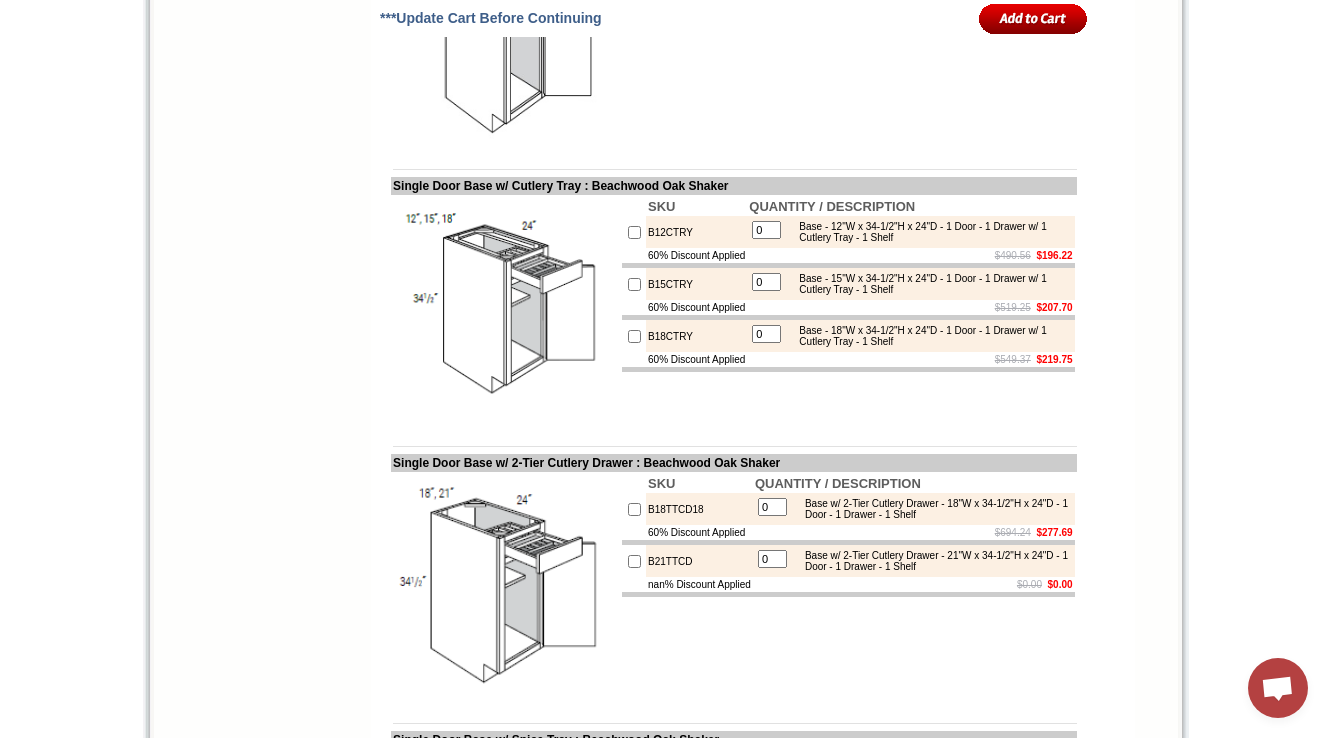 scroll, scrollTop: 2720, scrollLeft: 0, axis: vertical 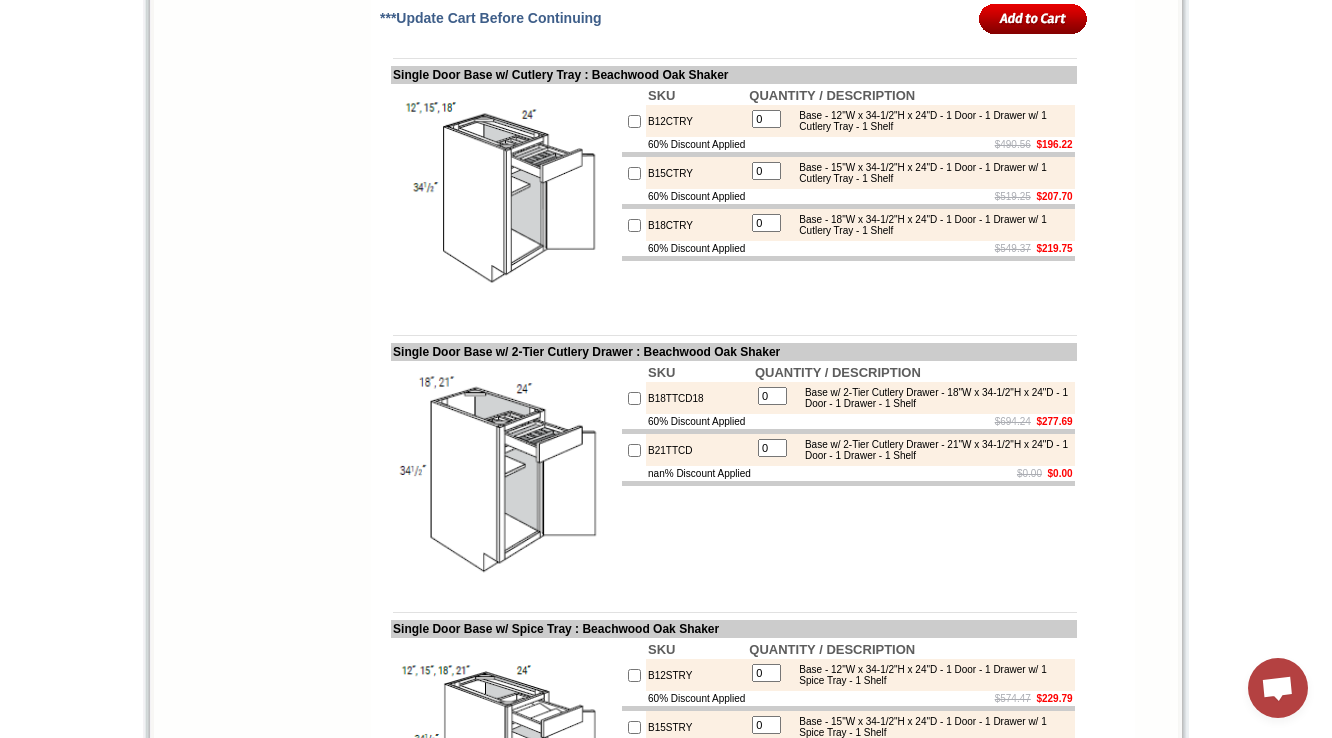 click on "B12CTRY" at bounding box center (696, 121) 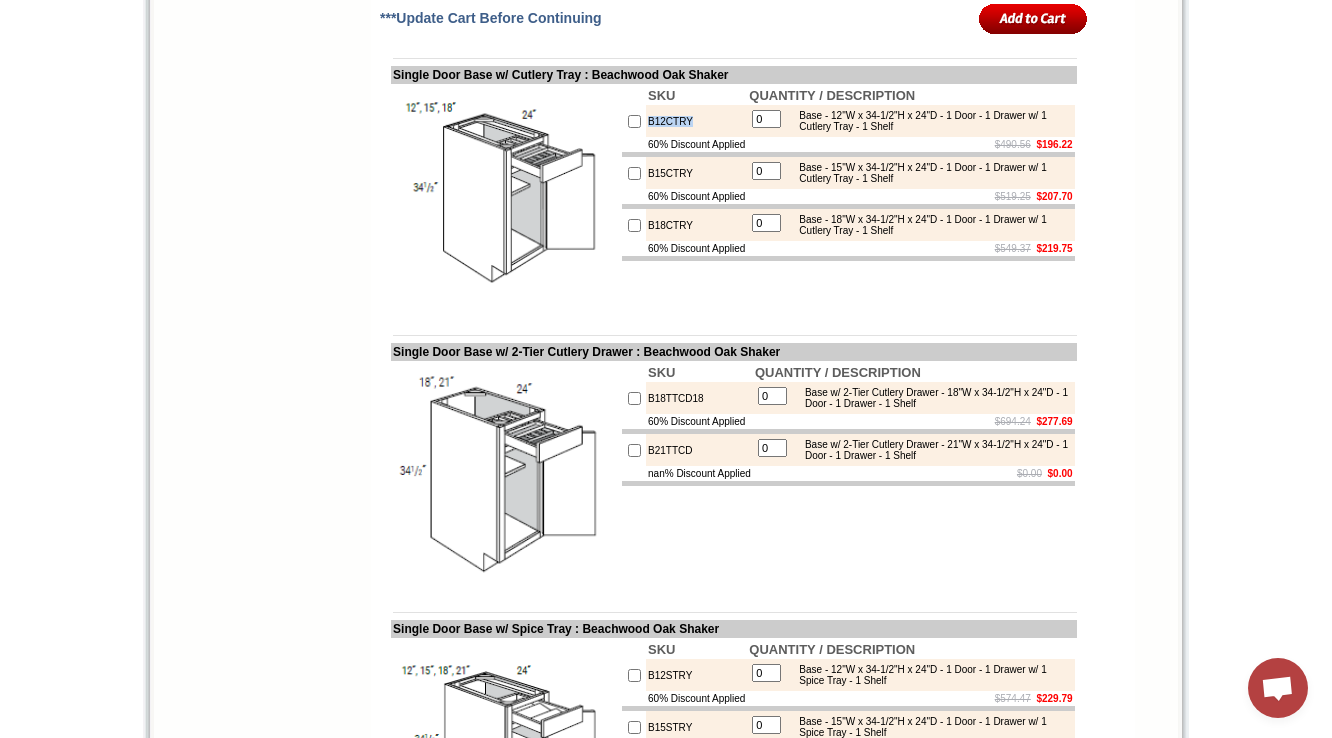 click on "B12CTRY" at bounding box center [696, 121] 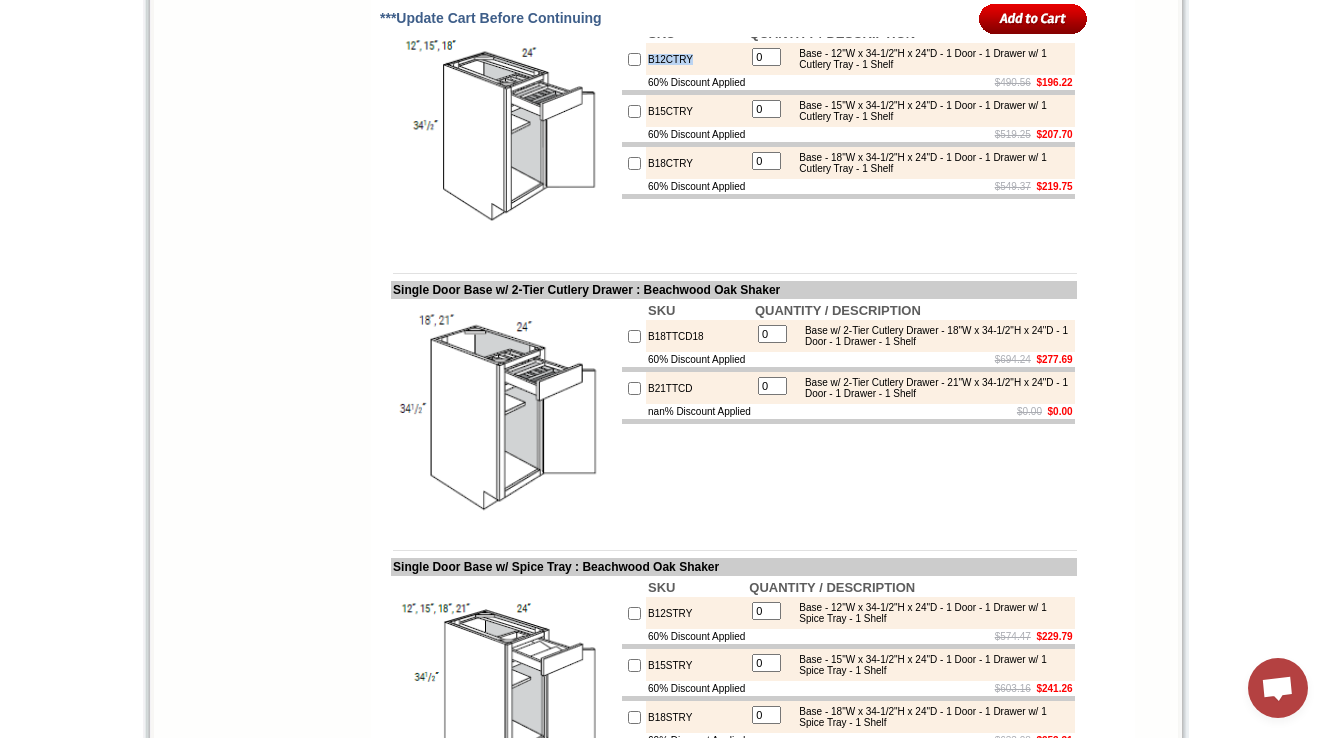 scroll, scrollTop: 2800, scrollLeft: 0, axis: vertical 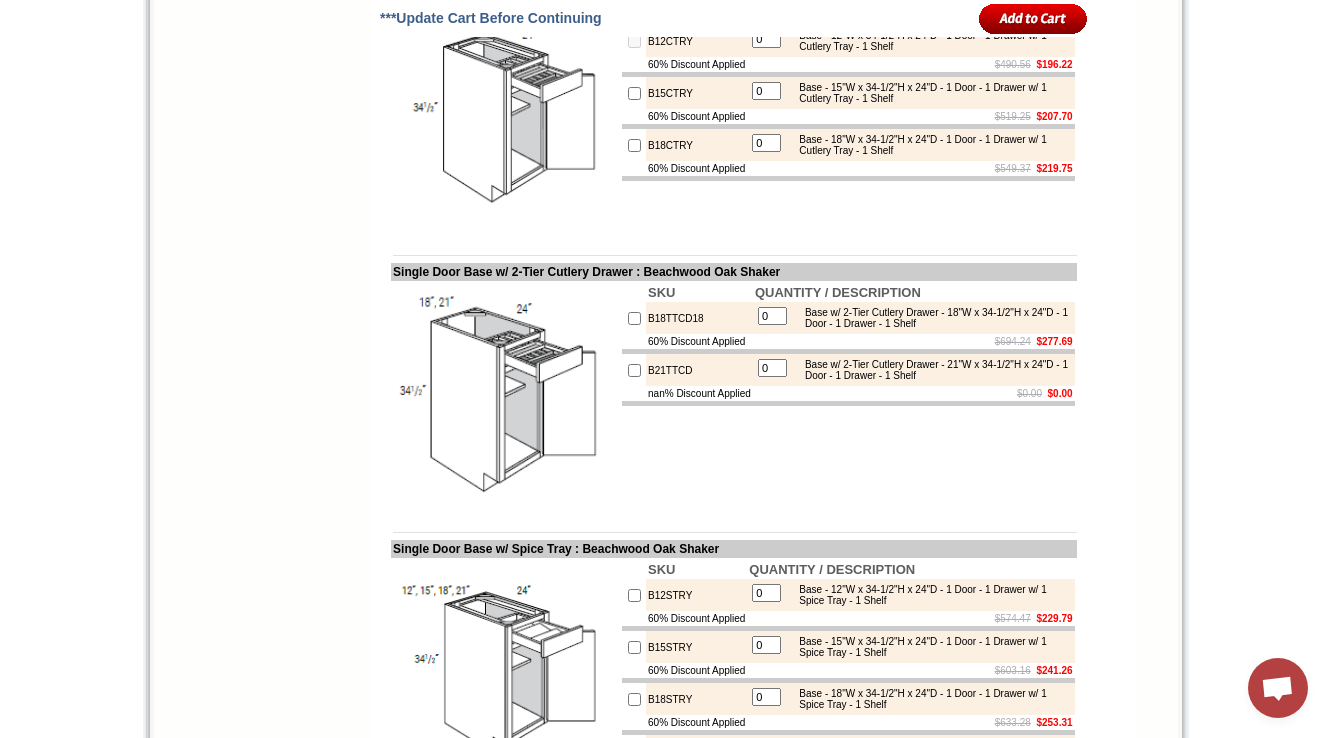 click at bounding box center (1033, 18) 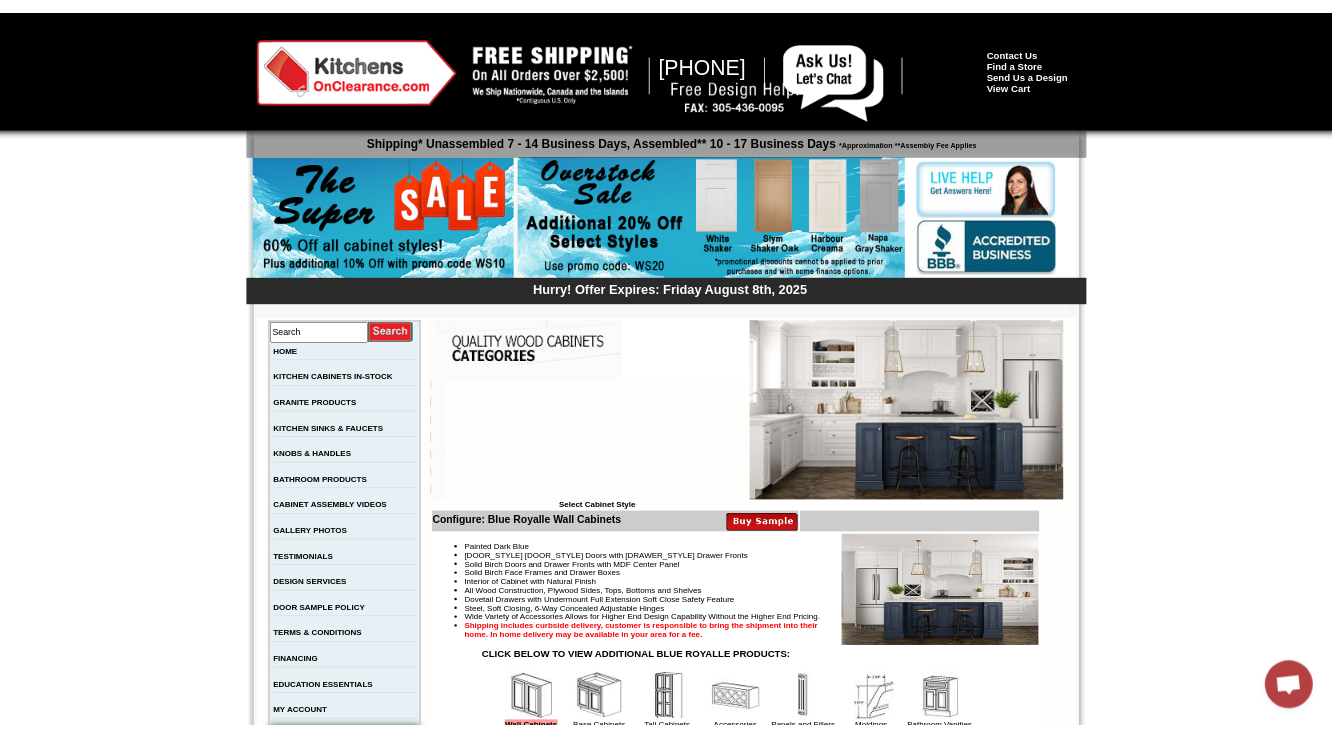 scroll, scrollTop: 0, scrollLeft: 0, axis: both 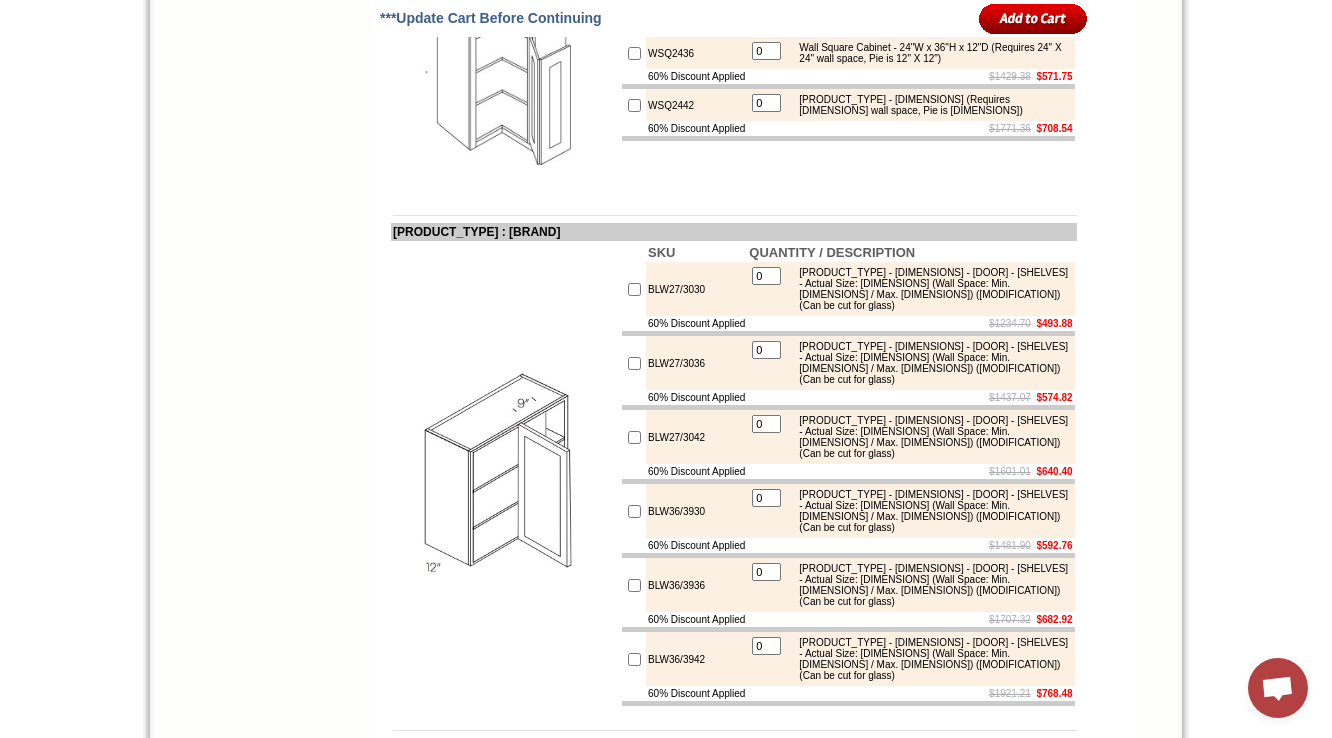 click on "WSQ2430" at bounding box center (696, 1) 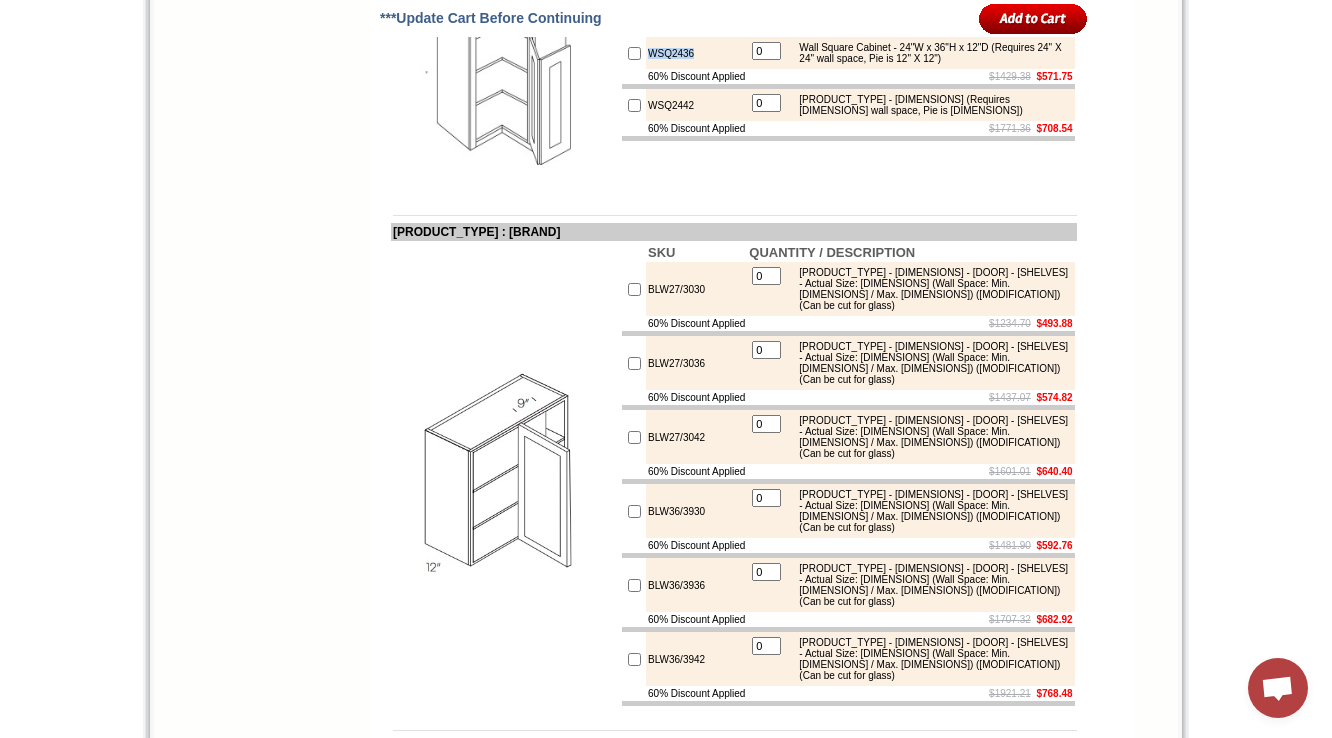 click on "WSQ2436" at bounding box center [696, 53] 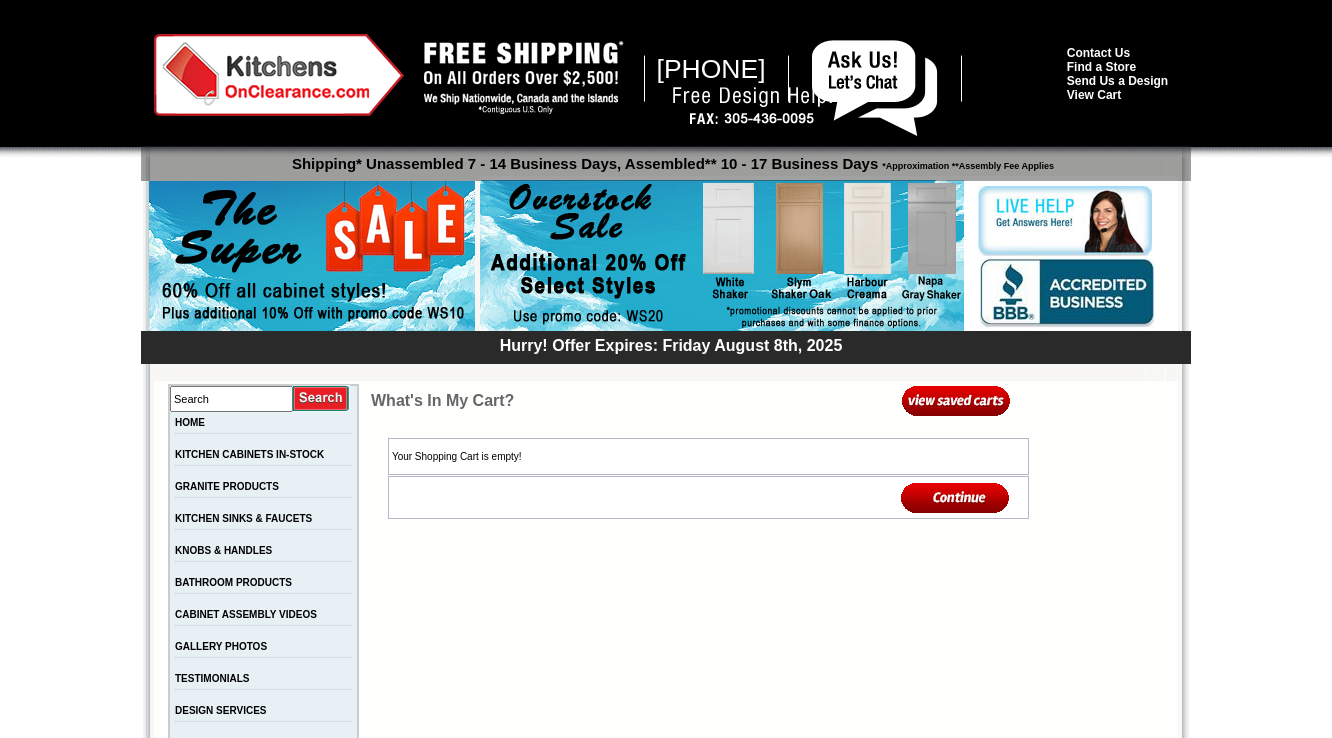 scroll, scrollTop: 0, scrollLeft: 0, axis: both 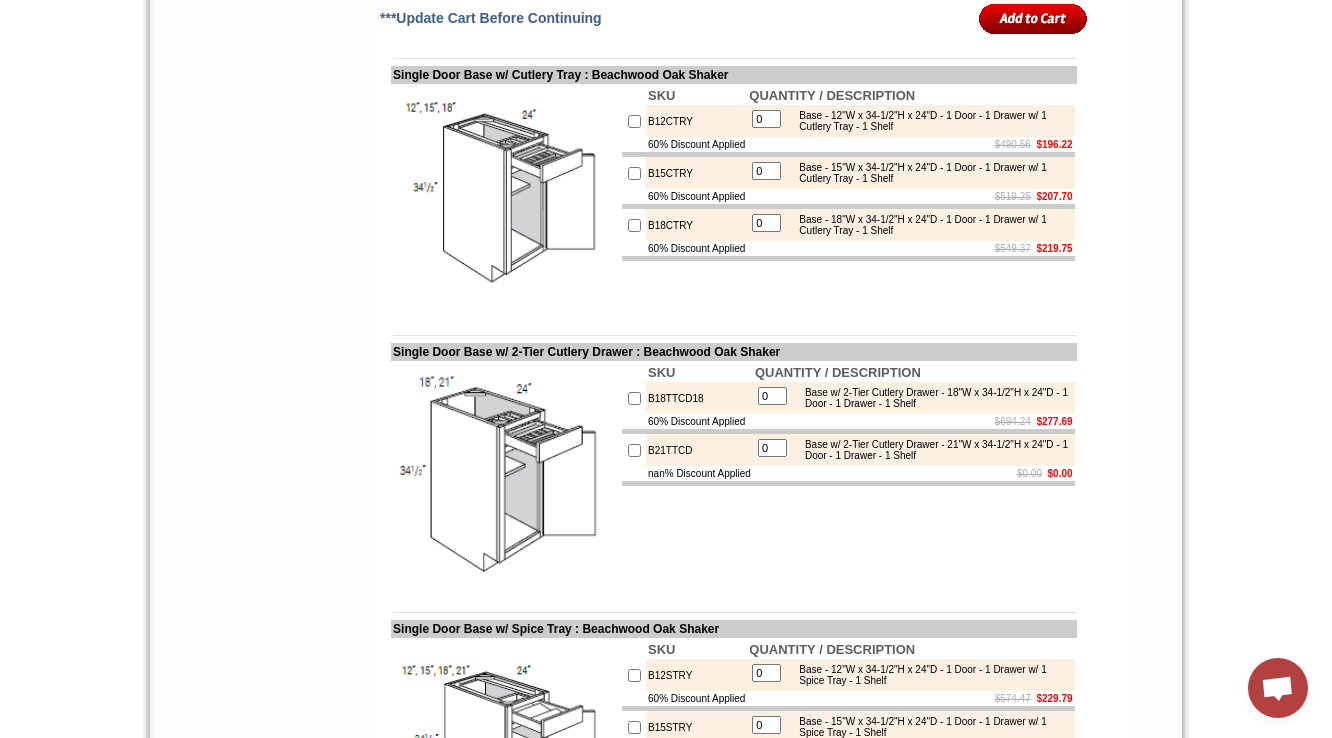 click at bounding box center [634, 225] 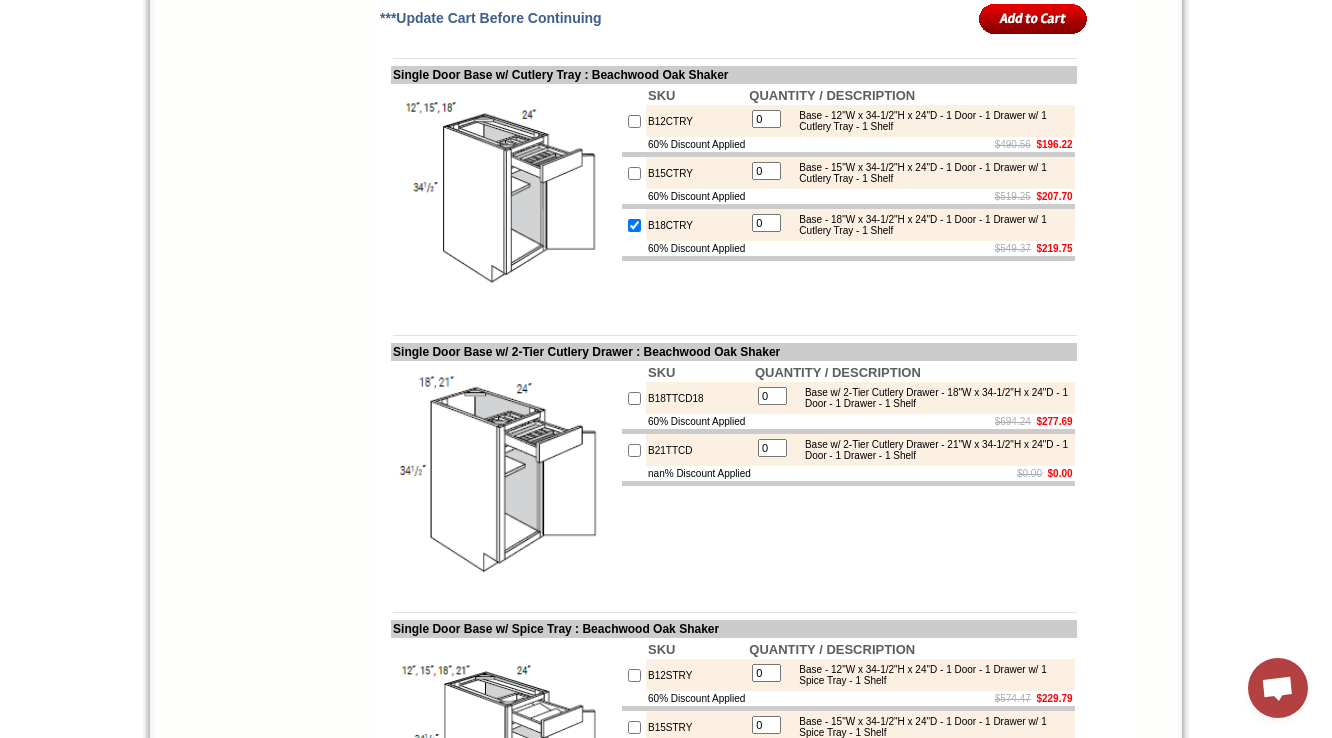 type on "1" 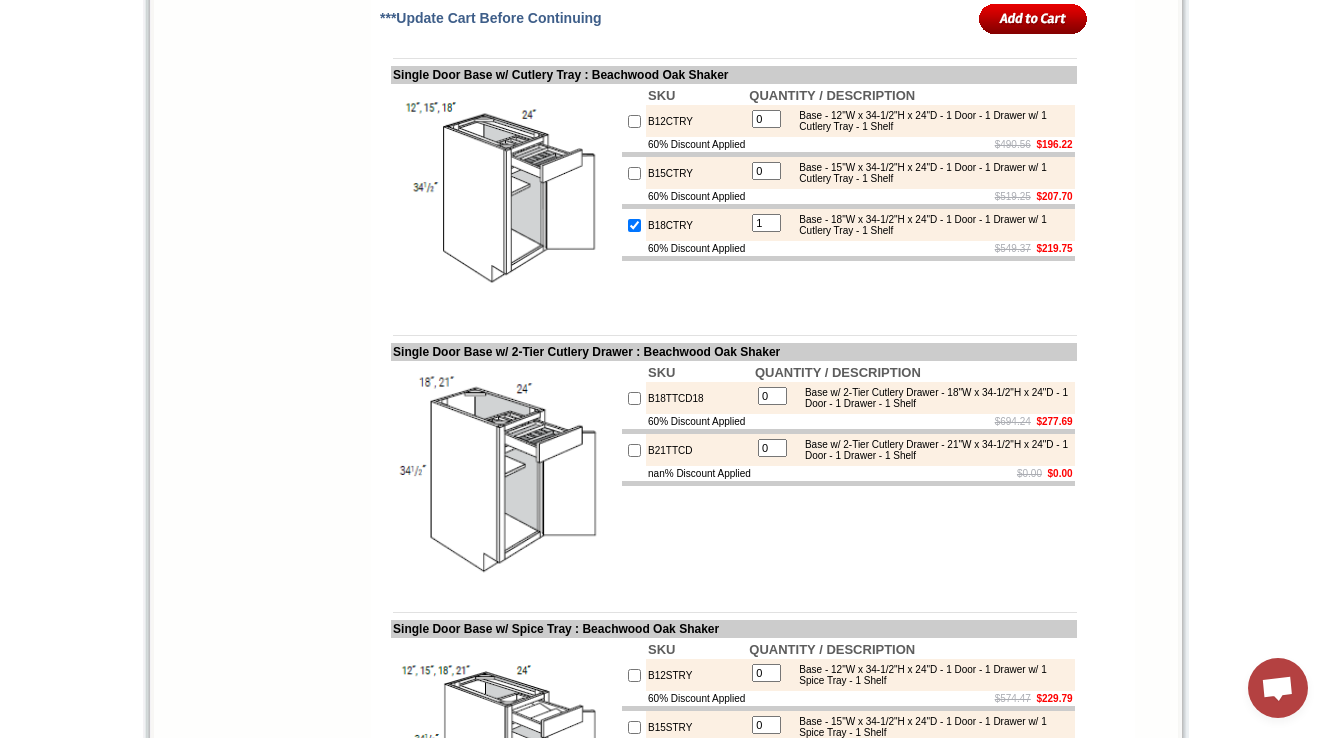 click at bounding box center [634, 173] 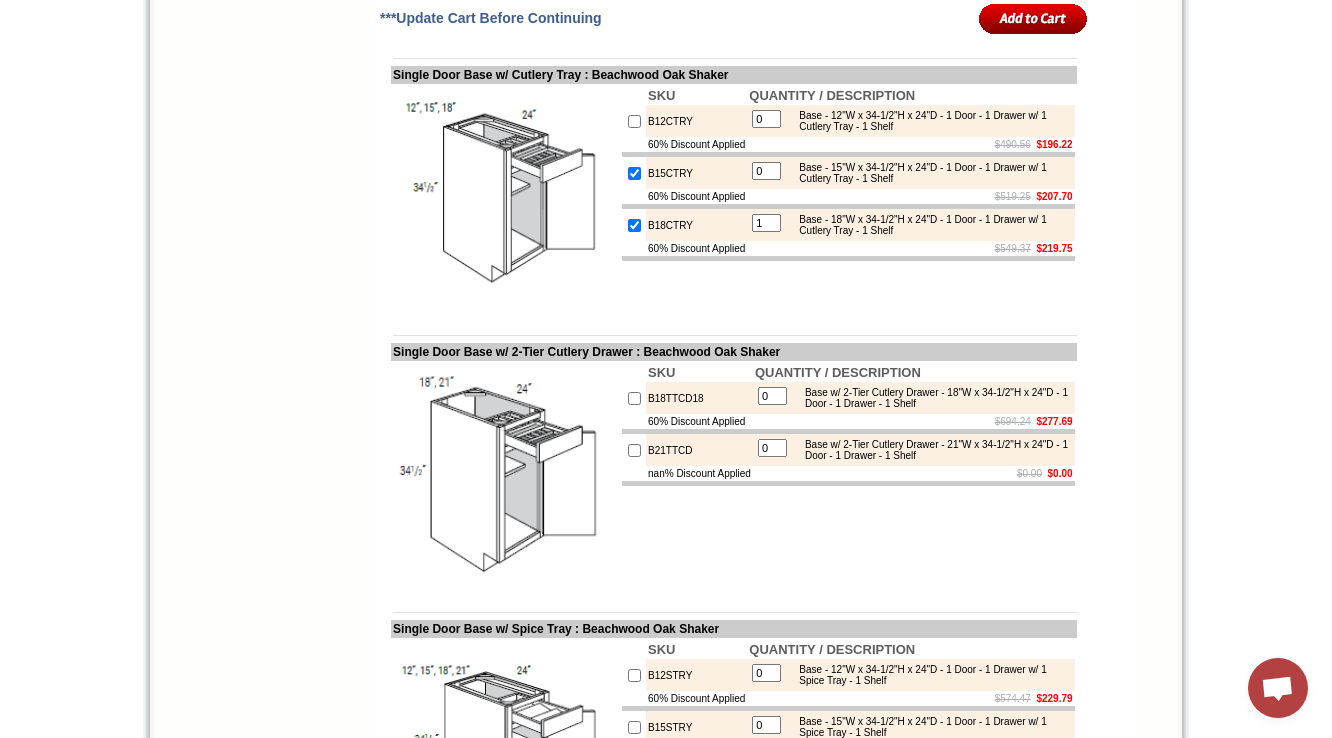 type on "1" 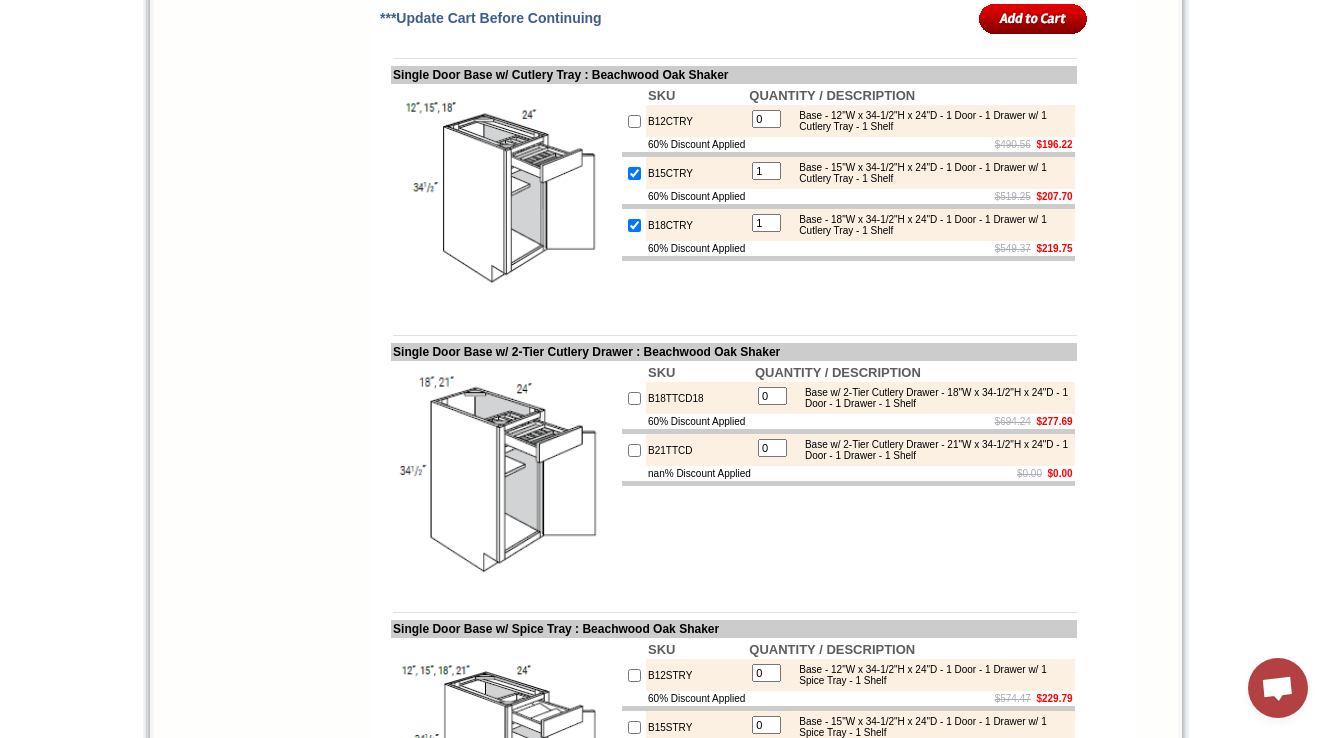 click at bounding box center (634, 121) 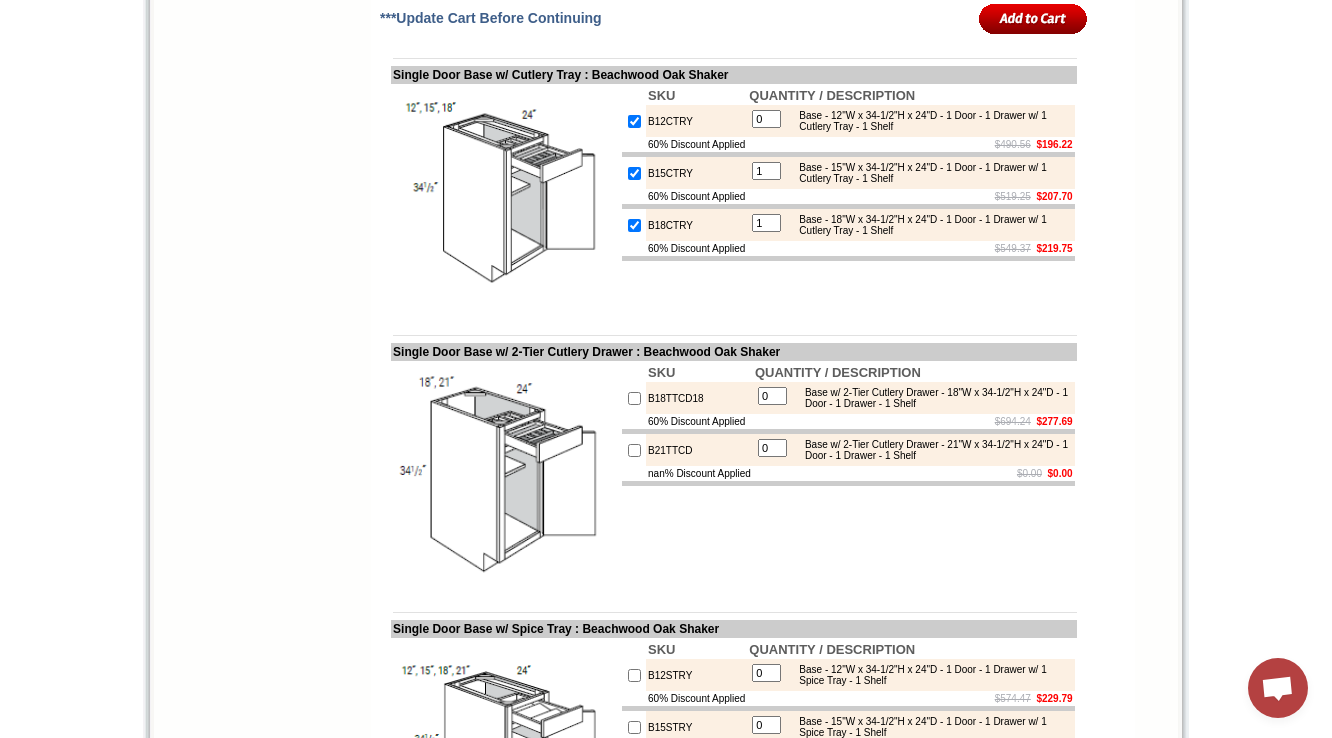 type on "1" 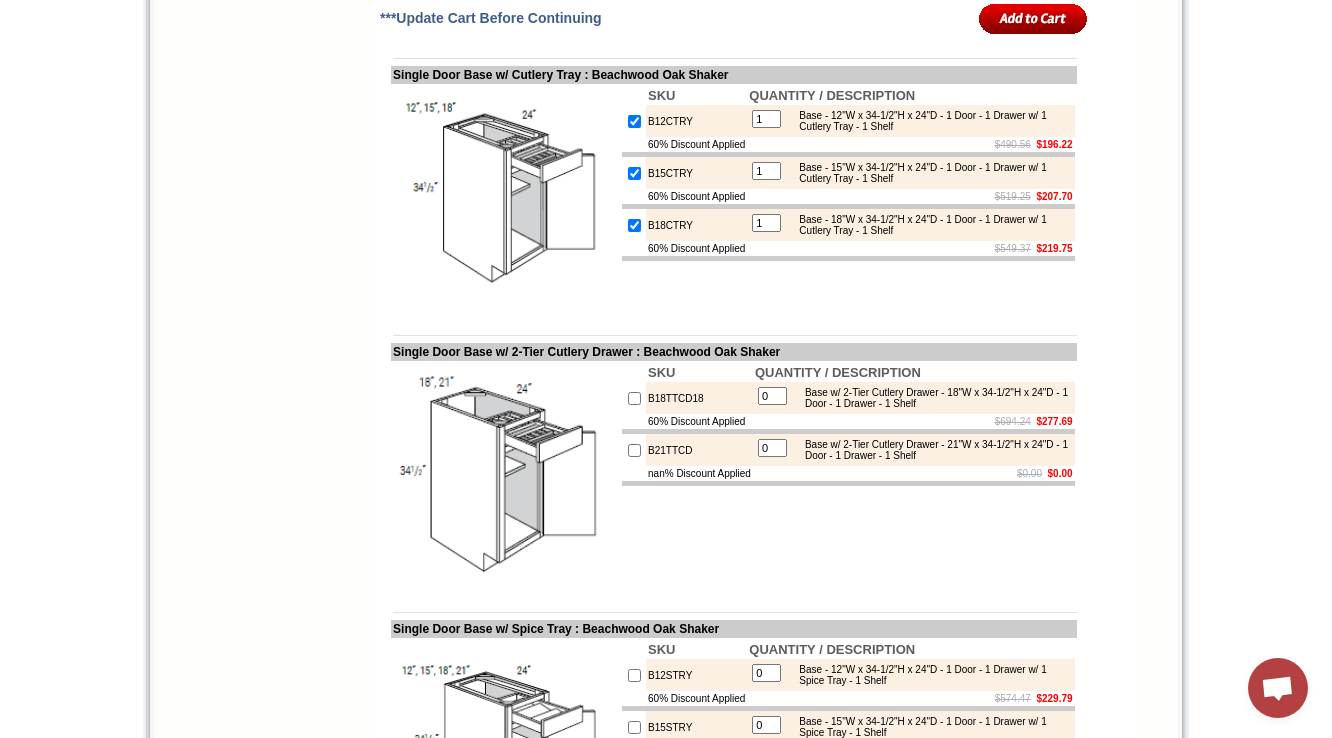 click at bounding box center (634, 173) 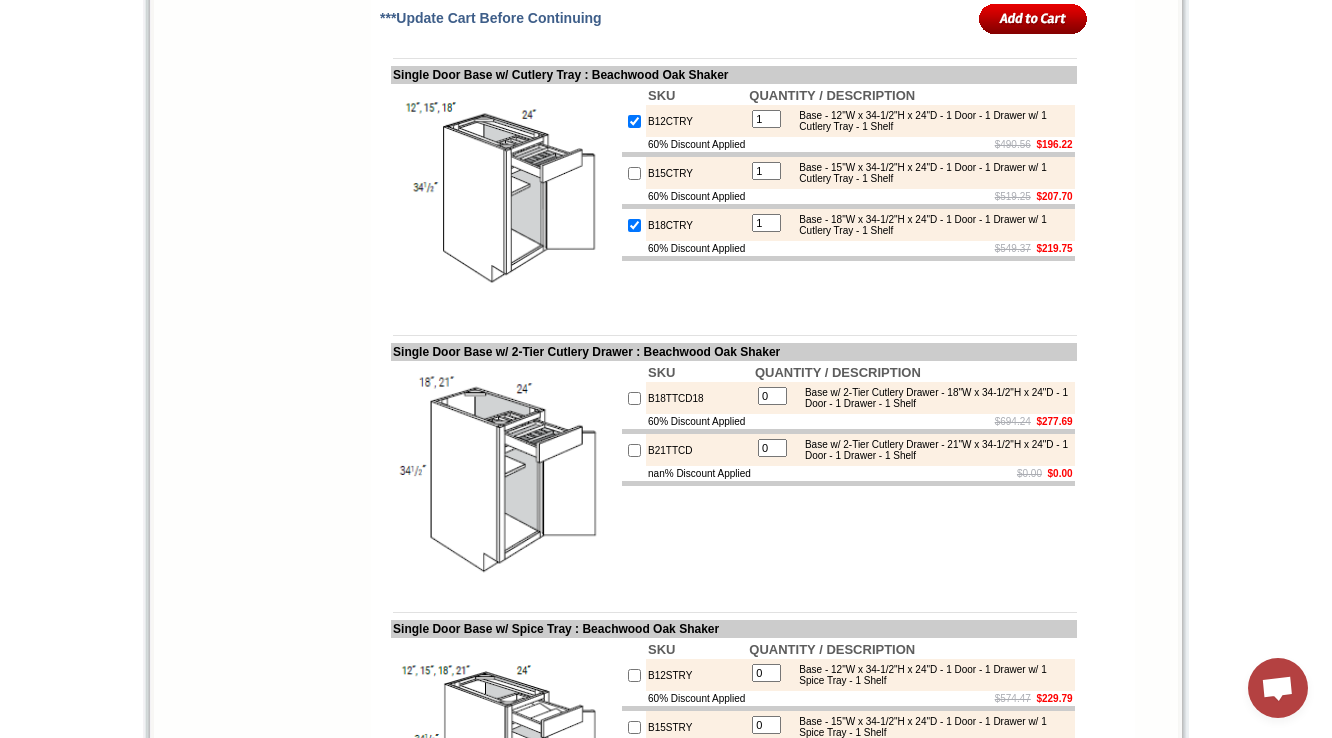 type on "0" 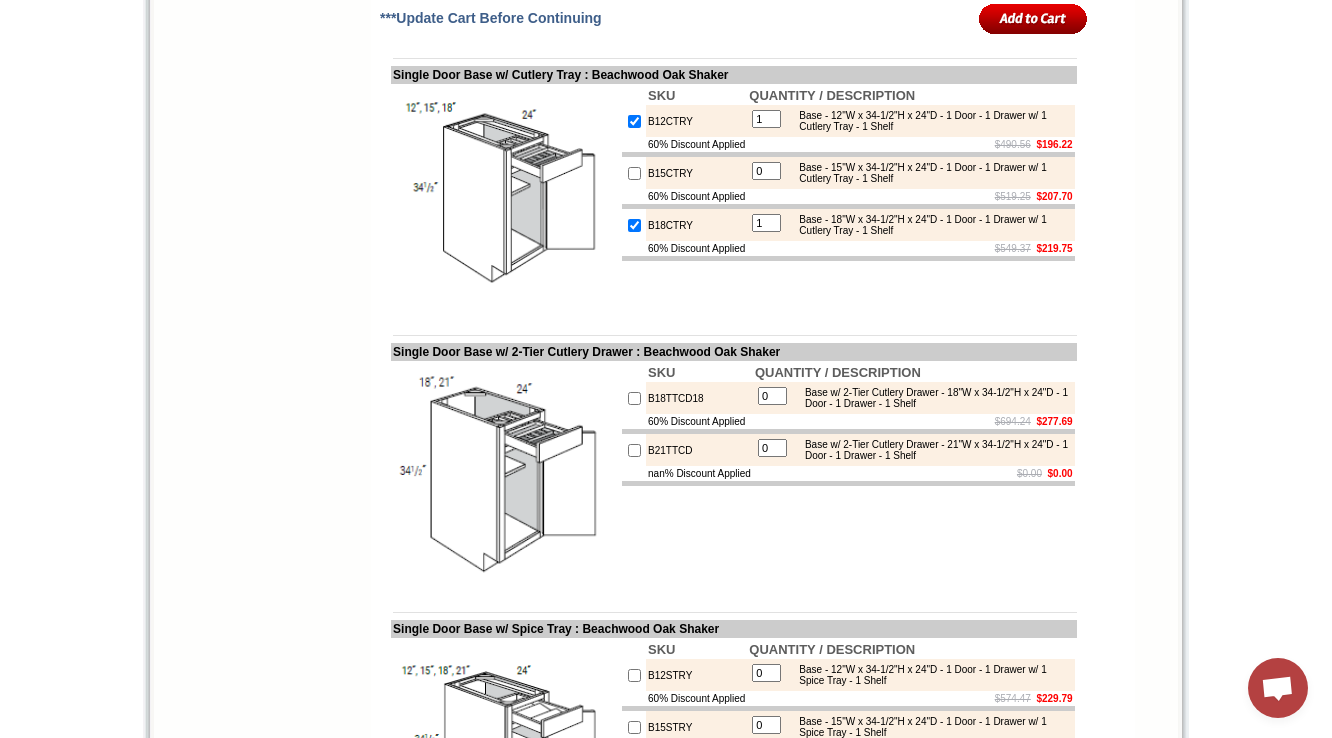click at bounding box center [634, 121] 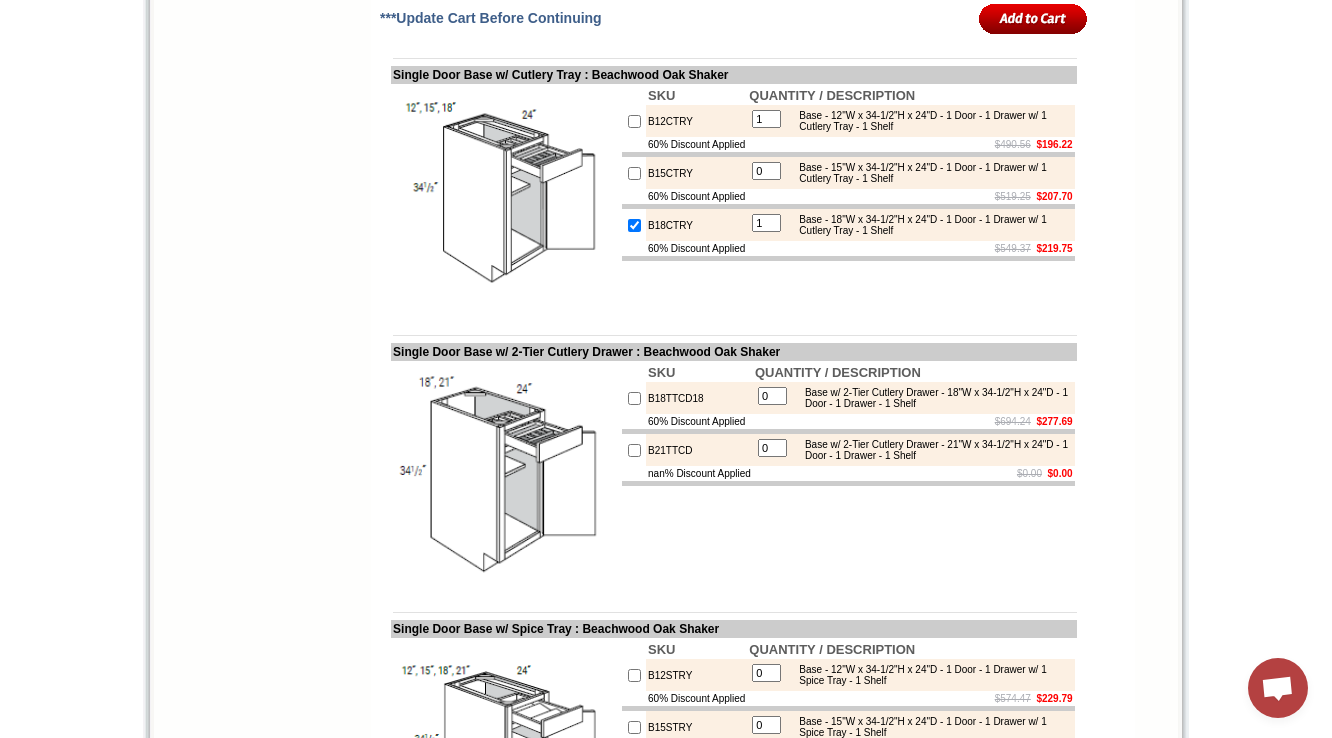 type on "0" 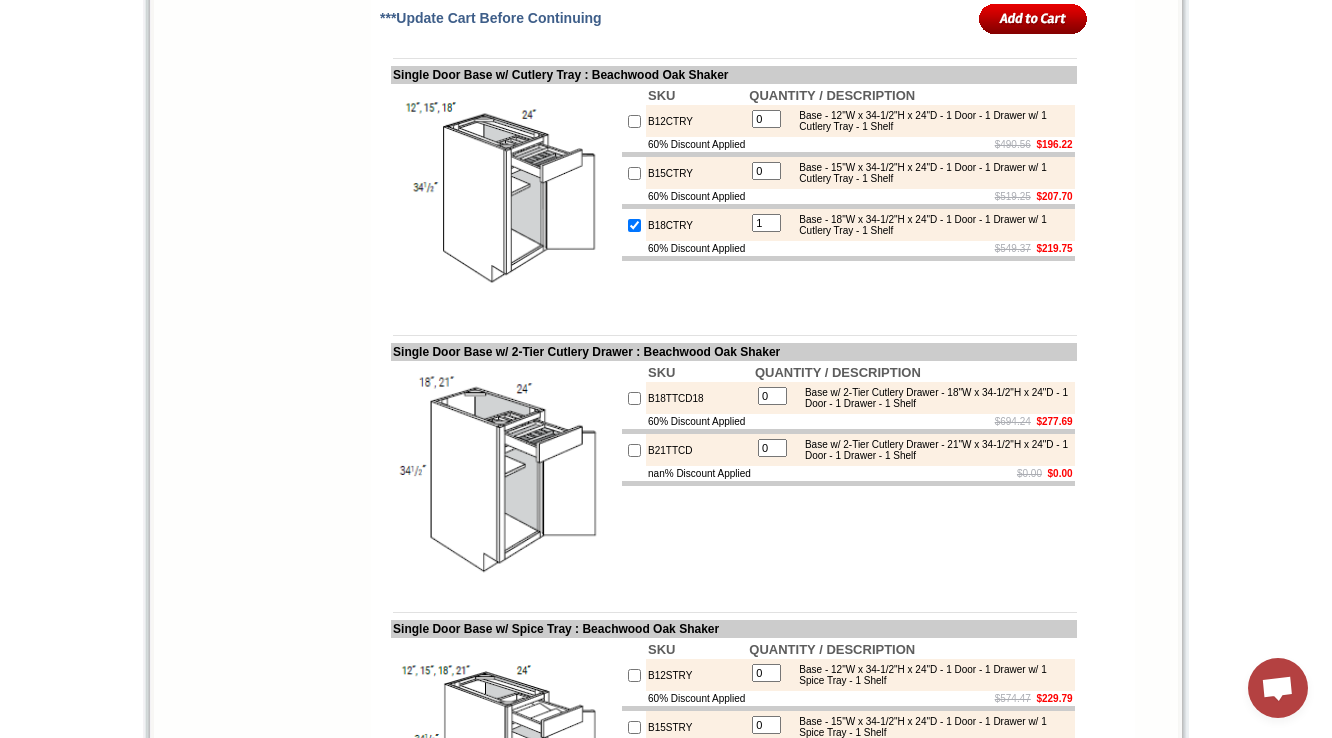 click at bounding box center (634, 225) 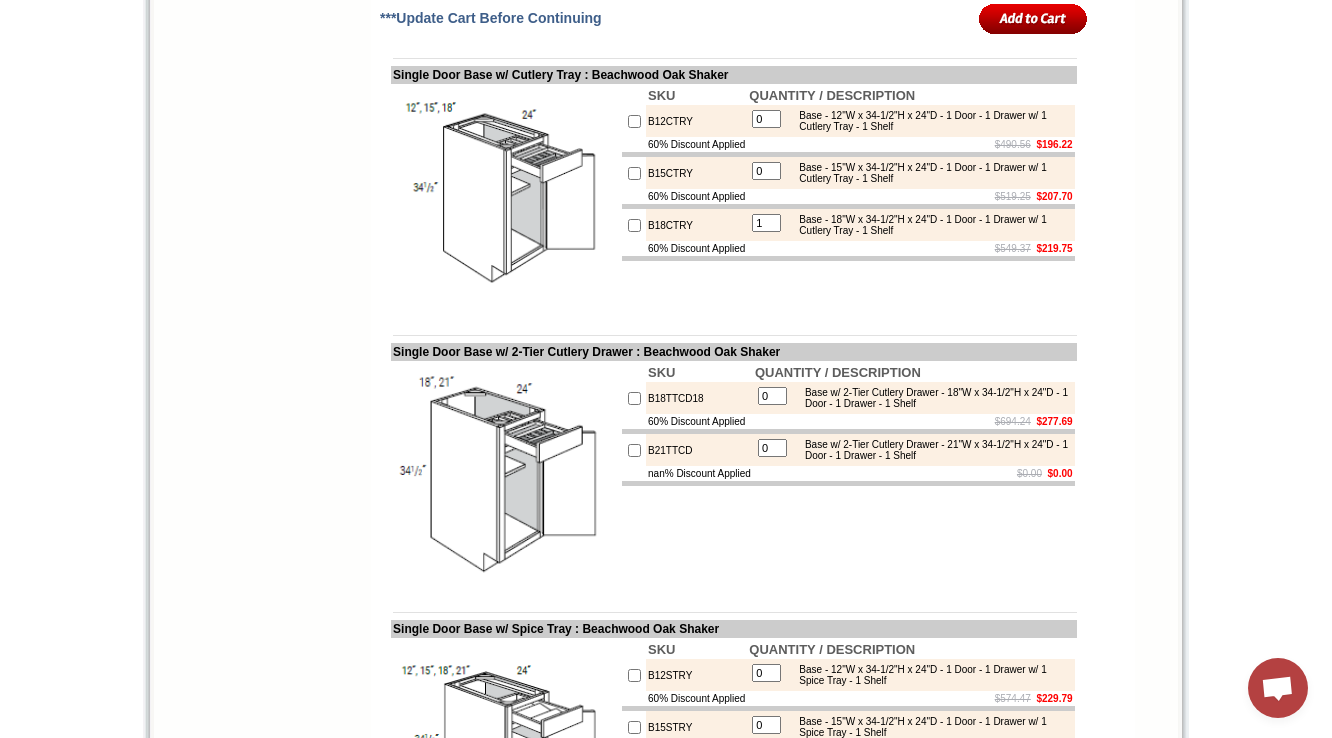 type on "0" 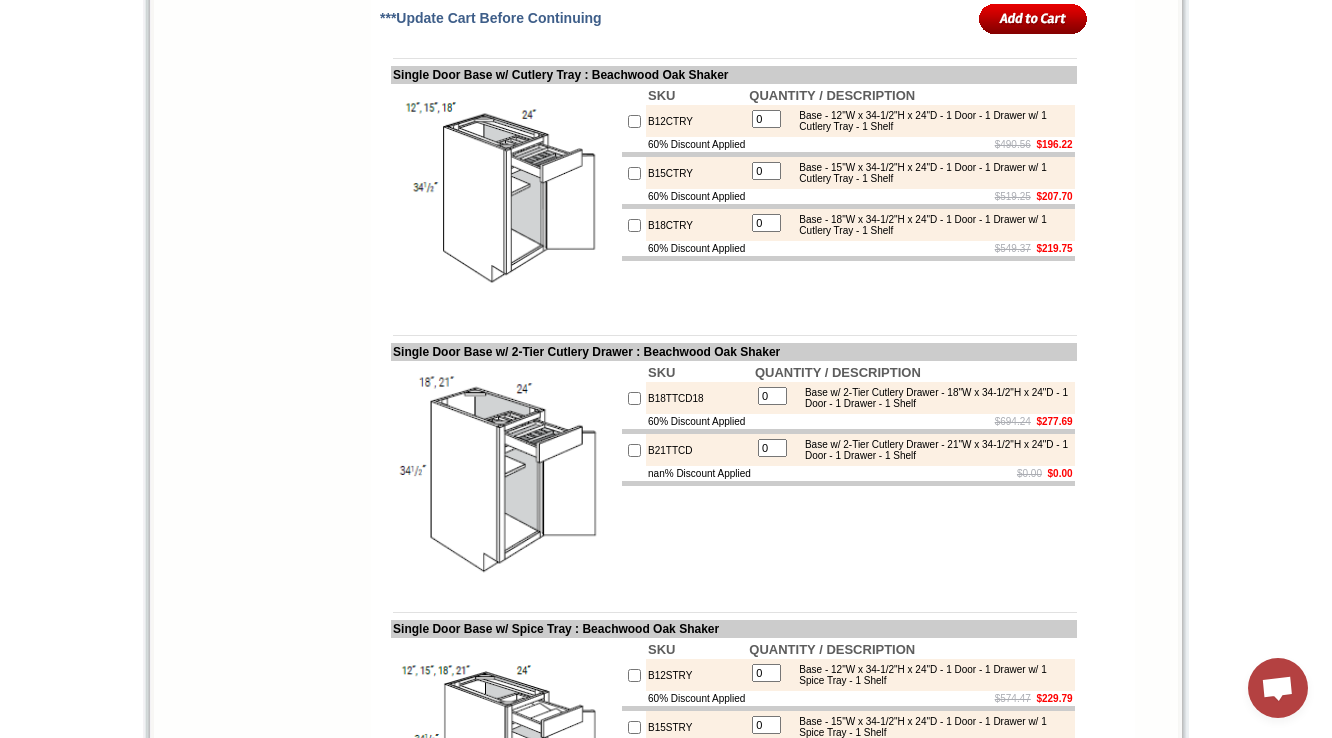 click on "B18TTCD18" at bounding box center (699, 398) 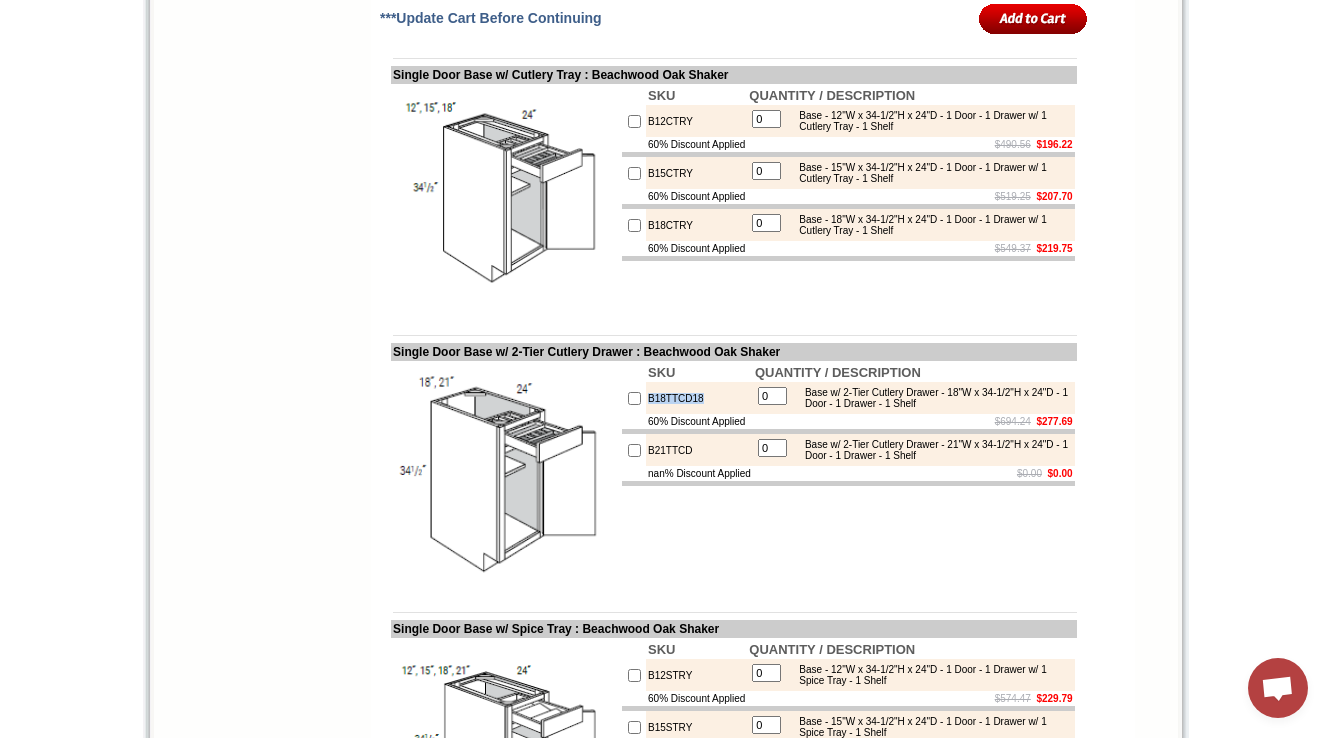 click on "B18TTCD18" at bounding box center (699, 398) 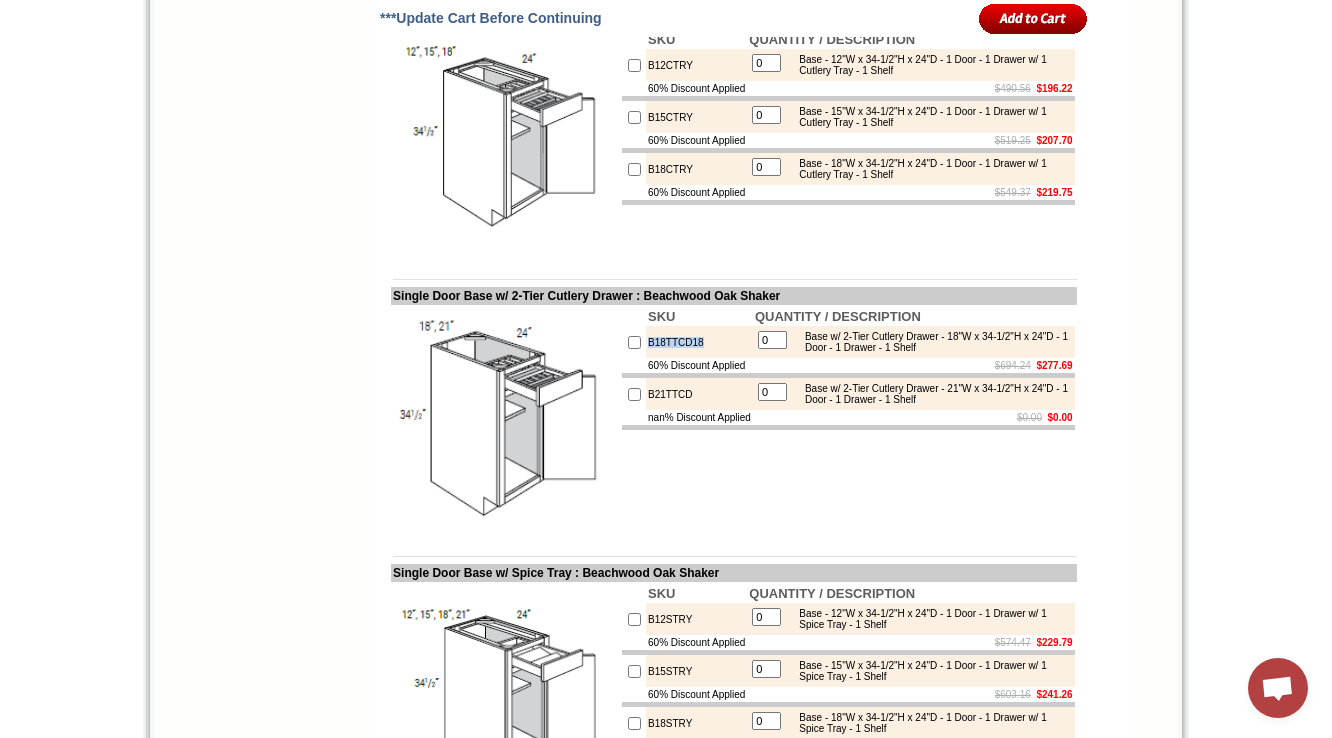 scroll, scrollTop: 2800, scrollLeft: 0, axis: vertical 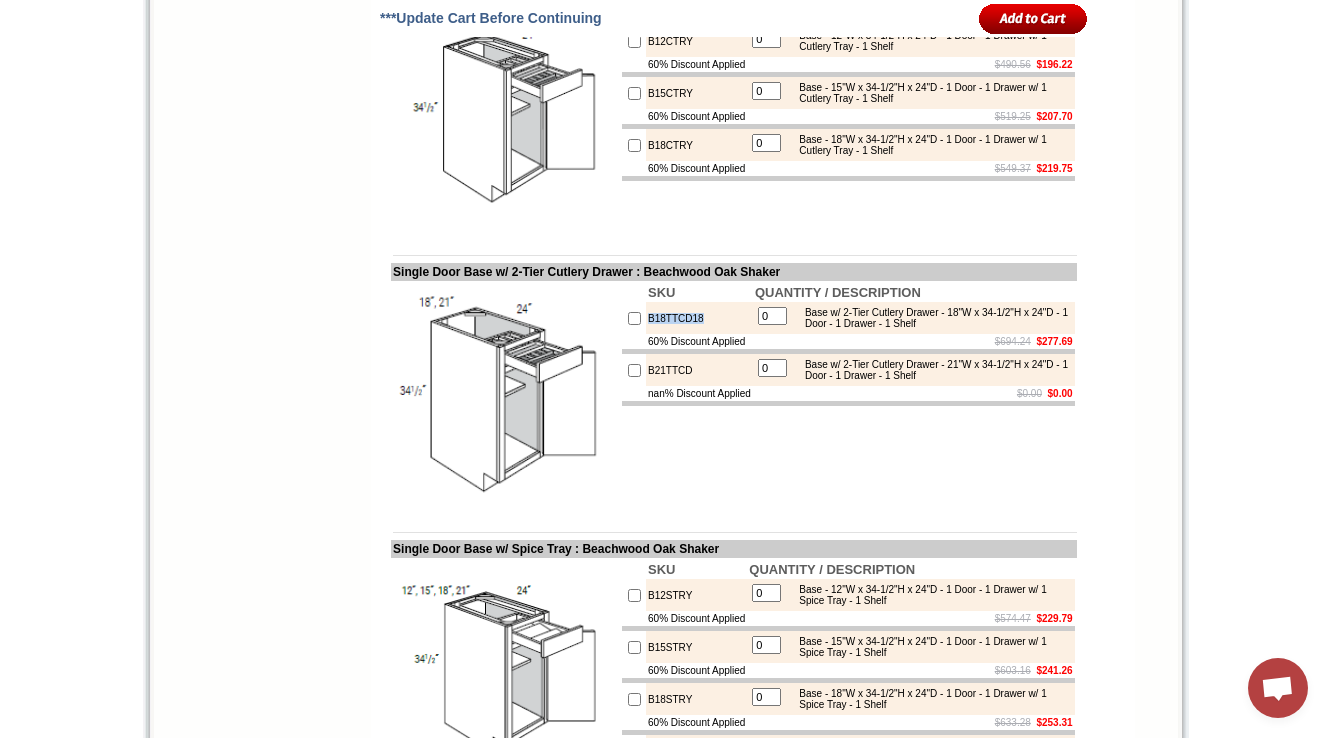 copy on "B18TTCD18" 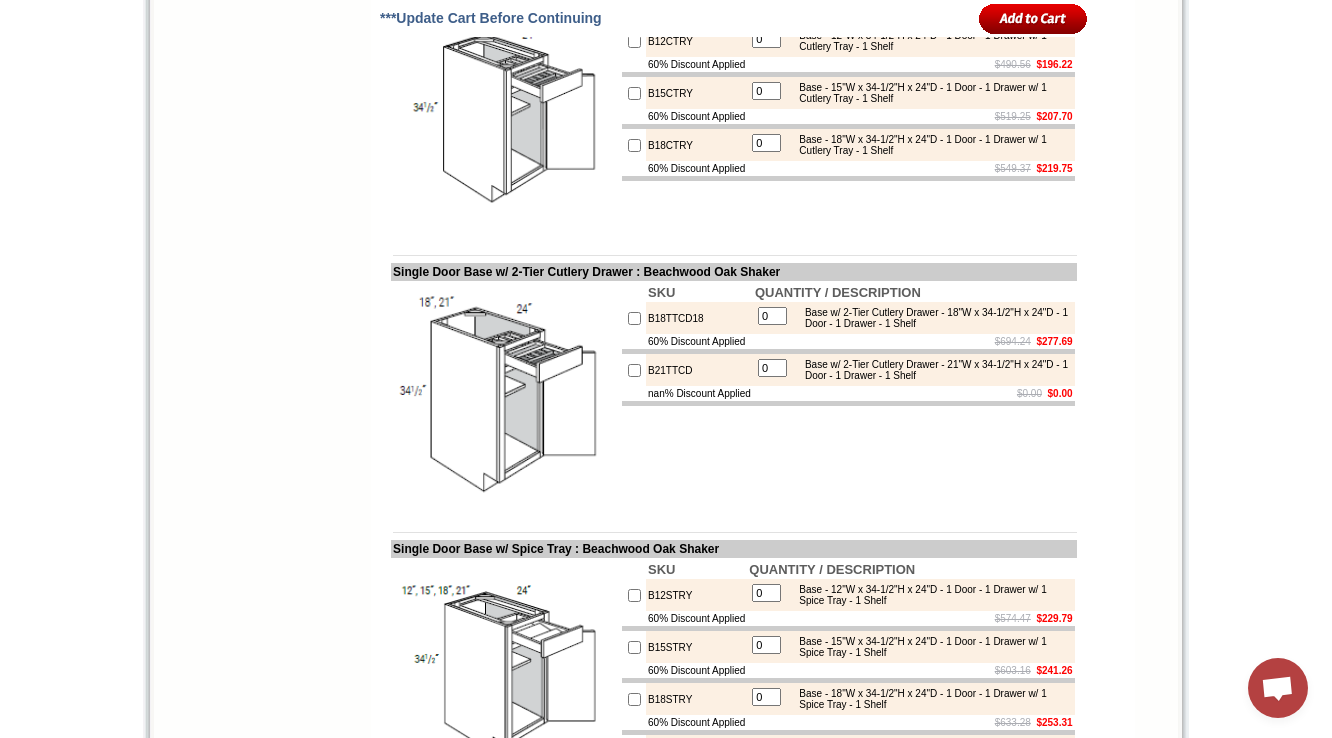 click on "Select Cabinet Style" at bounding box center [773, 3209] 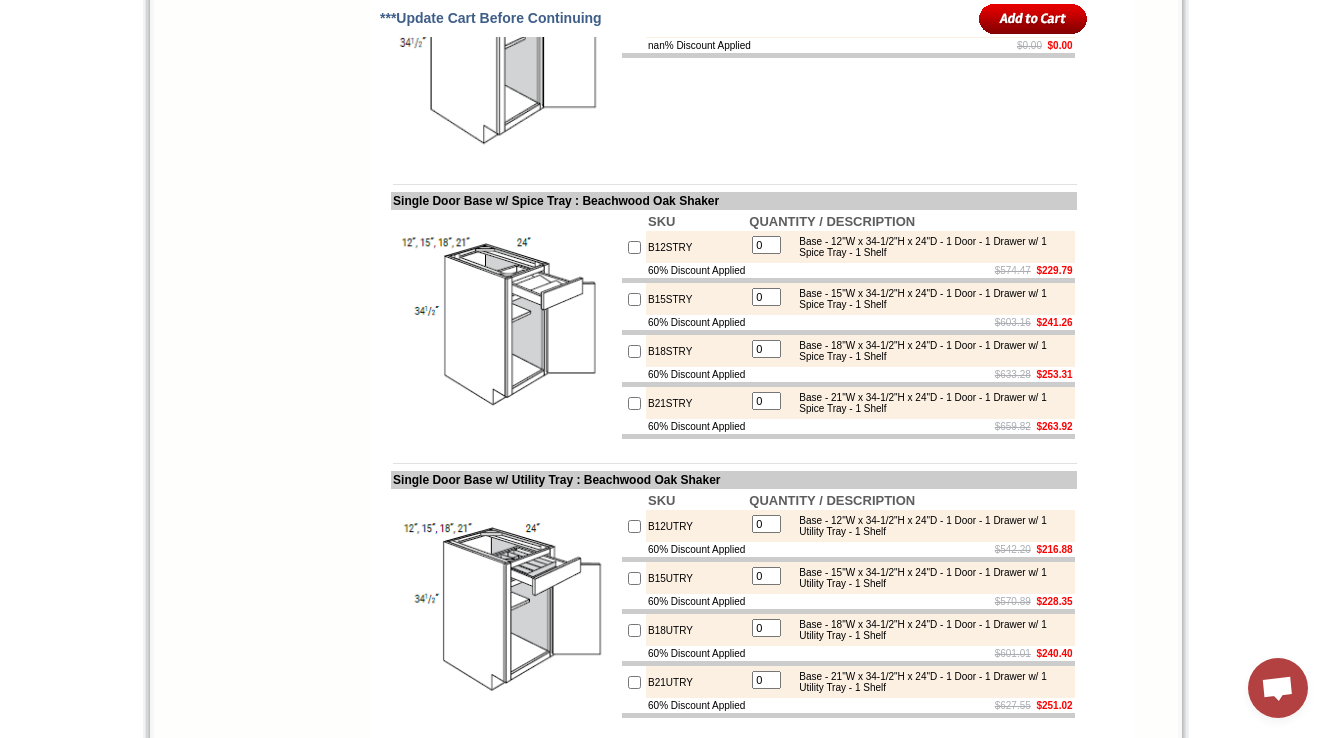scroll, scrollTop: 3120, scrollLeft: 0, axis: vertical 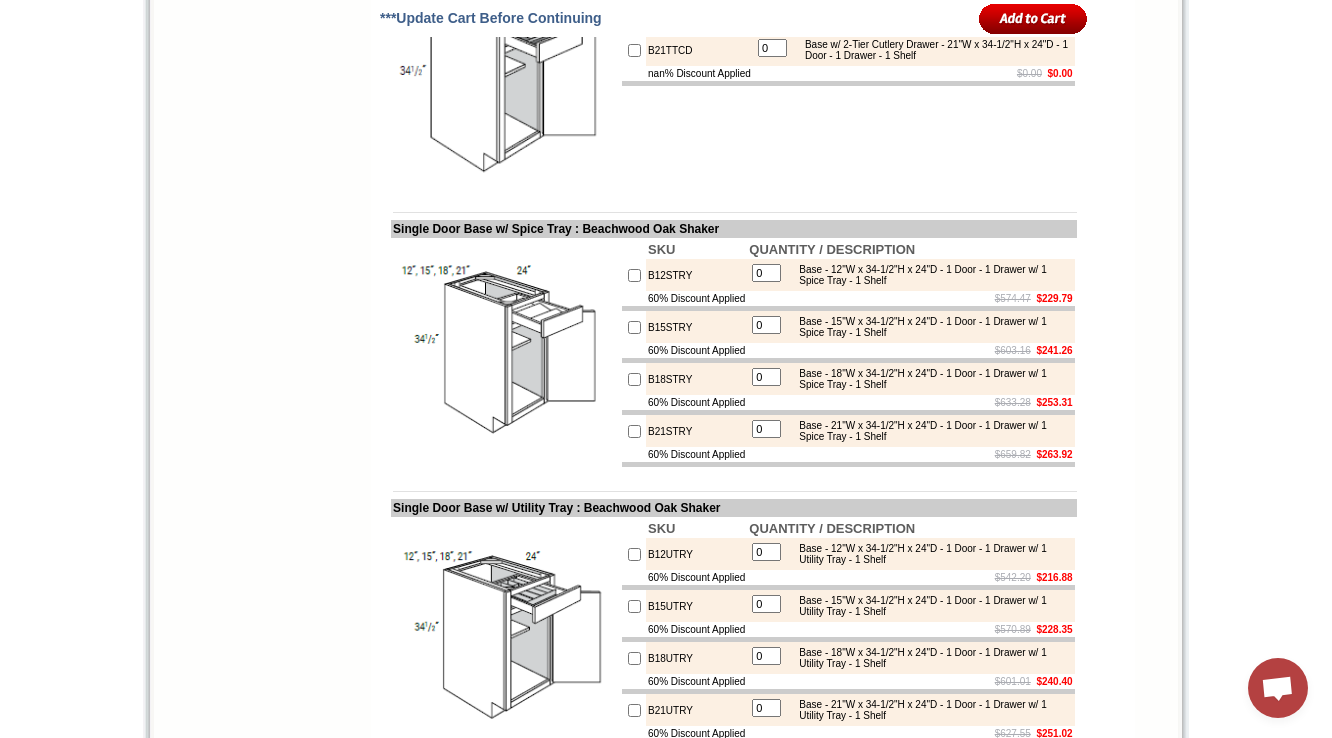 click on "B12STRY" at bounding box center [696, 275] 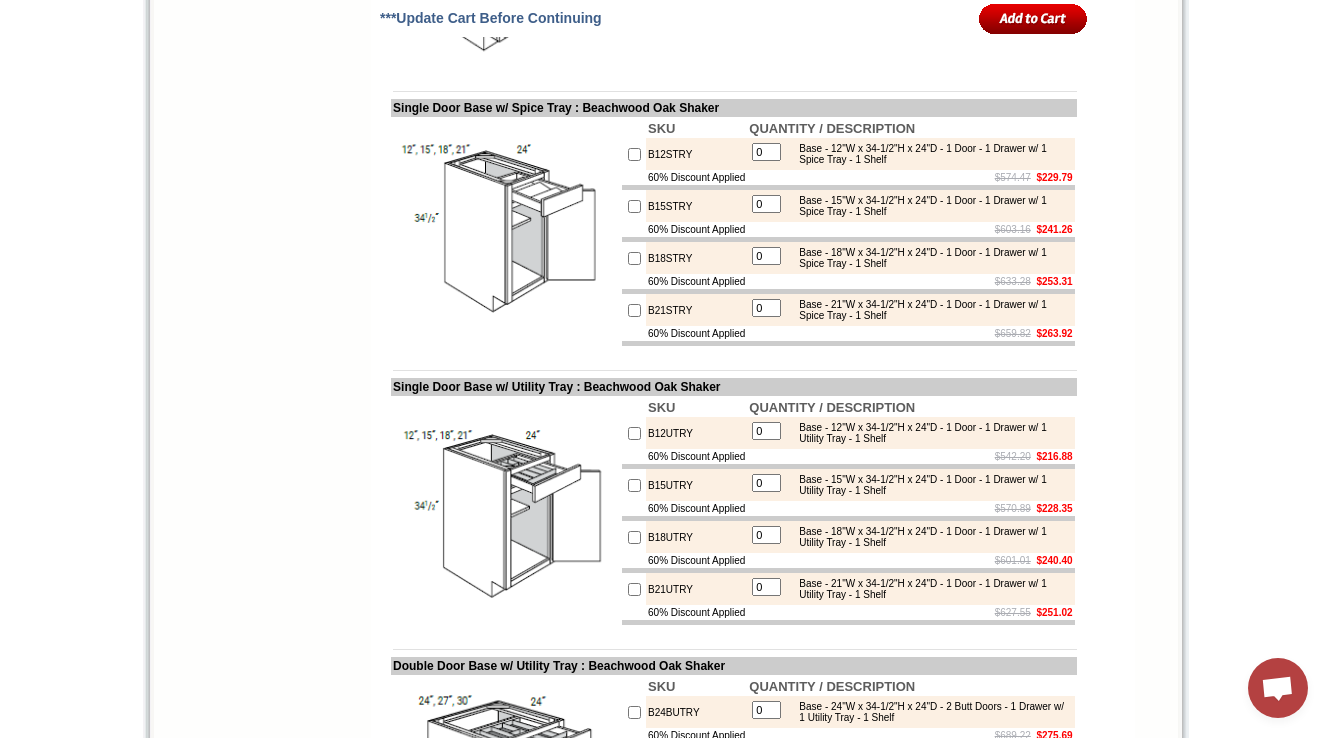 scroll, scrollTop: 3280, scrollLeft: 0, axis: vertical 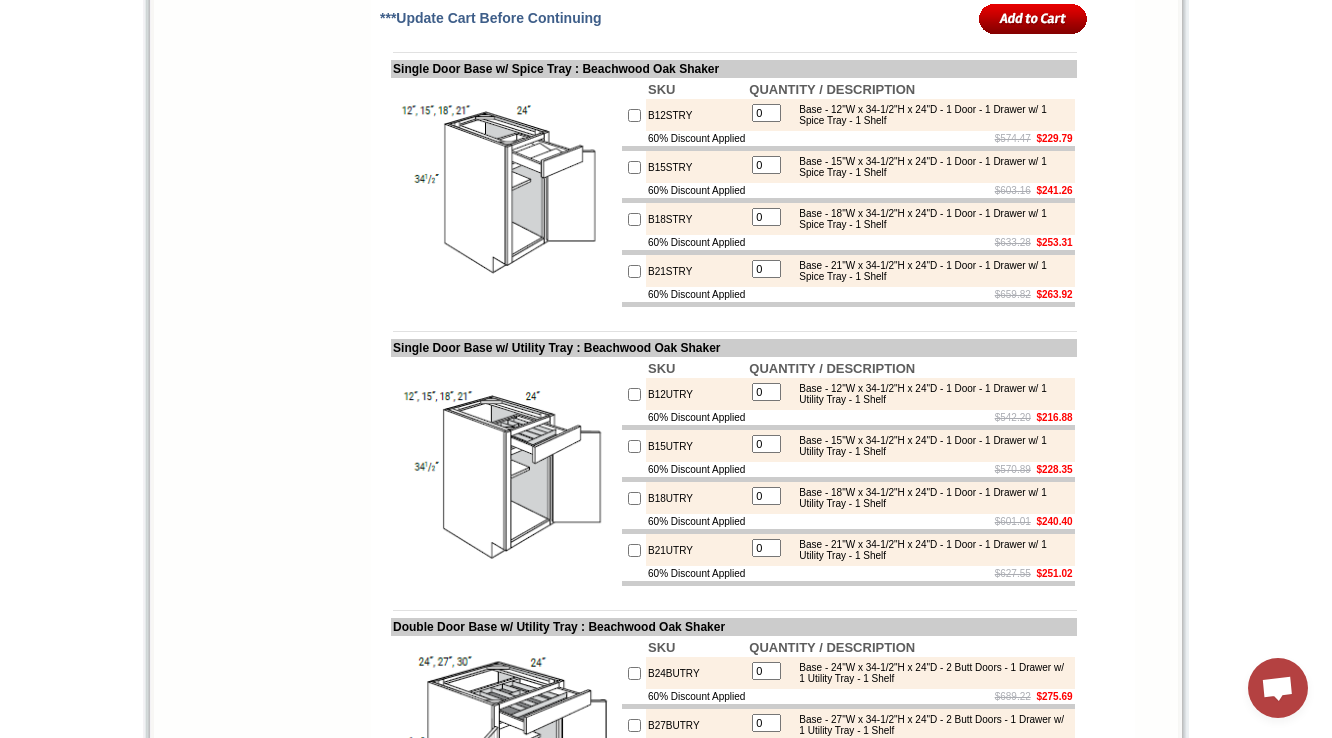 click at bounding box center (505, 193) 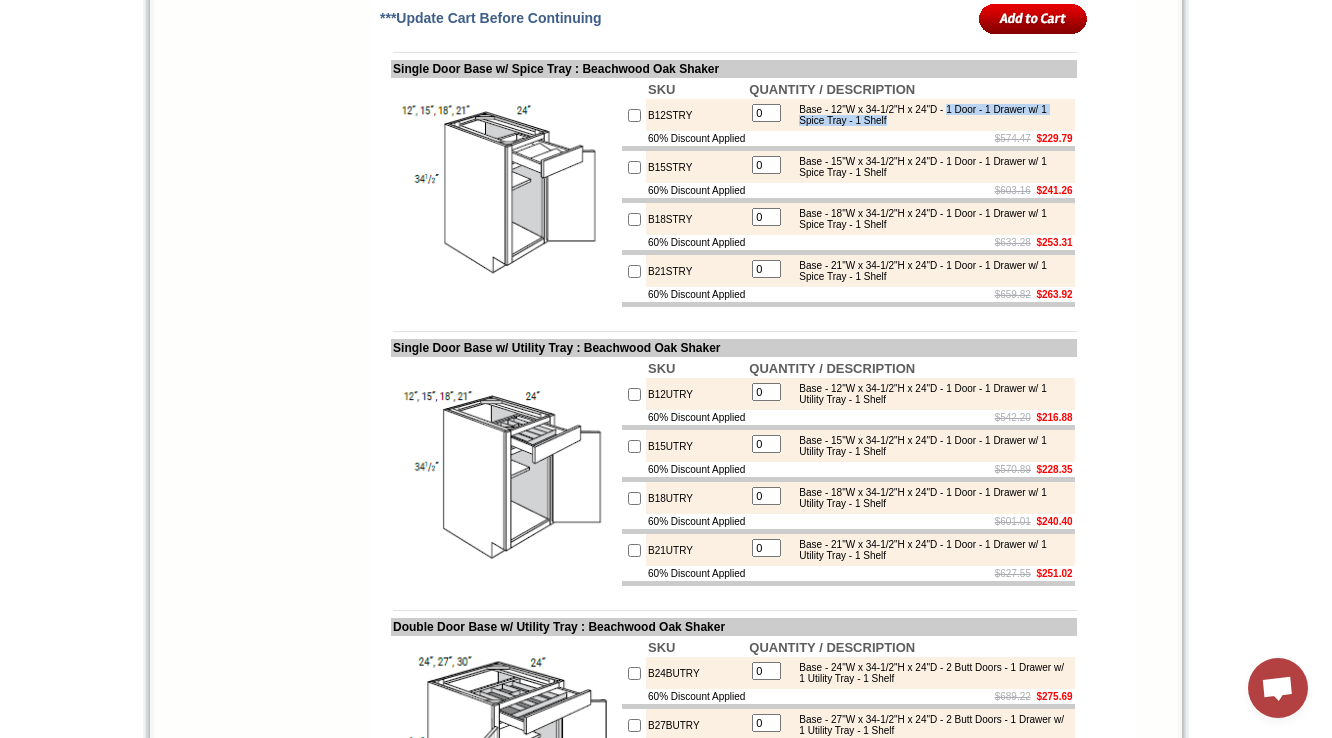 drag, startPoint x: 994, startPoint y: 232, endPoint x: 1002, endPoint y: 243, distance: 13.601471 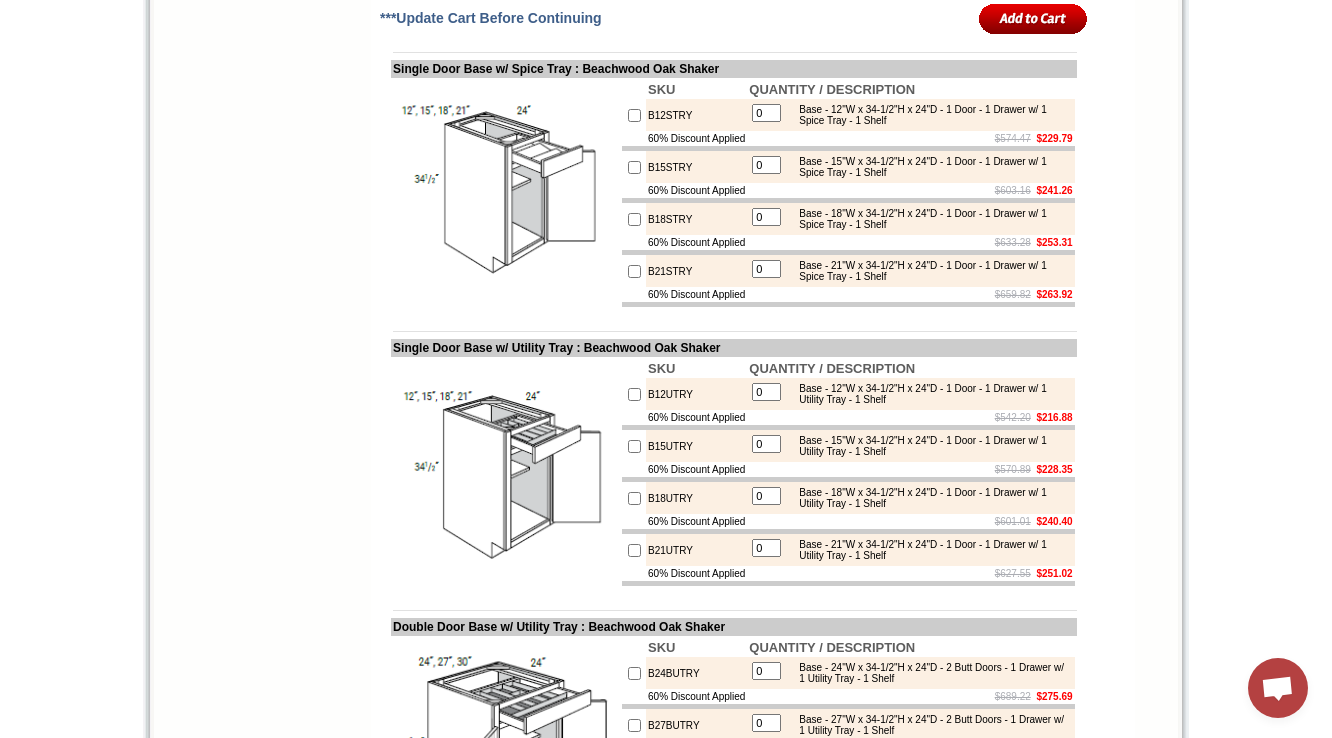click on "Single Door Base Cabinet : Beachwood Oak Shaker
SKU
QUANTITY / DESCRIPTION
BF09
0 Base - 9"W x 34-1/2"H x 24"D - 1 Full Height Door - 1 Shelf
60% Discount Applied
$172.84    $69.13
B12
0 Base - 12"W x 34-1/2"H x 24"D - 1 Door - 1 Drawer - 1 Shelf
60% Discount Applied
$271.10    $108.44
B15 0" at bounding box center [734, 2971] 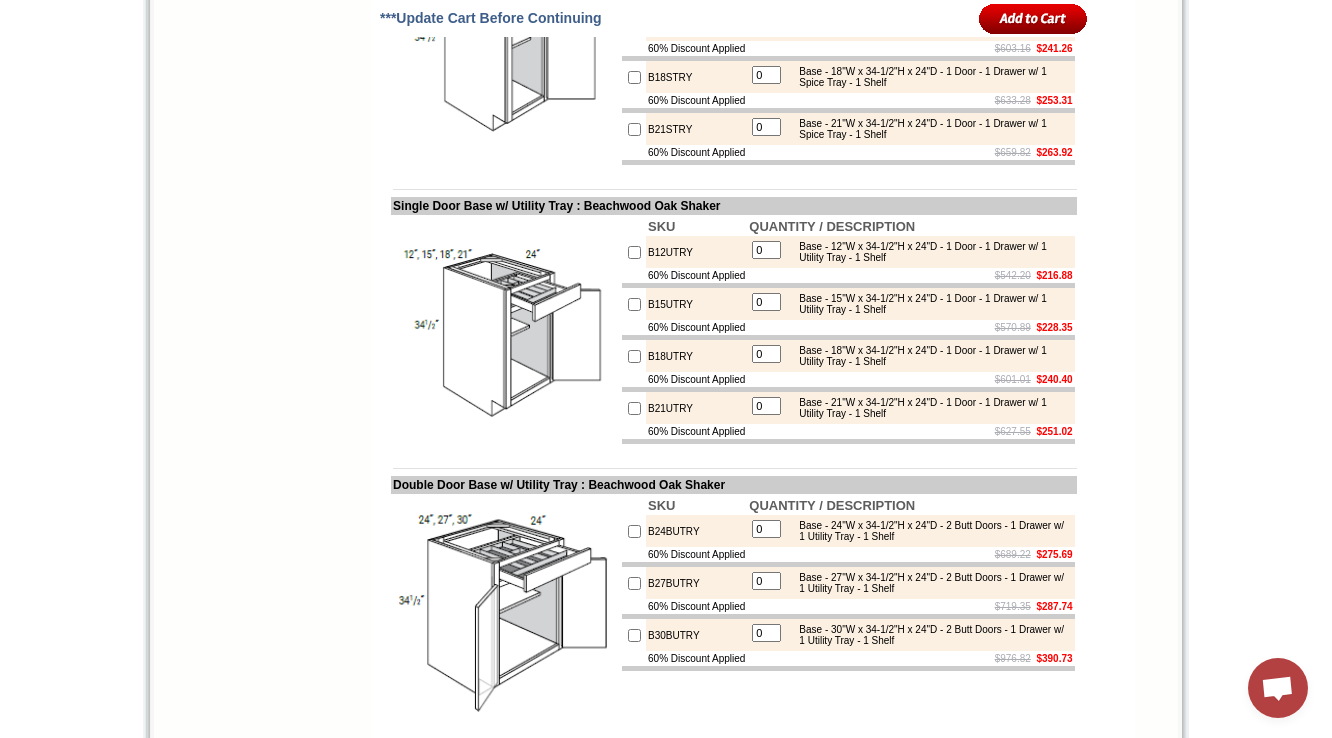 scroll, scrollTop: 3440, scrollLeft: 0, axis: vertical 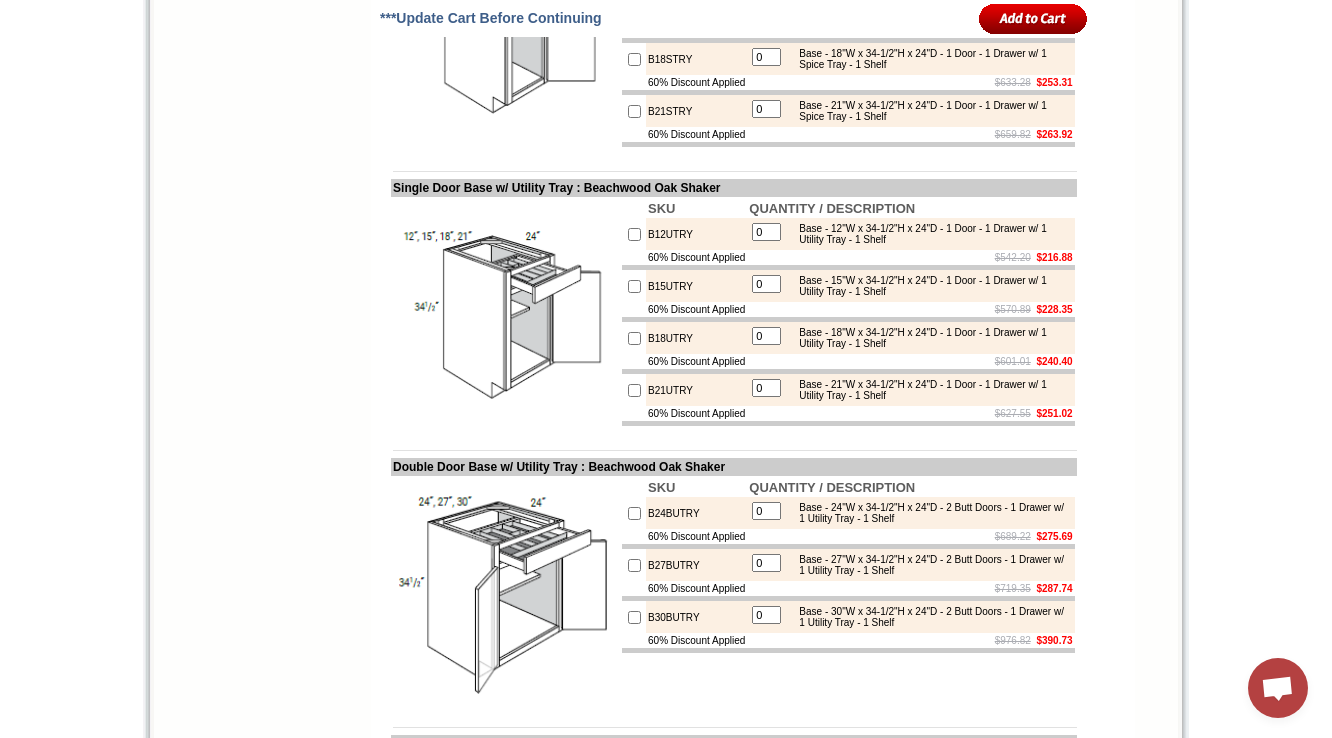 click on "SKU" at bounding box center (696, 208) 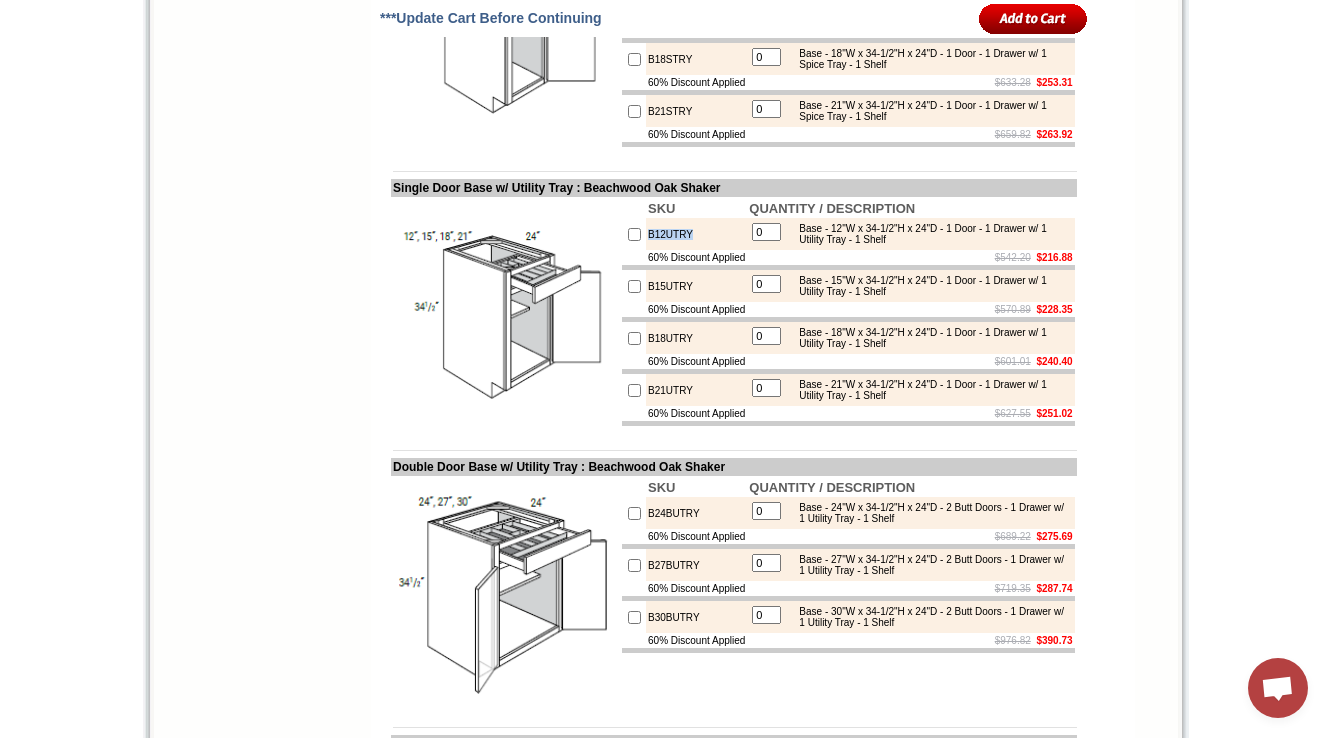 click on "B12UTRY" at bounding box center (696, 234) 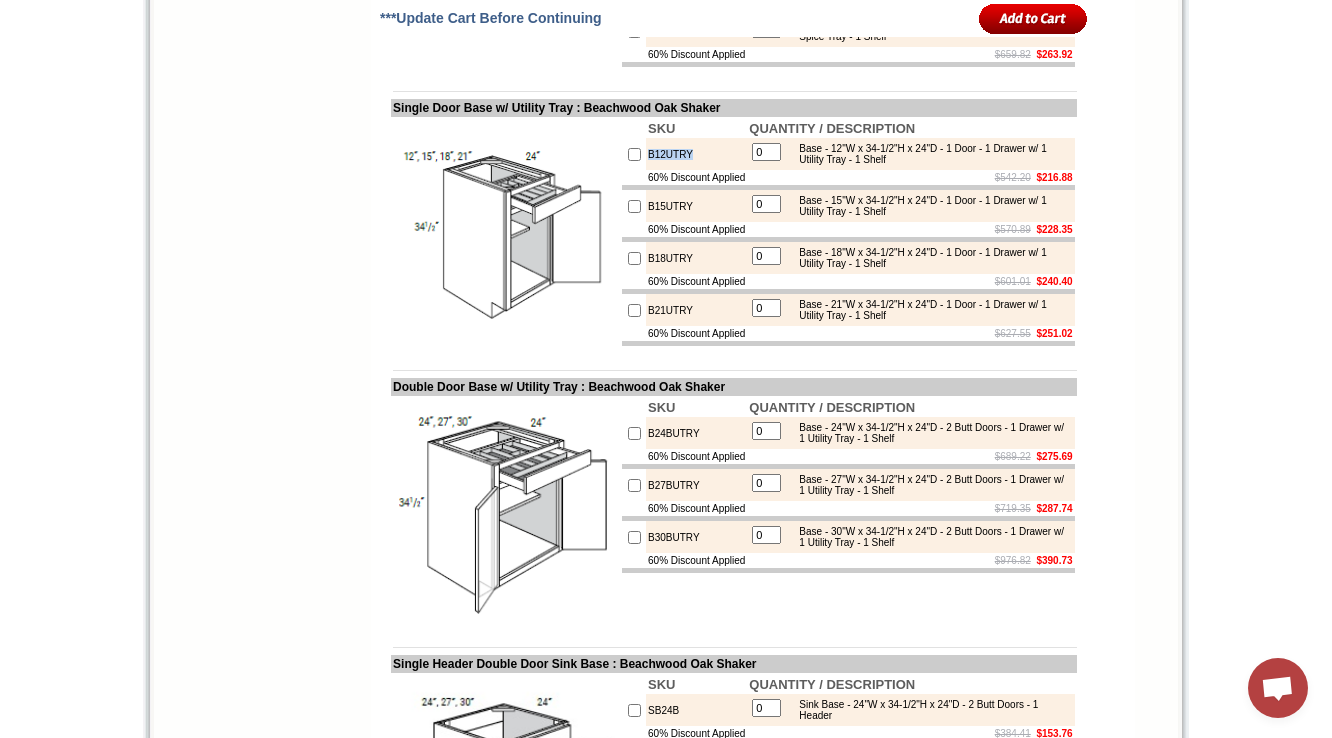 scroll, scrollTop: 3600, scrollLeft: 0, axis: vertical 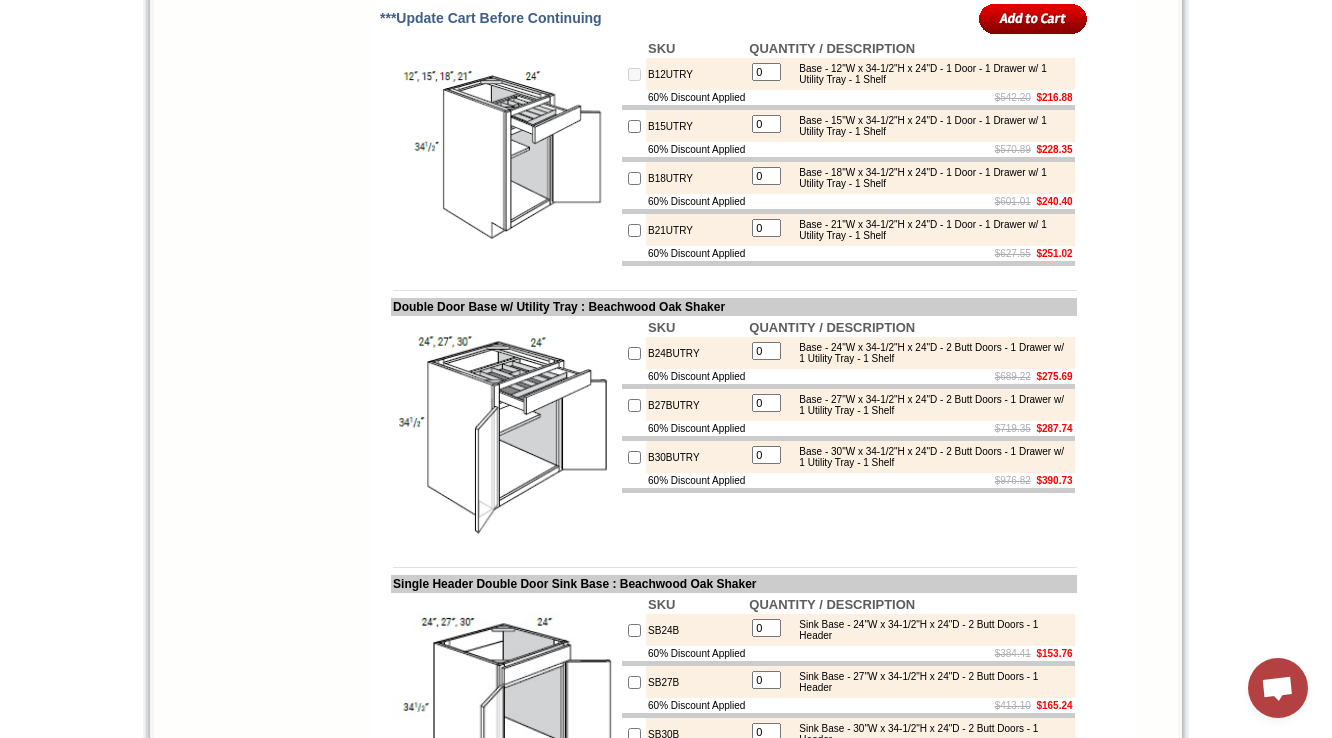 click on "0 Base - 15"W x 34-1/2"H x 24"D - 1 Door - 1 Drawer w/ 1 Utility Tray - 1 Shelf" at bounding box center [910, 126] 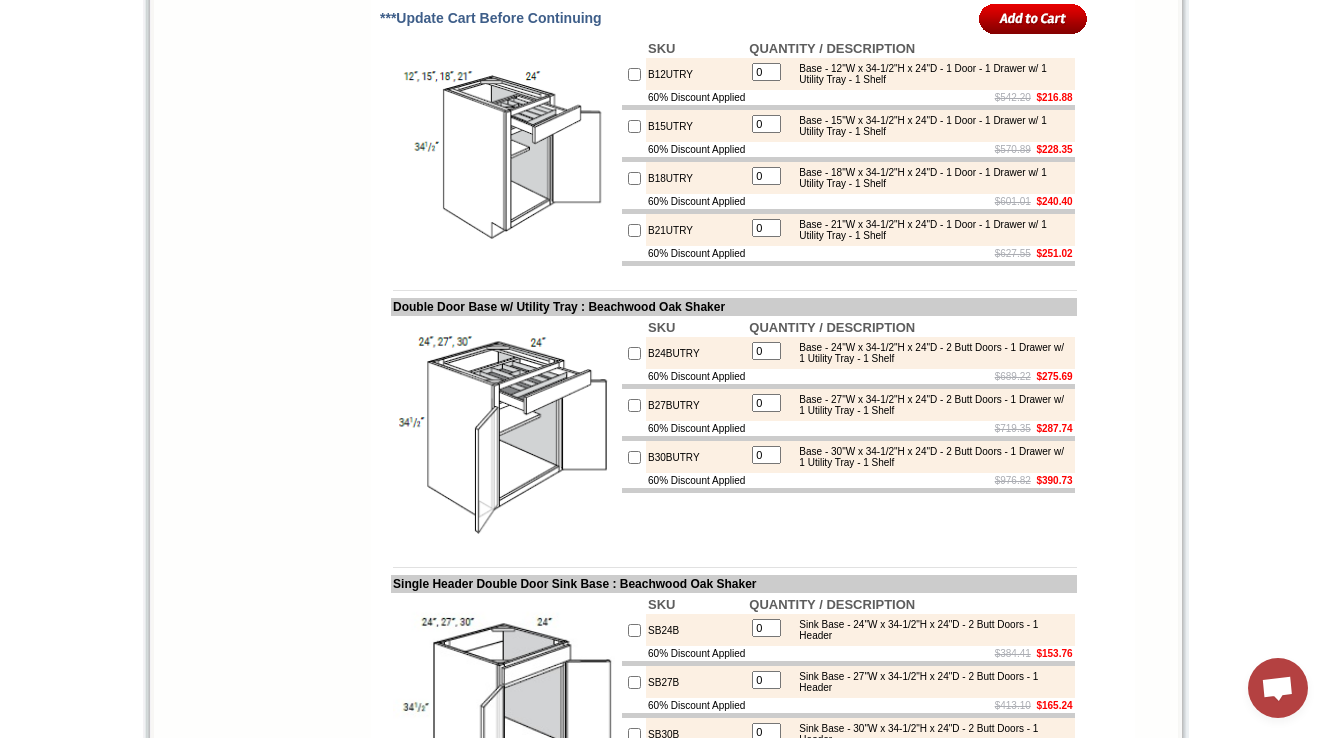 click on "$570.89    $228.35" at bounding box center (910, 149) 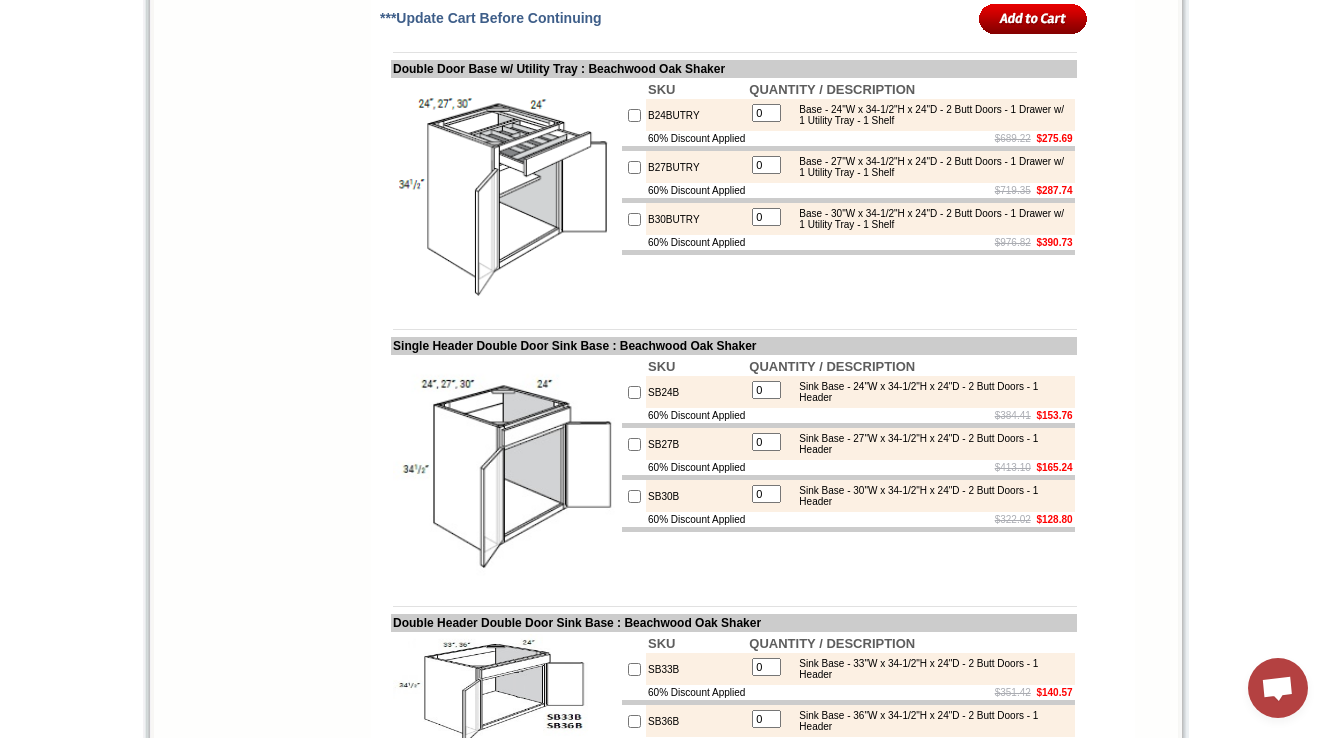 scroll, scrollTop: 3840, scrollLeft: 0, axis: vertical 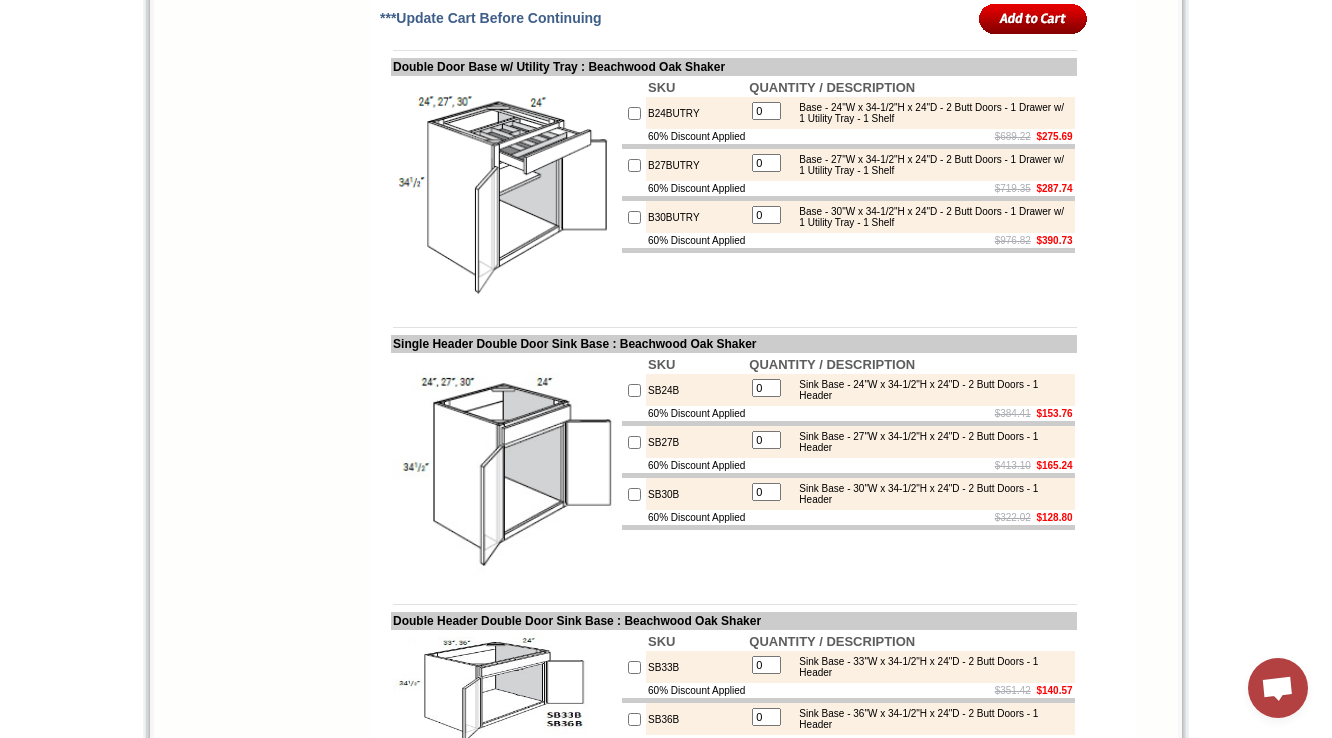 click on "B24BUTRY" at bounding box center (696, 113) 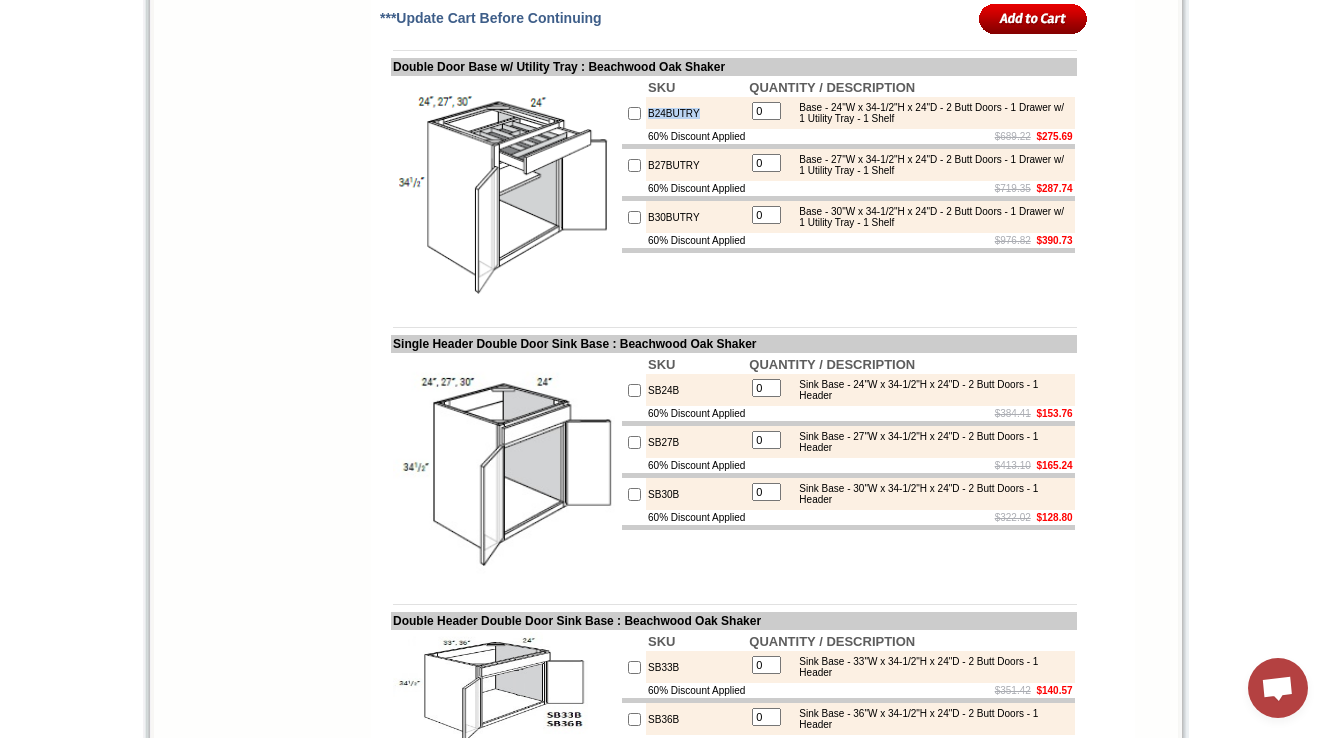 click on "B24BUTRY" at bounding box center [696, 113] 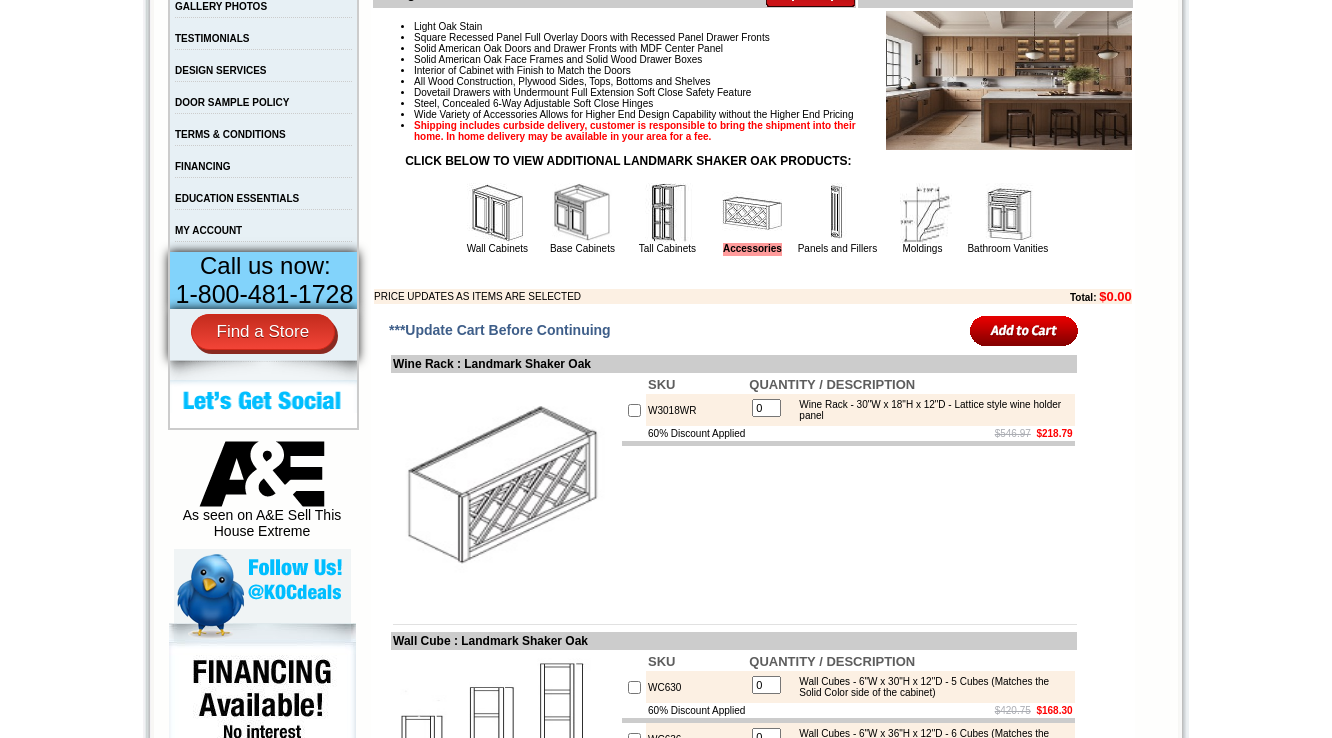 scroll, scrollTop: 0, scrollLeft: 0, axis: both 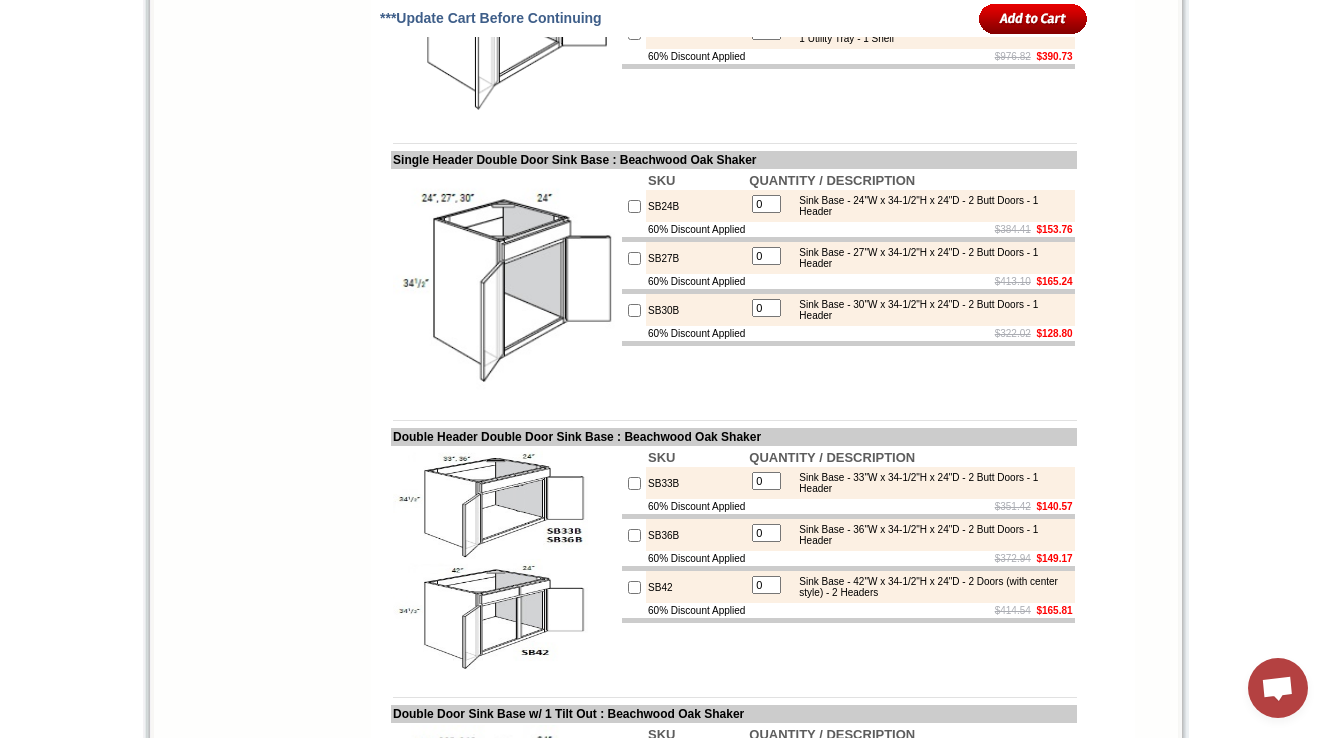 click on "SB24B" at bounding box center [696, 206] 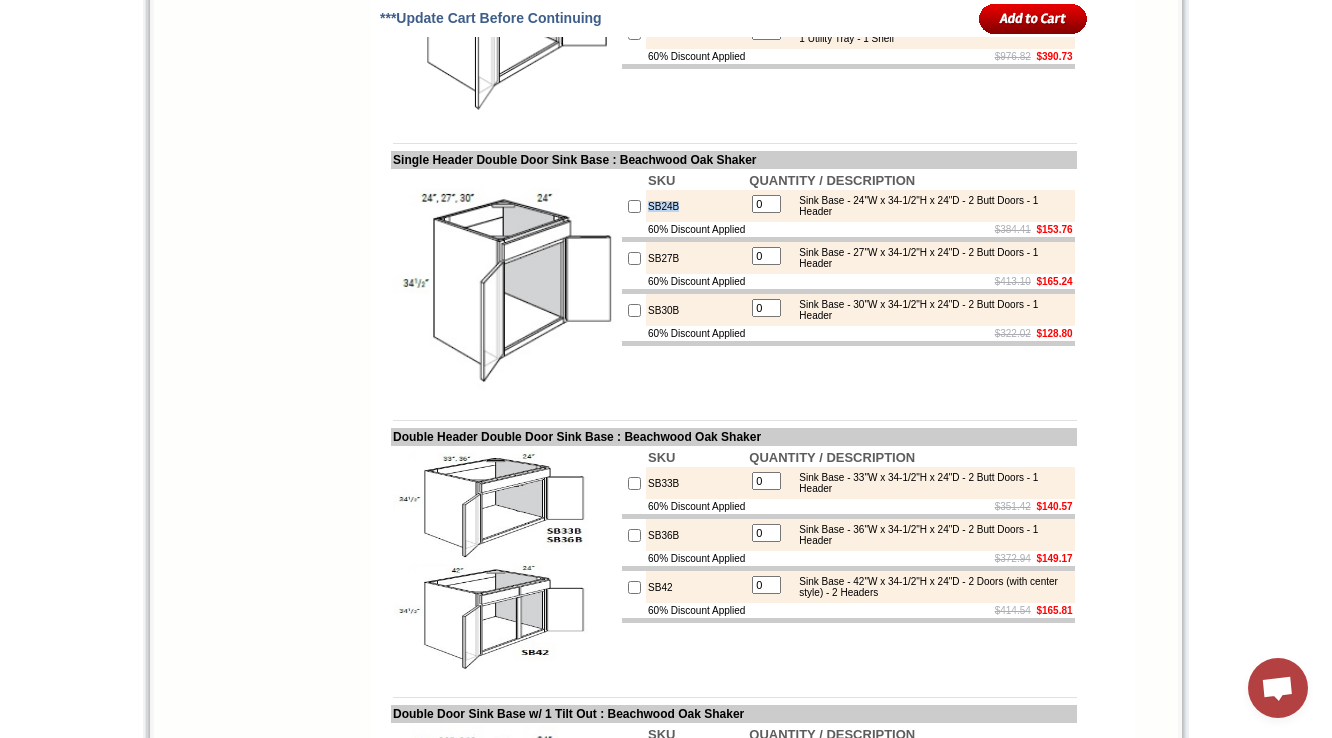 copy on "SB24B" 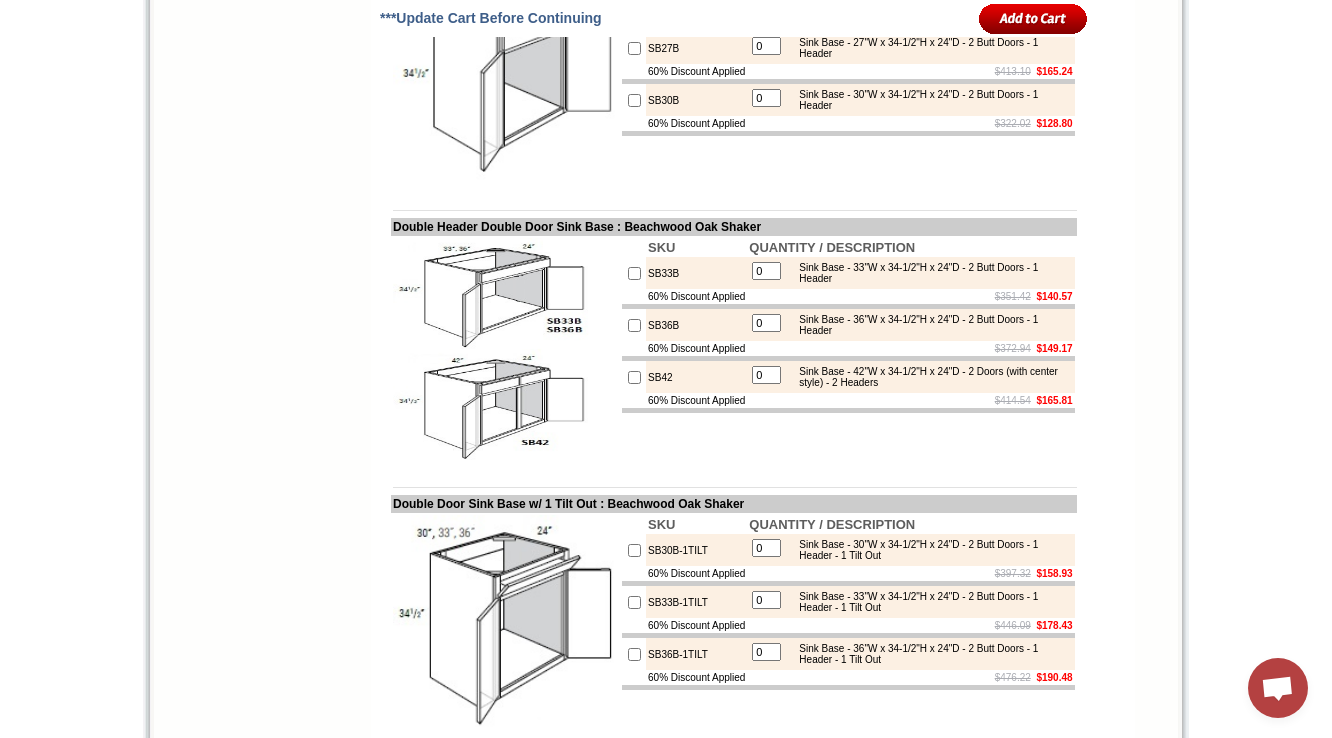 scroll, scrollTop: 4184, scrollLeft: 0, axis: vertical 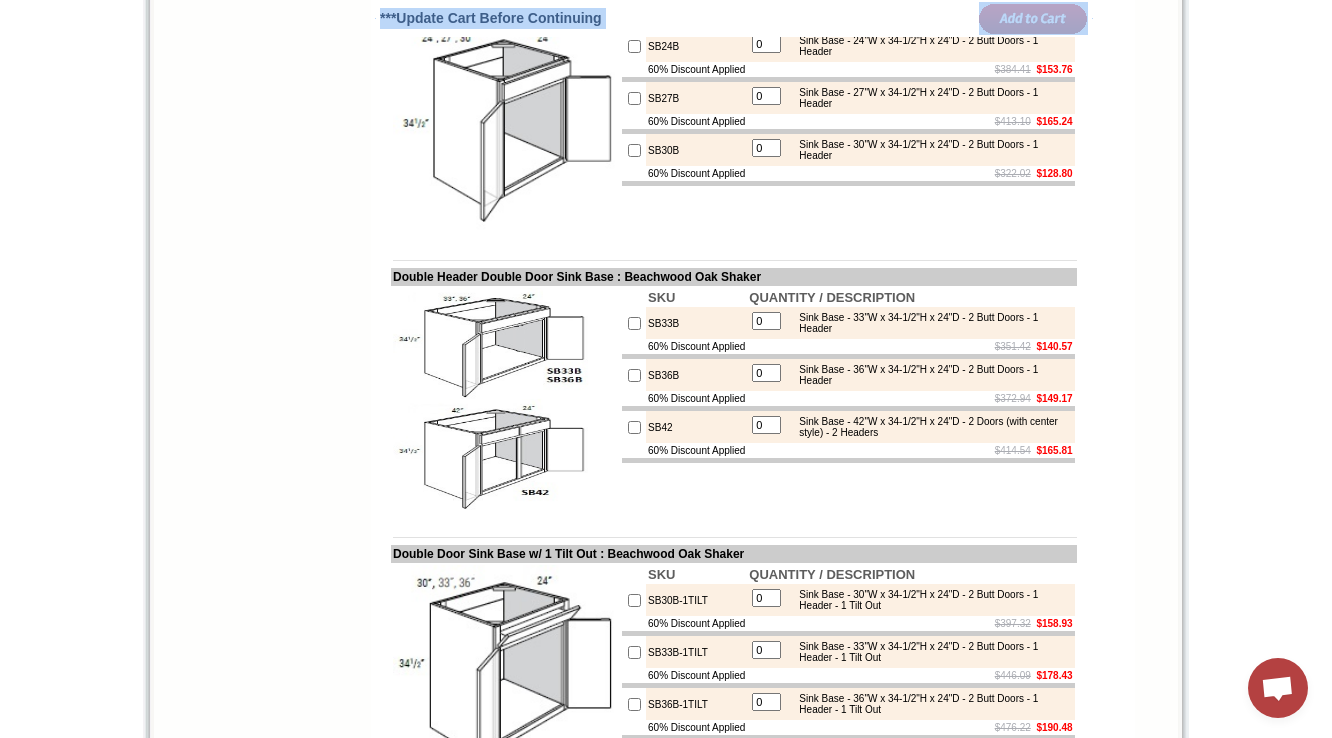 drag, startPoint x: 324, startPoint y: 164, endPoint x: 616, endPoint y: 175, distance: 292.20712 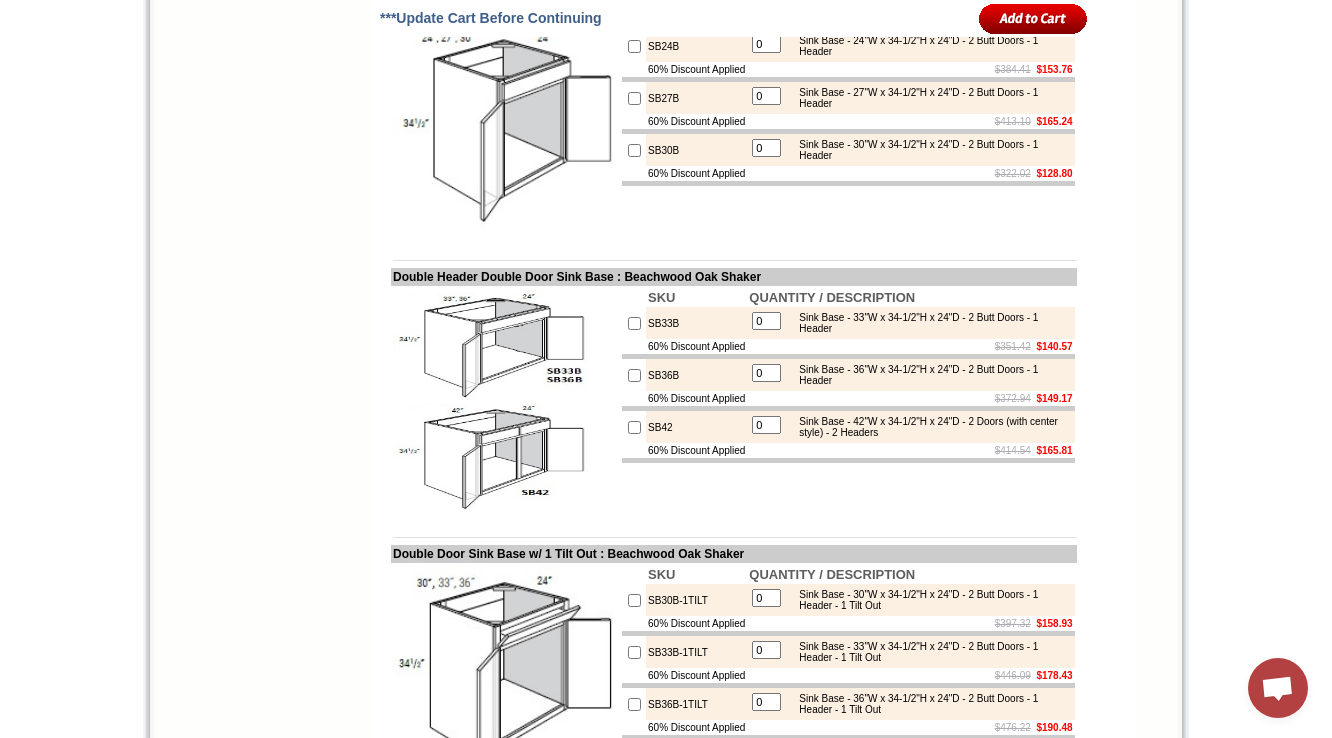 click on "1-888-621-0925
Contact Us   Find a Store   Send Us a Design   View Cart
Shipping* Unassembled 7 - 14 Business Days, Assembled** 10 - 17 Business Days
*Approximation **Assembly Fee Applies
Hurry! Offer Expires: Friday August 8th, 2025
Search
HOME
KITCHEN CABINETS IN-STOCK
GRANITE PRODUCTS" at bounding box center (666, 1944) 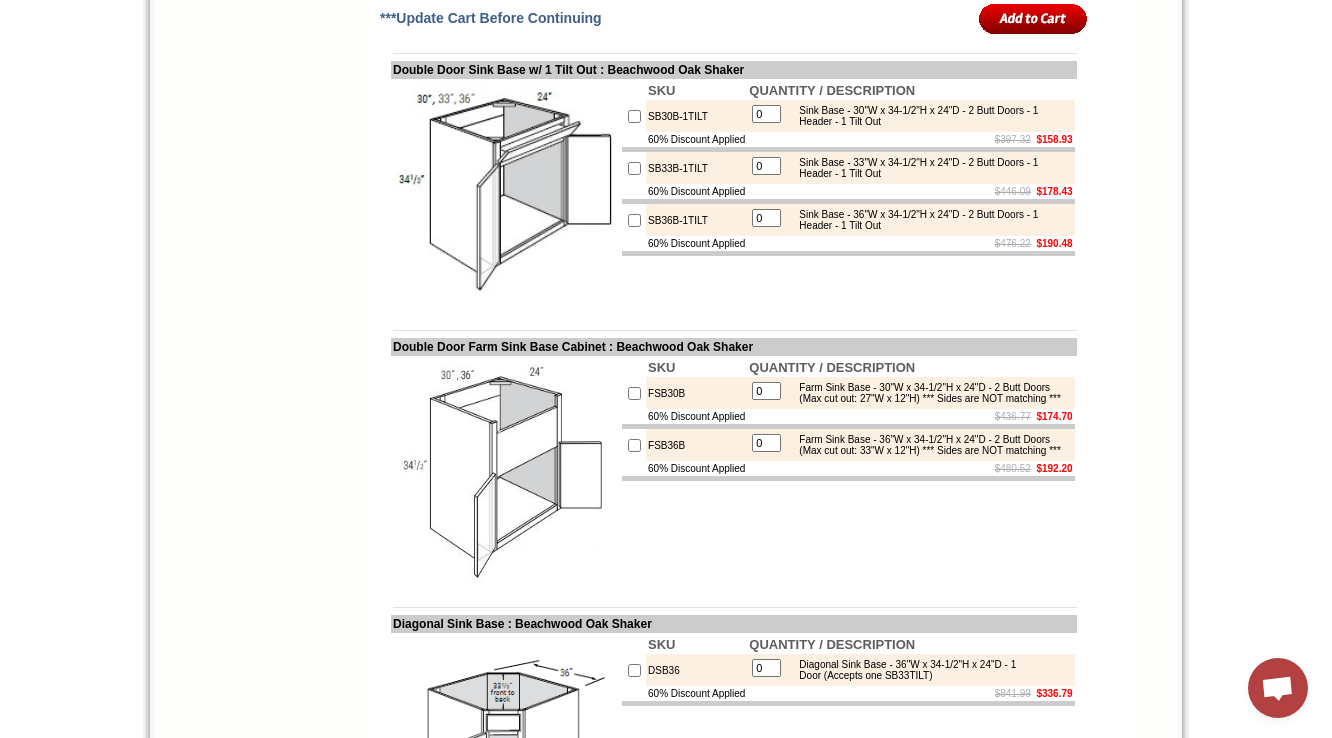 scroll, scrollTop: 4908, scrollLeft: 0, axis: vertical 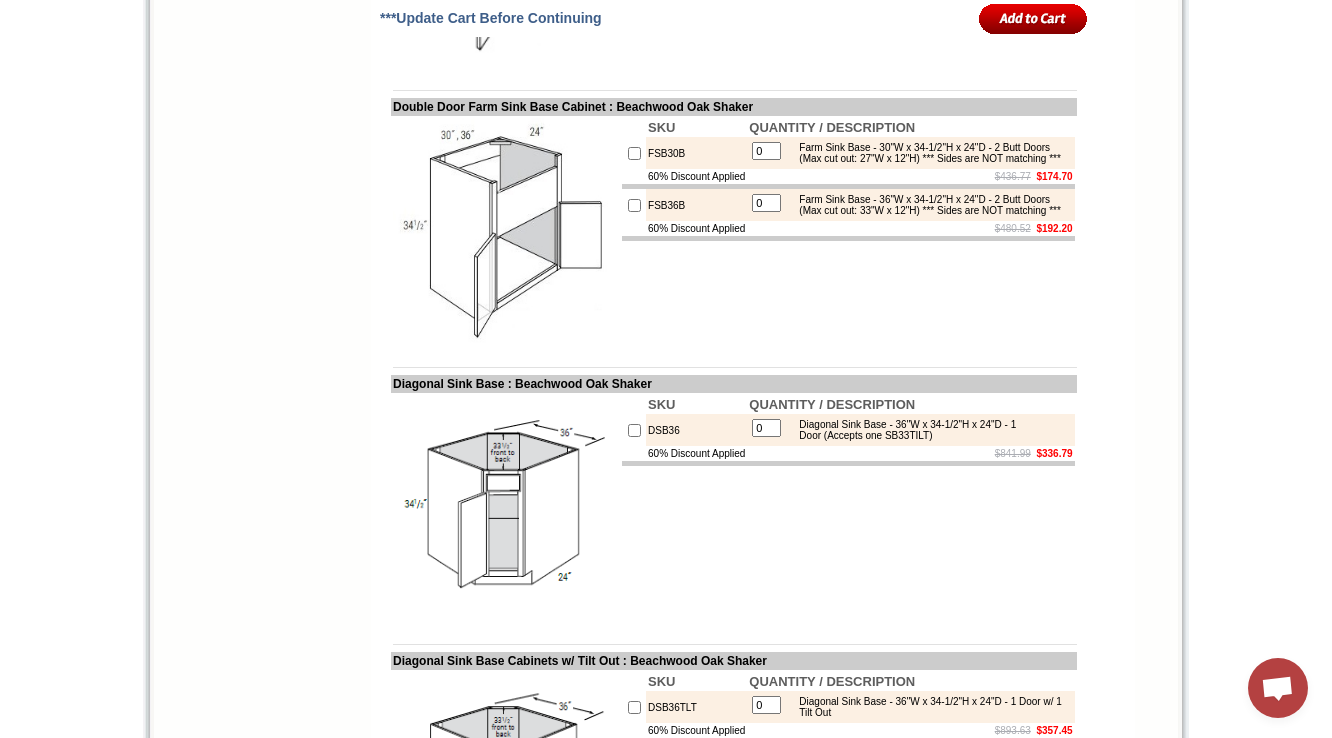 click on "FSB30B" at bounding box center (696, 153) 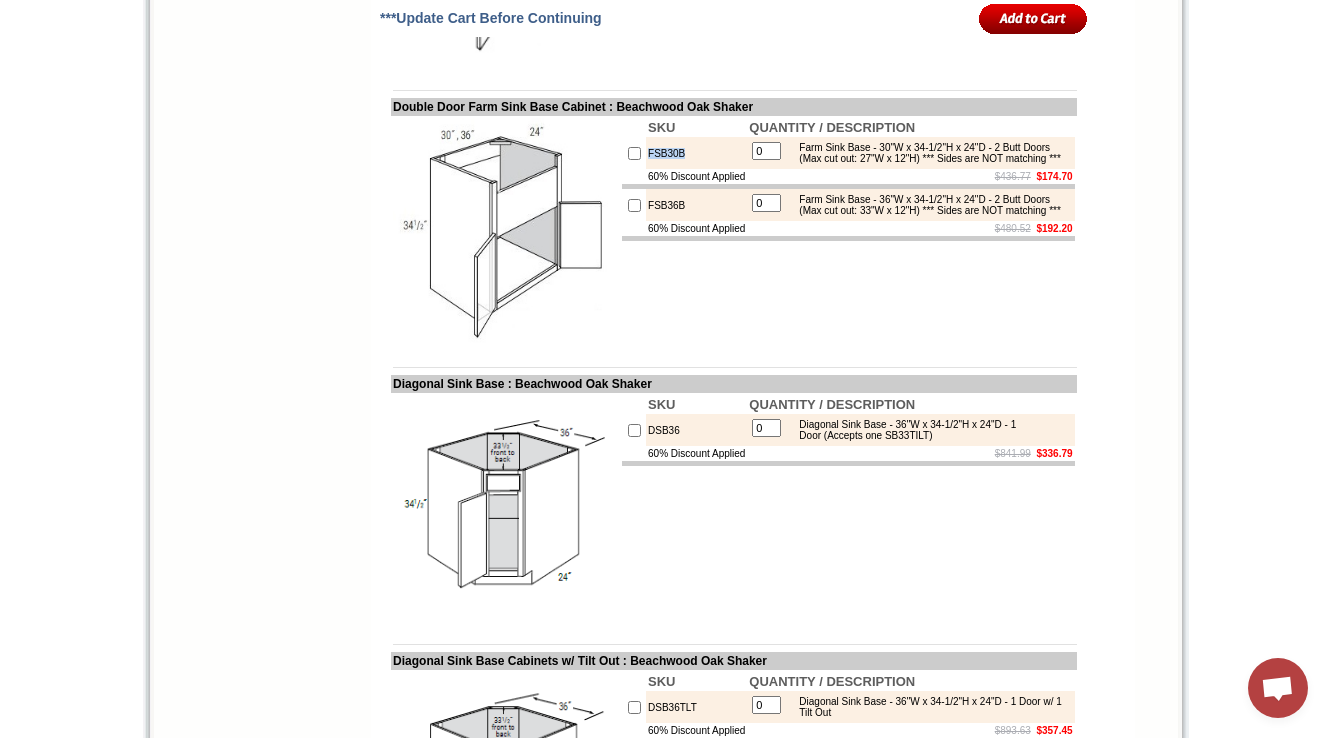 click on "FSB30B" at bounding box center [696, 153] 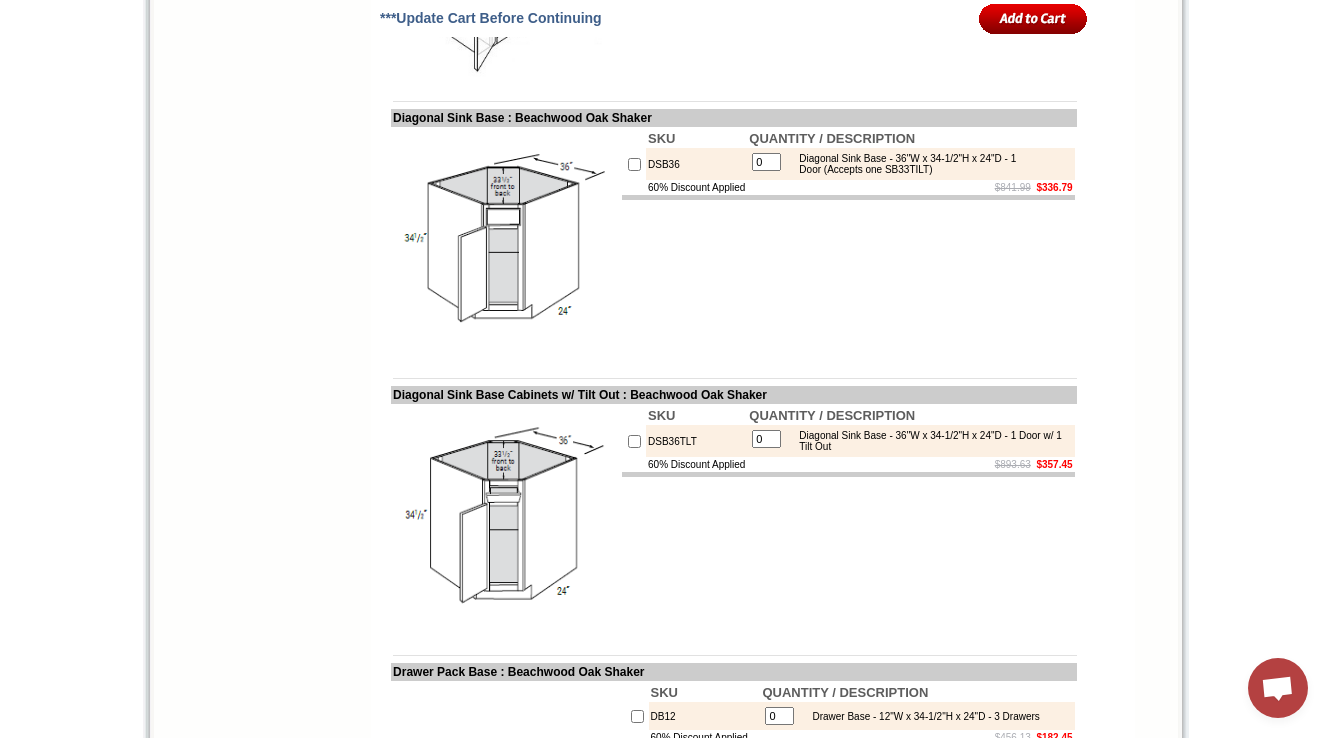 scroll, scrollTop: 5228, scrollLeft: 0, axis: vertical 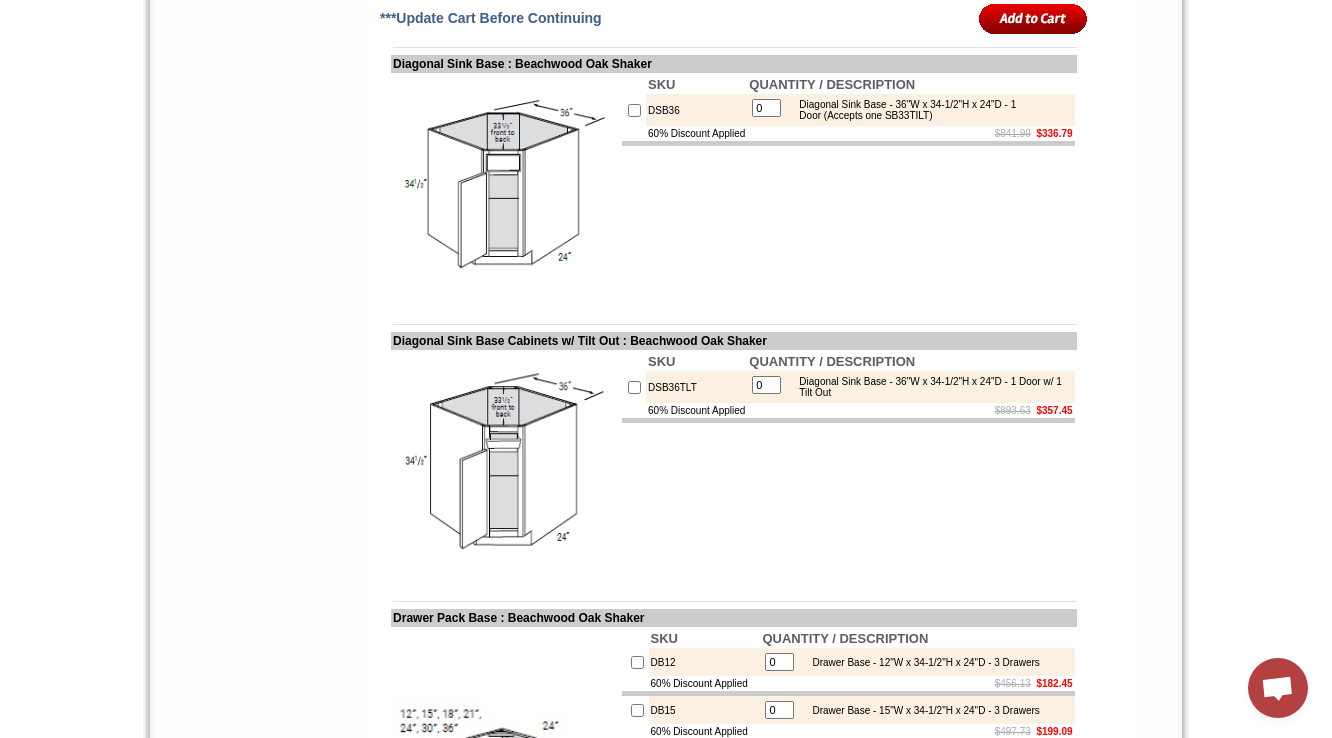 click on "DSB36" at bounding box center (696, 110) 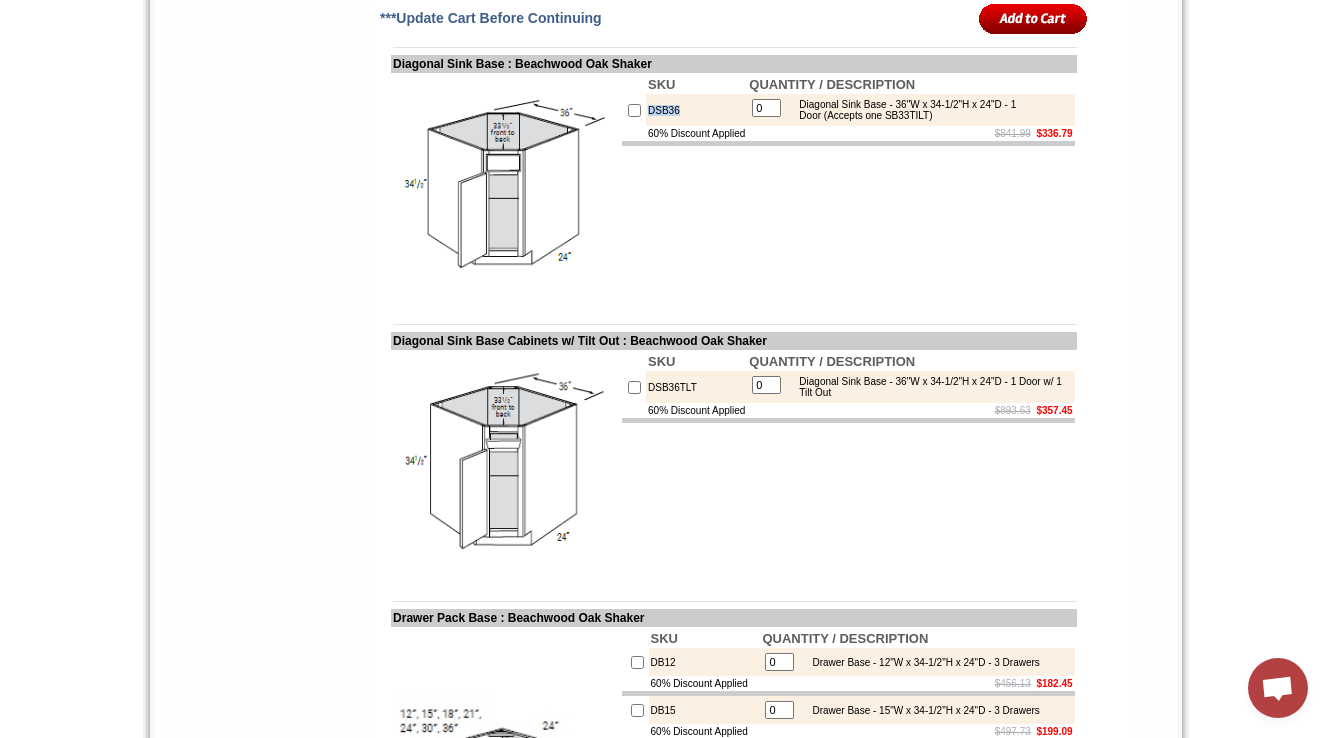 click on "DSB36" at bounding box center [696, 110] 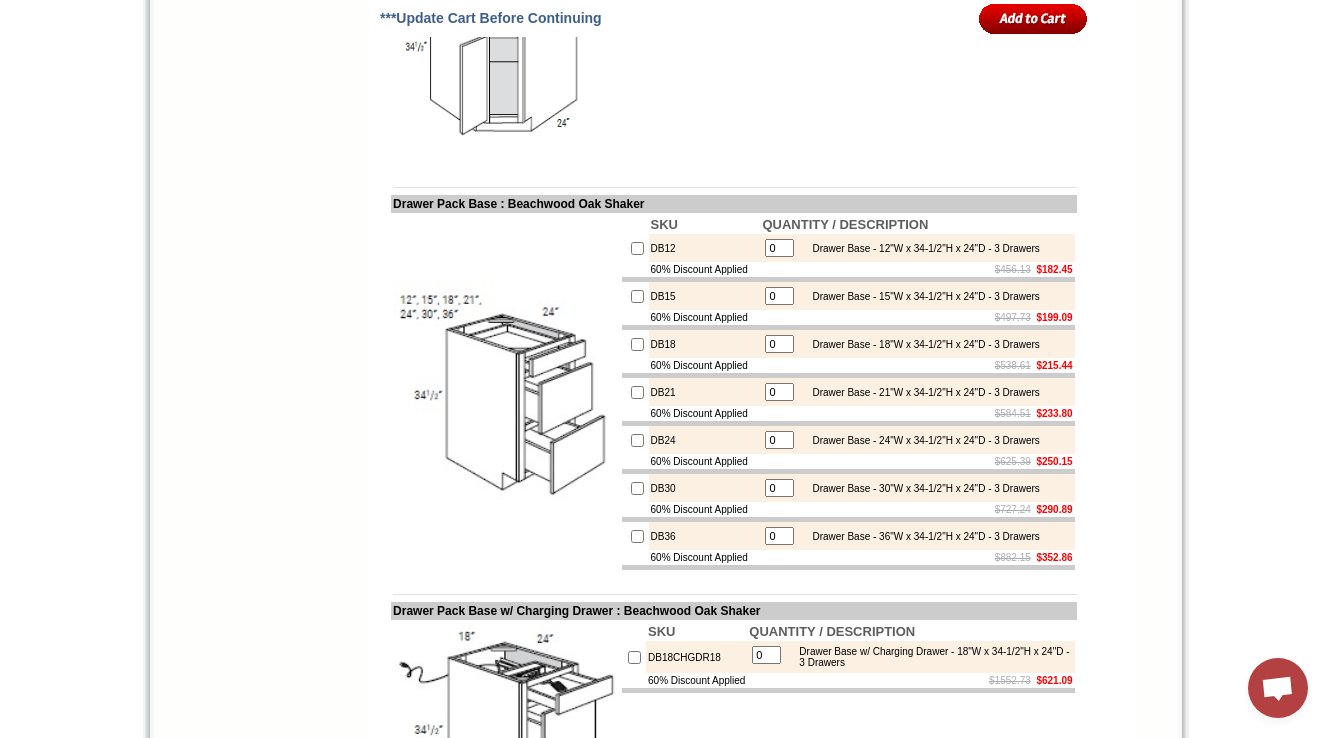 scroll, scrollTop: 5708, scrollLeft: 0, axis: vertical 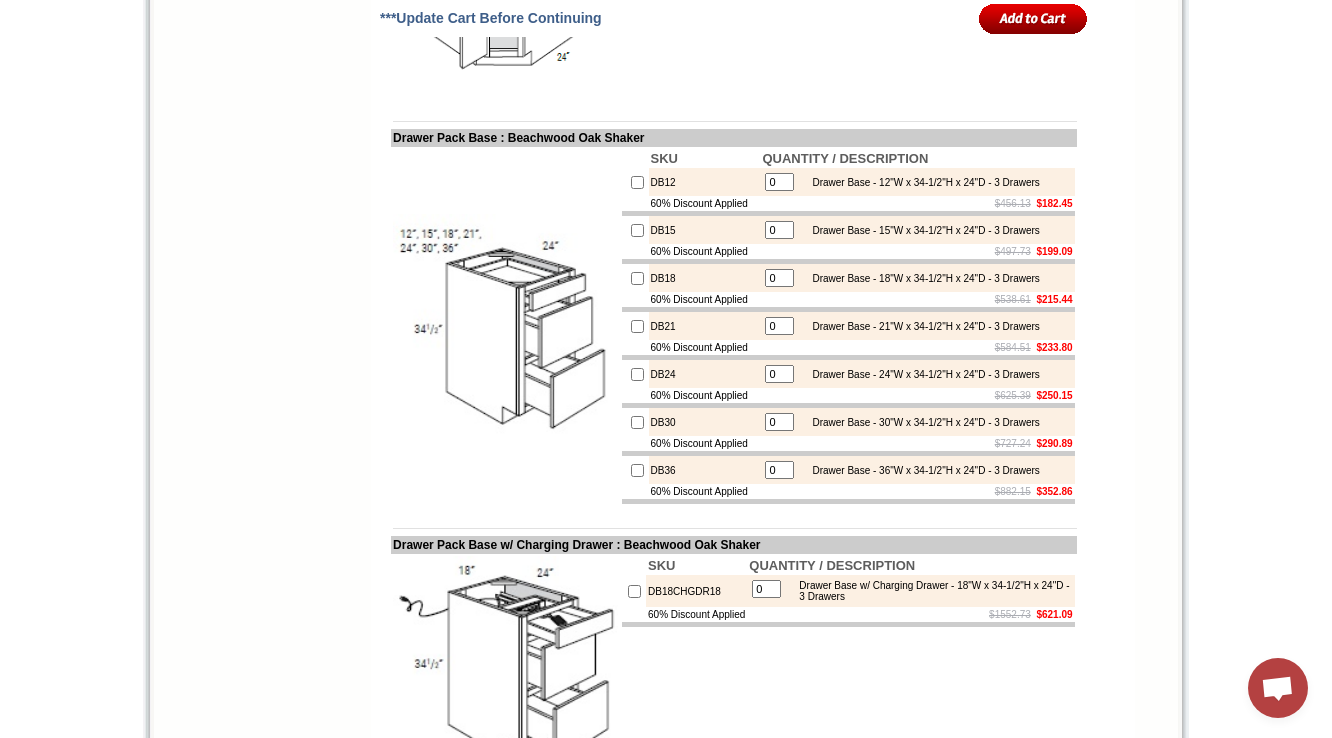 click on "DB12" at bounding box center (705, 182) 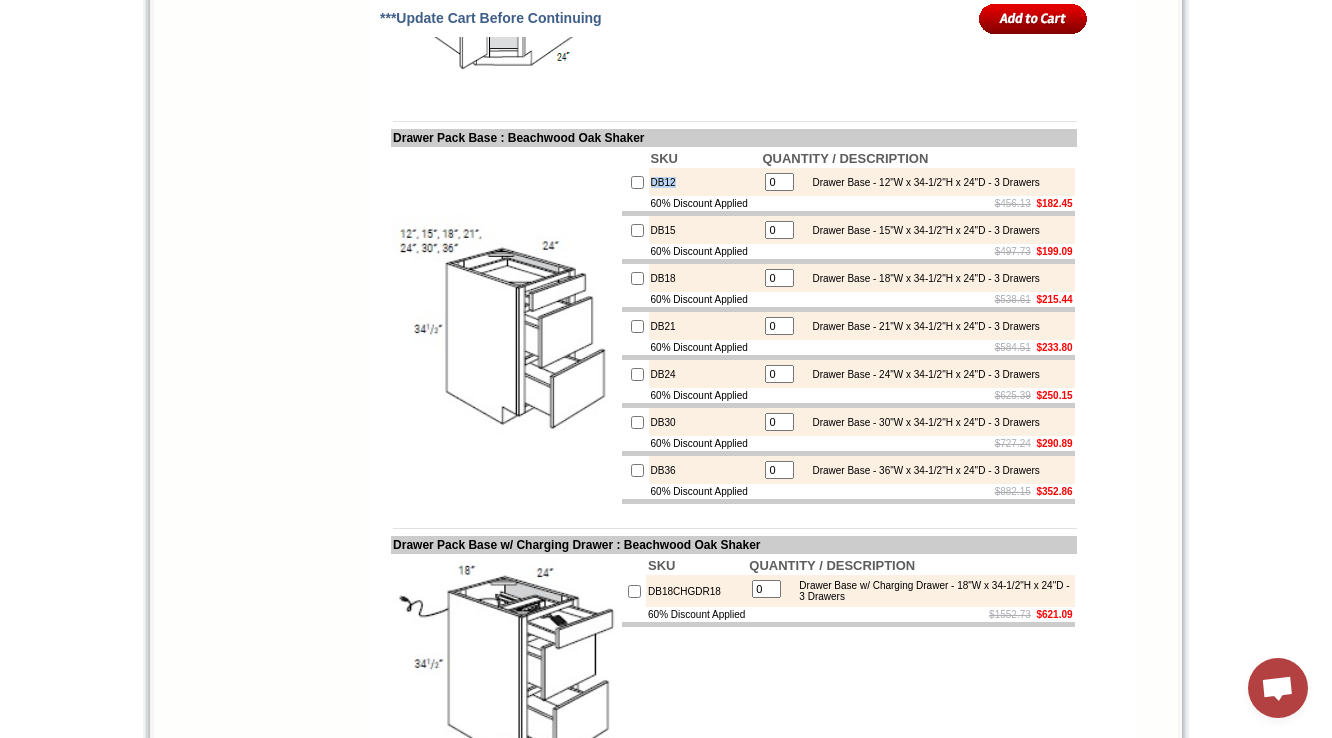 click on "DB12" at bounding box center [705, 182] 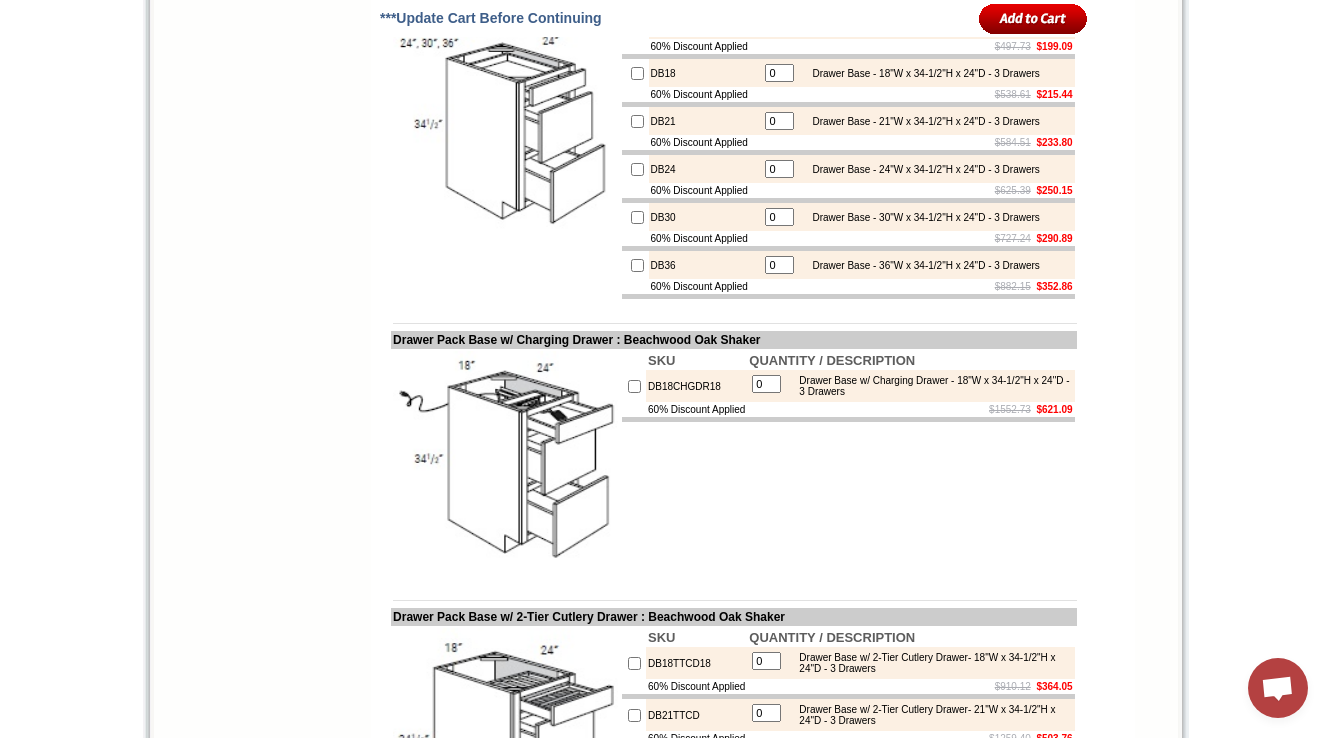 scroll, scrollTop: 6188, scrollLeft: 0, axis: vertical 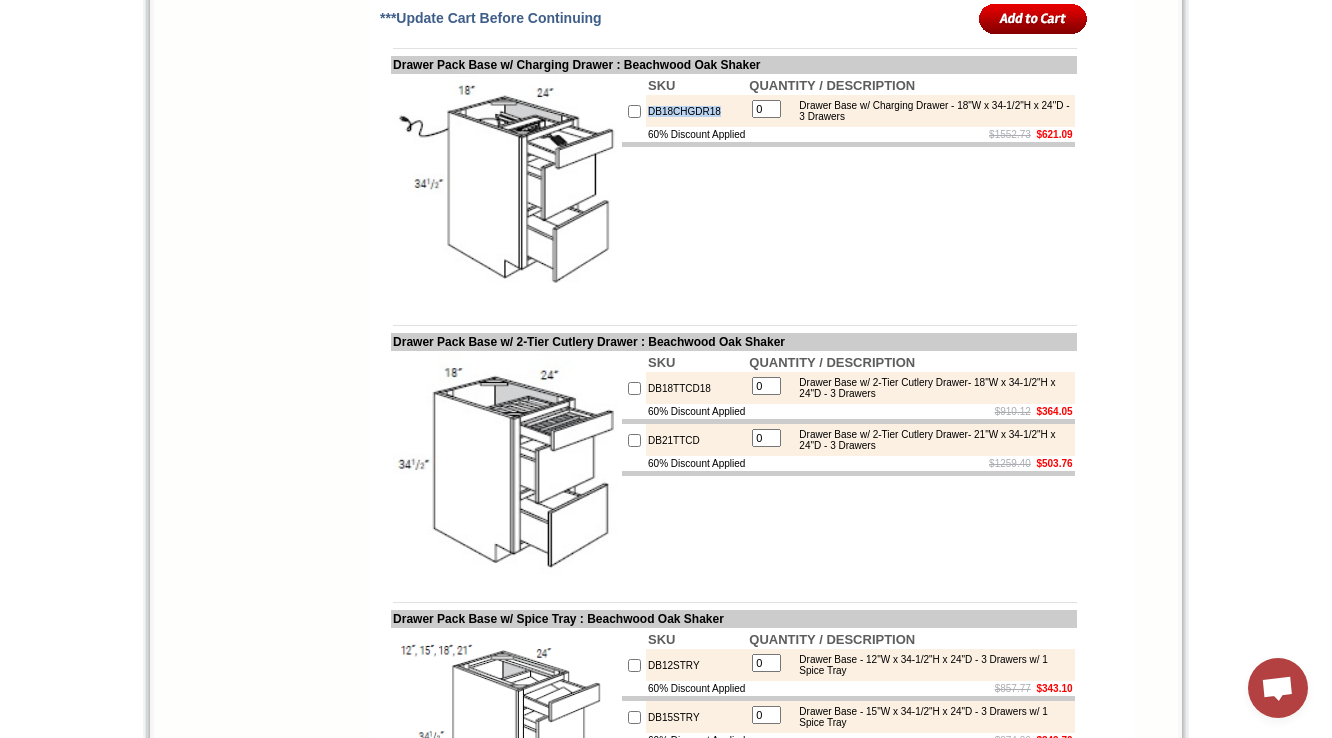 drag, startPoint x: 648, startPoint y: 357, endPoint x: 728, endPoint y: 352, distance: 80.1561 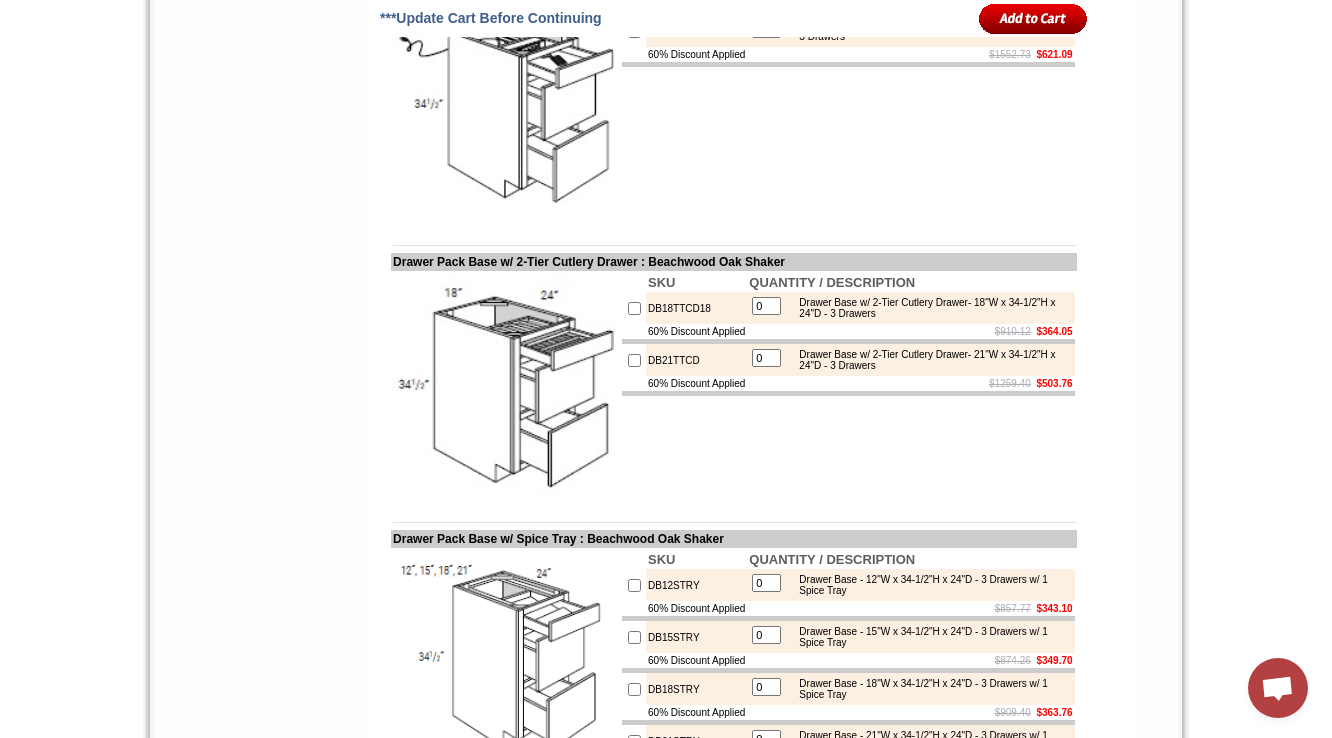 scroll, scrollTop: 6348, scrollLeft: 0, axis: vertical 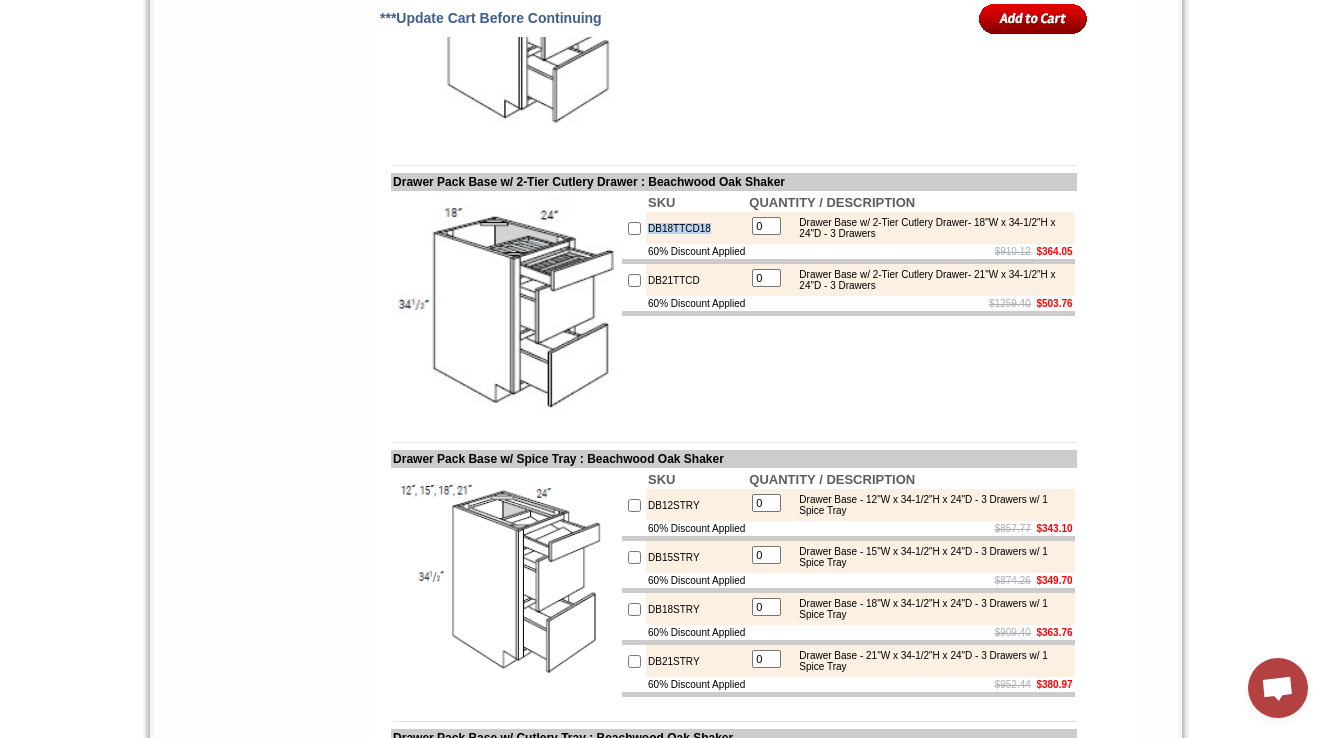 drag, startPoint x: 646, startPoint y: 470, endPoint x: 712, endPoint y: 472, distance: 66.0303 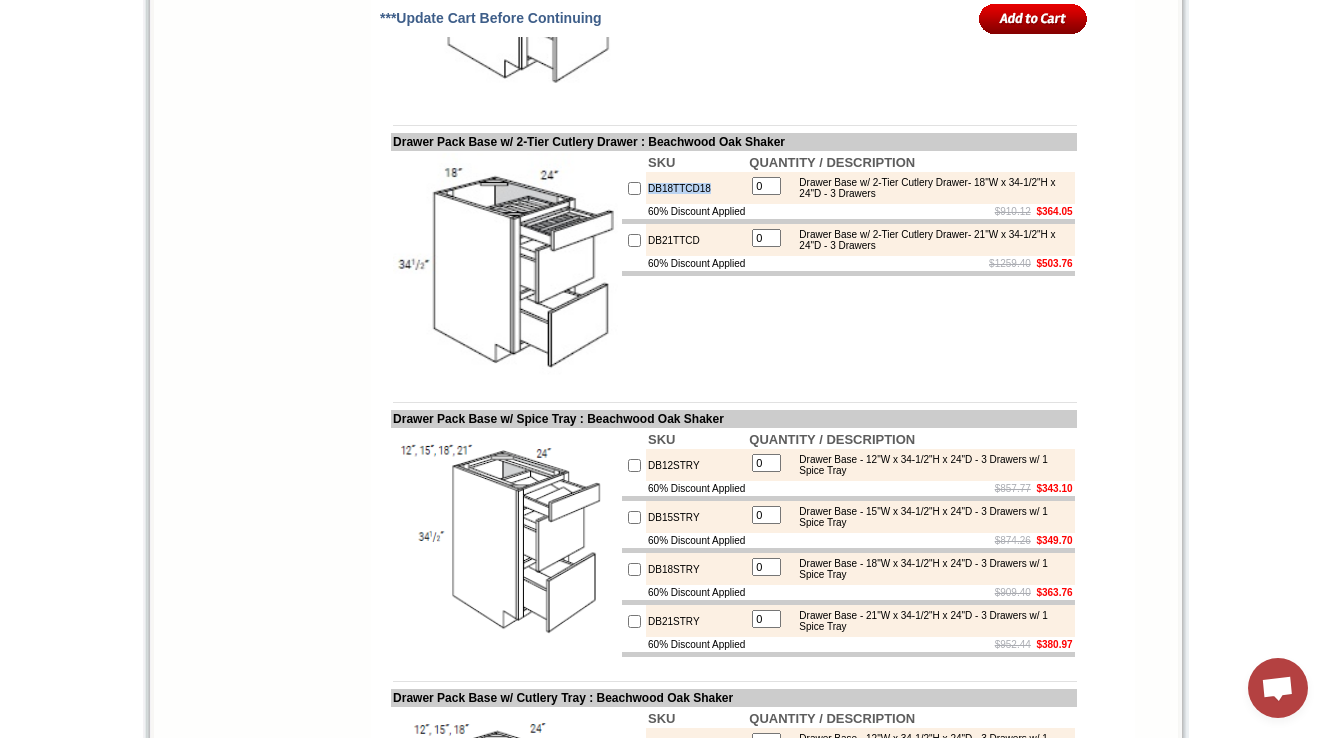 scroll, scrollTop: 6428, scrollLeft: 0, axis: vertical 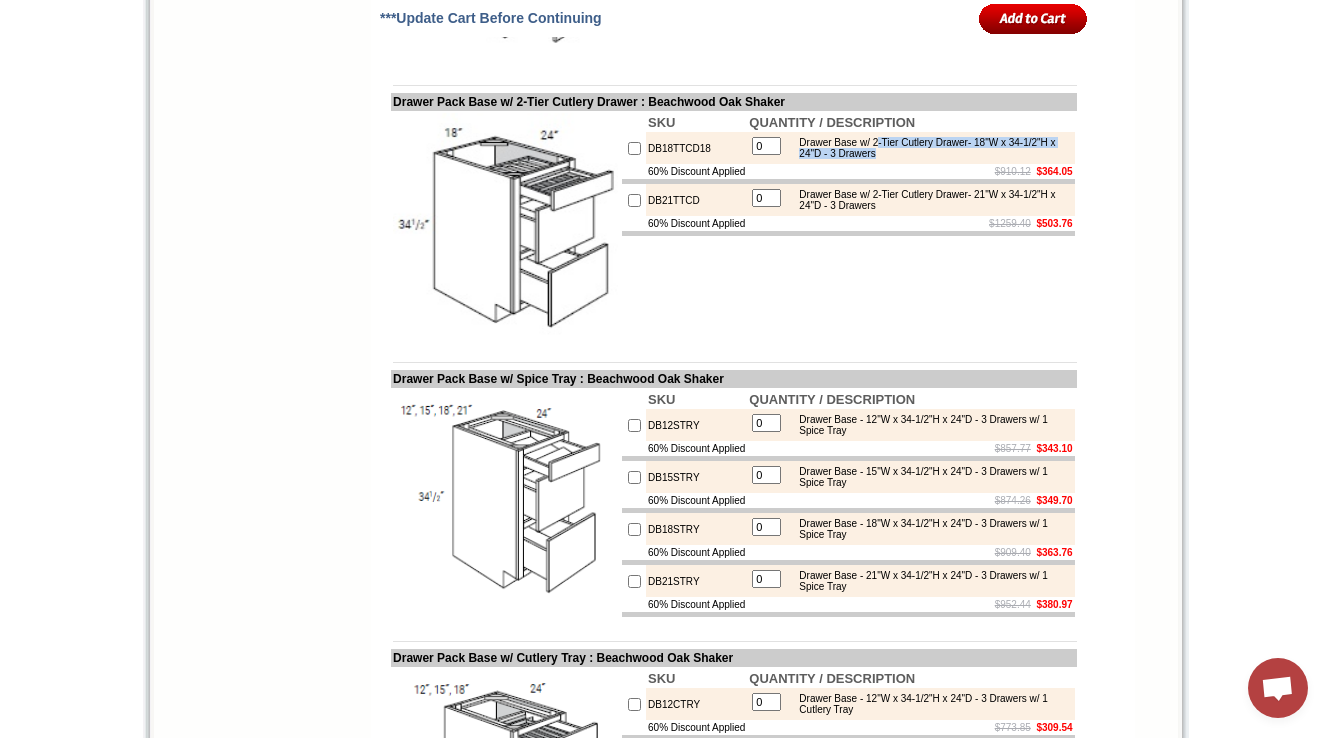 drag, startPoint x: 907, startPoint y: 387, endPoint x: 986, endPoint y: 408, distance: 81.7435 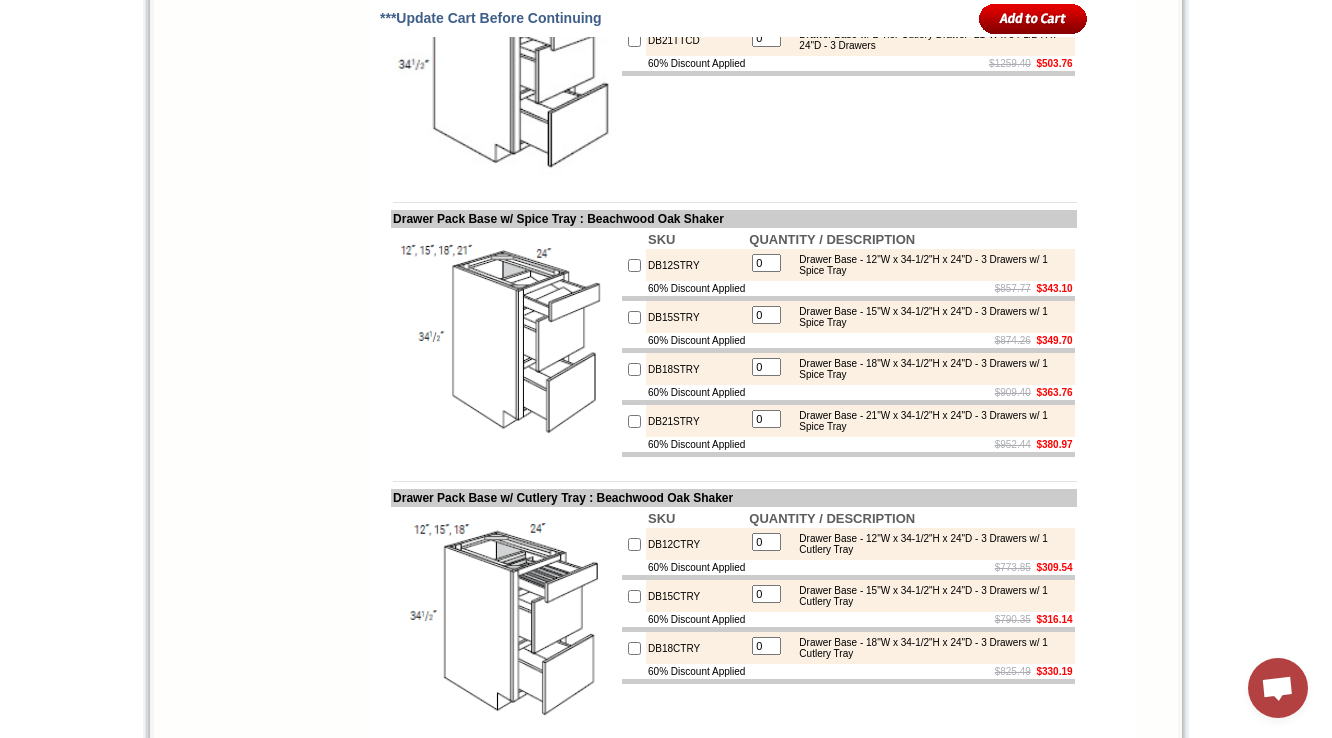 scroll, scrollTop: 6668, scrollLeft: 0, axis: vertical 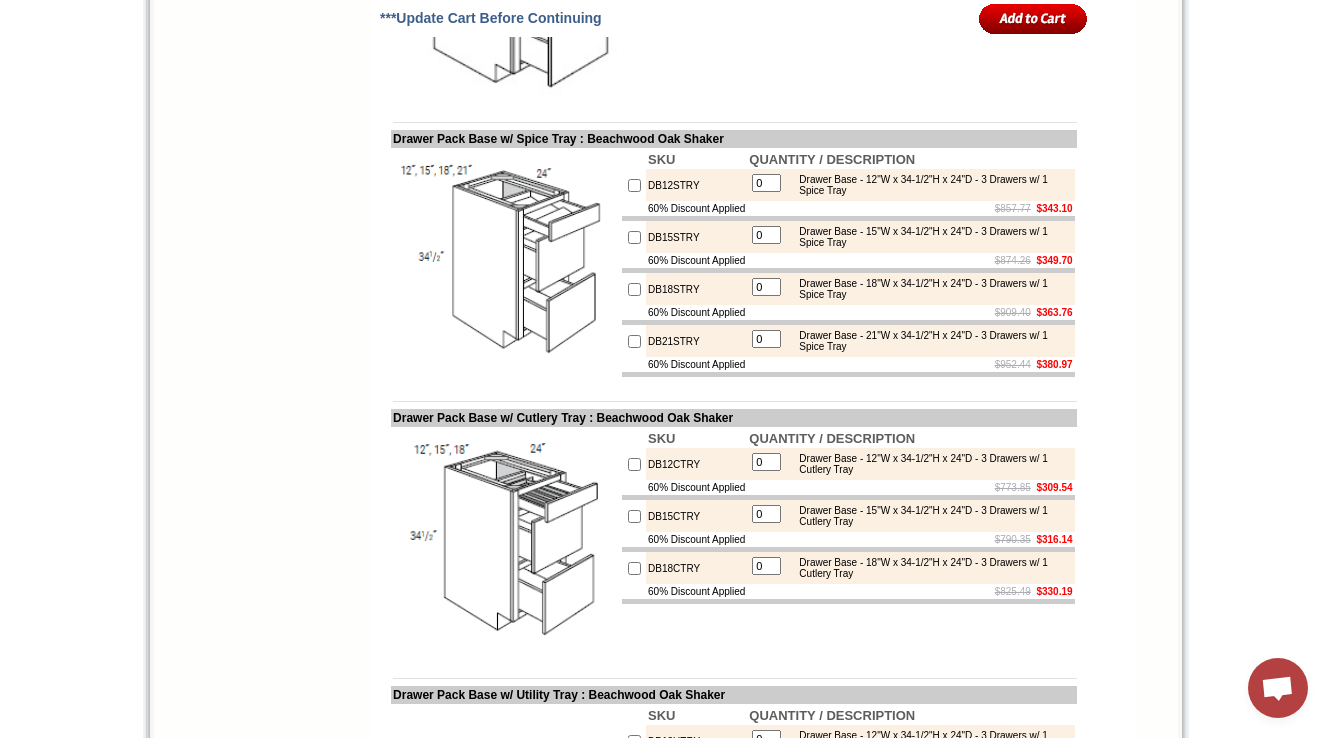 click on "SKU
QUANTITY / DESCRIPTION
DB18TTCD18
0 Drawer Base w/ 2-Tier Cutlery Drawer- 18"W x 34-1/2"H x 24"D - 3 Drawers
60% Discount Applied
$910.12    $364.05
DB21TTCD
0 Drawer Base w/ 2-Tier Cutlery Drawer- 21"W x 34-1/2"H x 24"D - 3 Drawers
60% Discount Applied
$1259.40    $503.76" at bounding box center [848, -15] 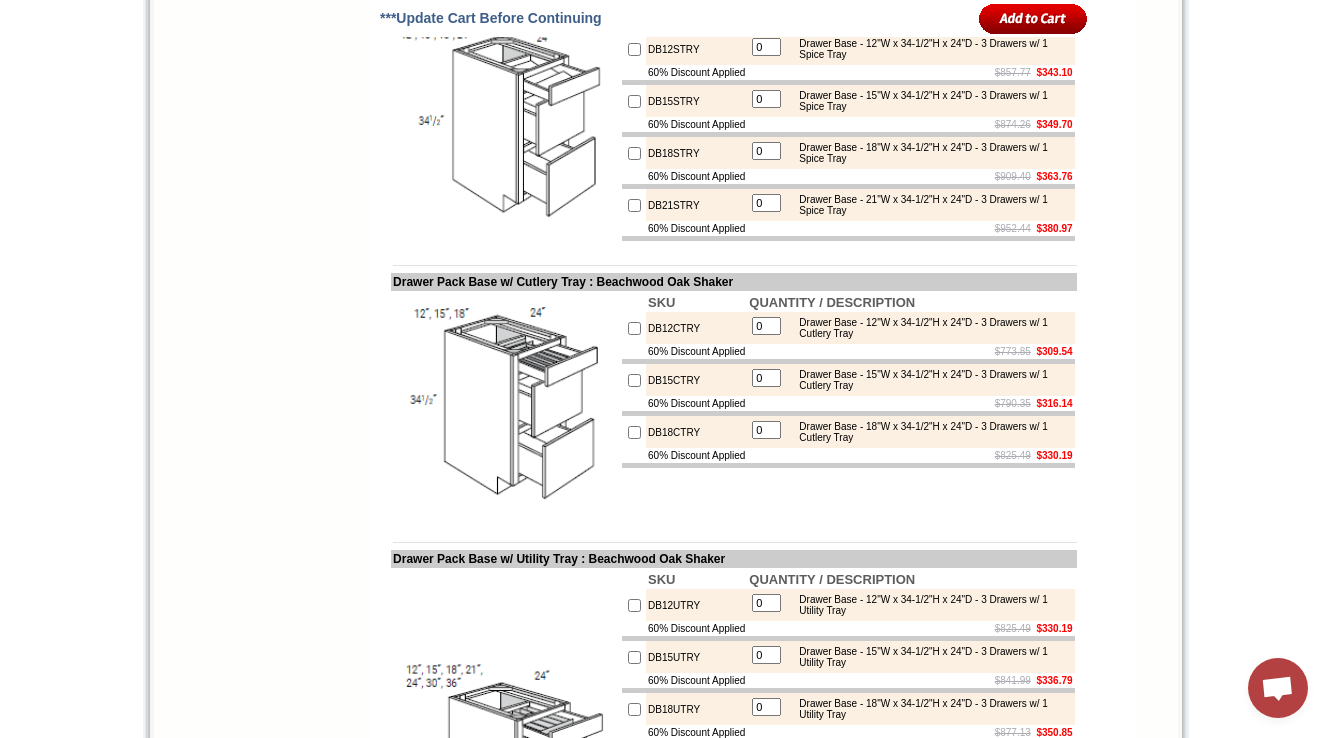 scroll, scrollTop: 6828, scrollLeft: 0, axis: vertical 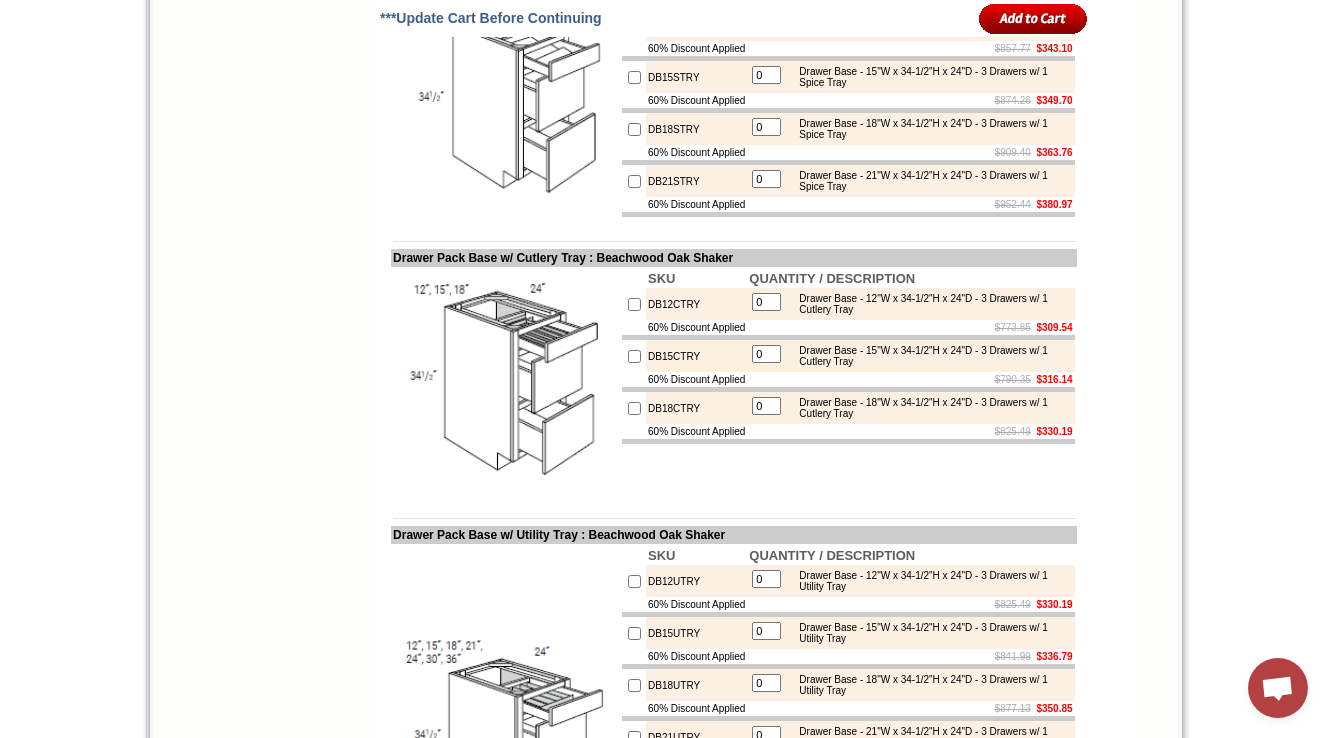 click on "DB12STRY" at bounding box center [696, 25] 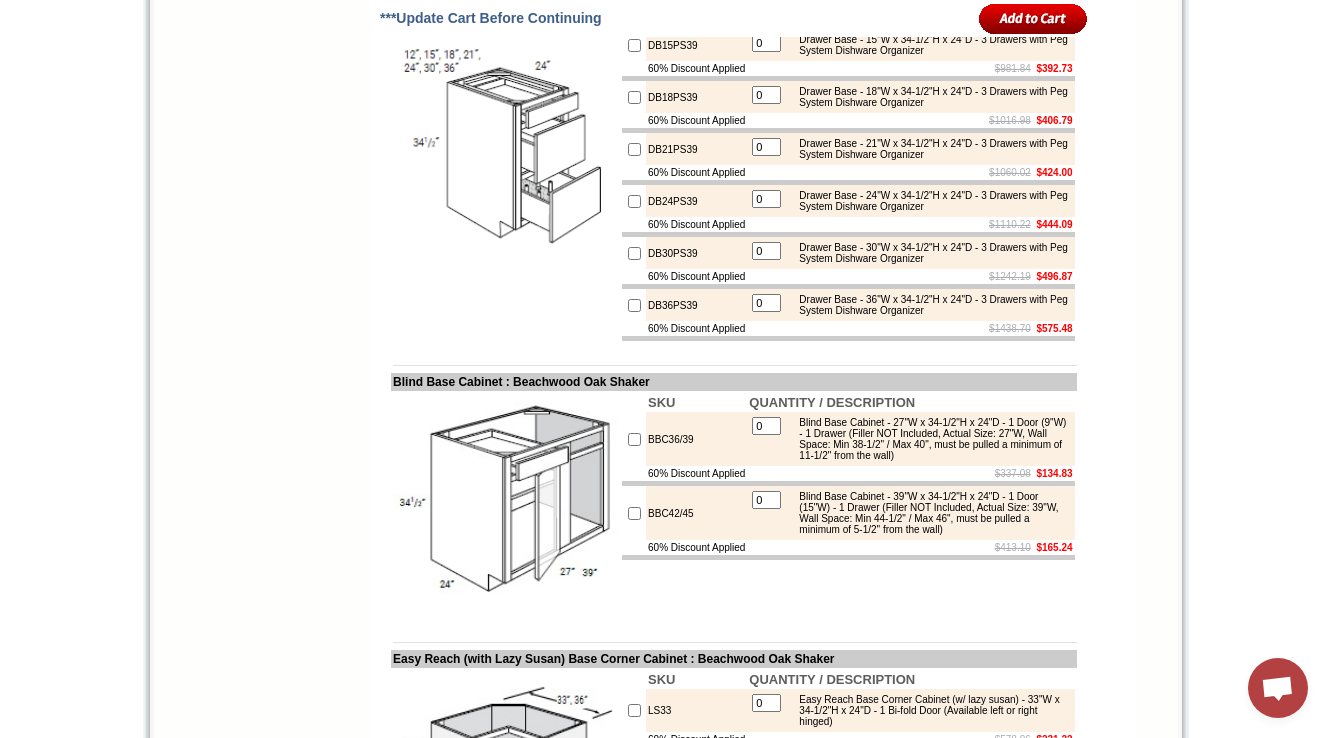 scroll, scrollTop: 7868, scrollLeft: 0, axis: vertical 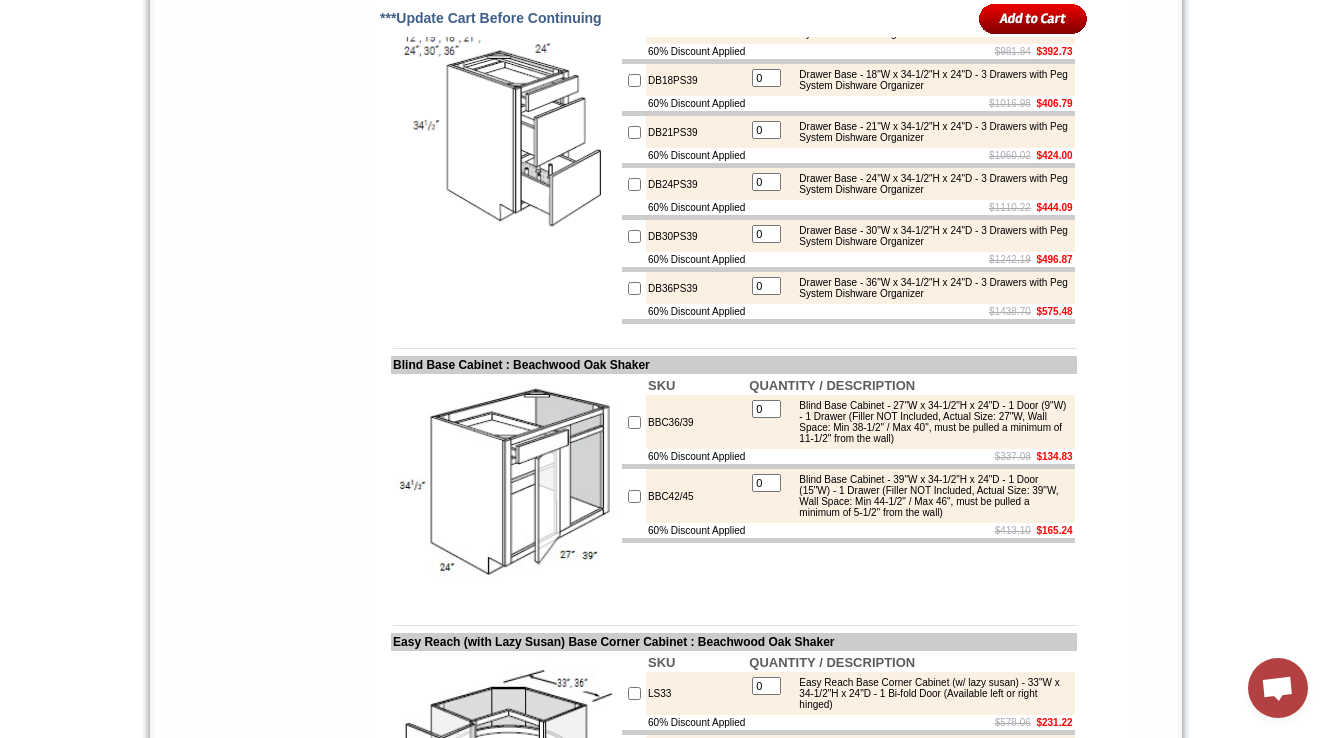 click on "DB12PS39" at bounding box center [696, -24] 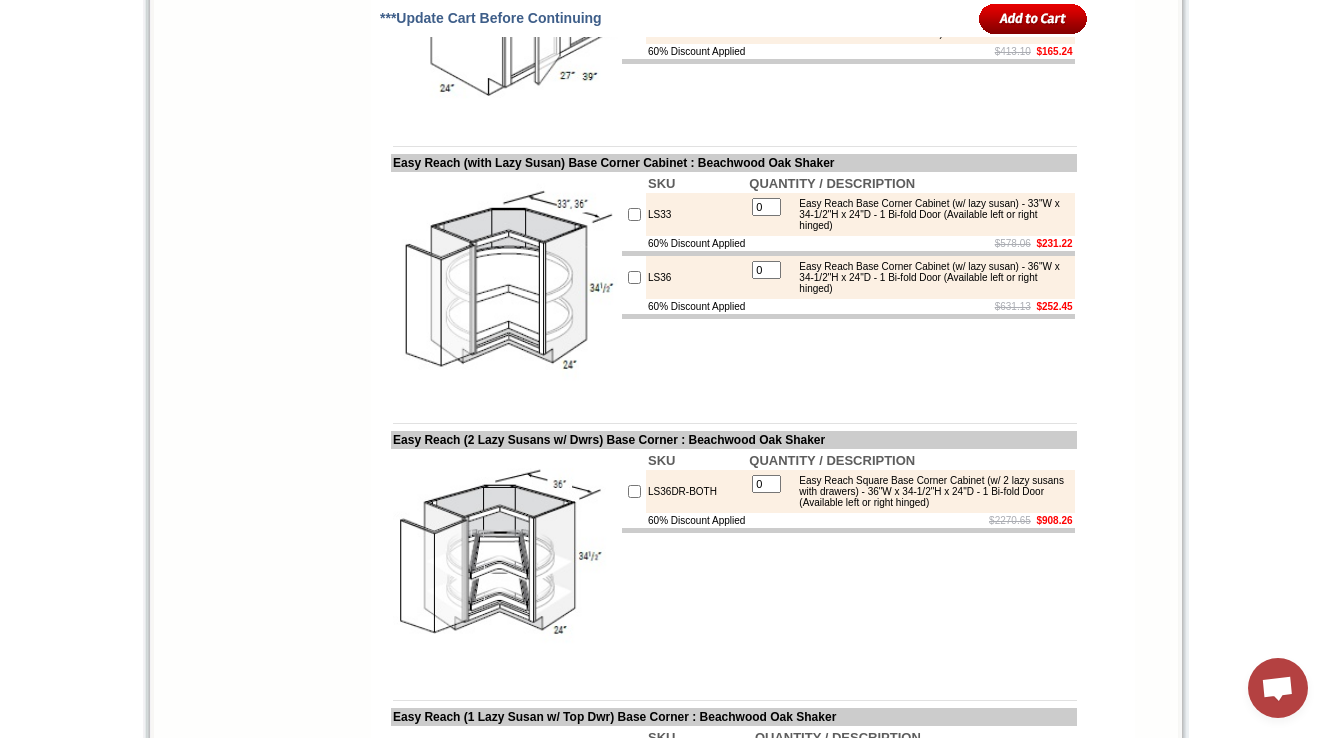scroll, scrollTop: 8348, scrollLeft: 0, axis: vertical 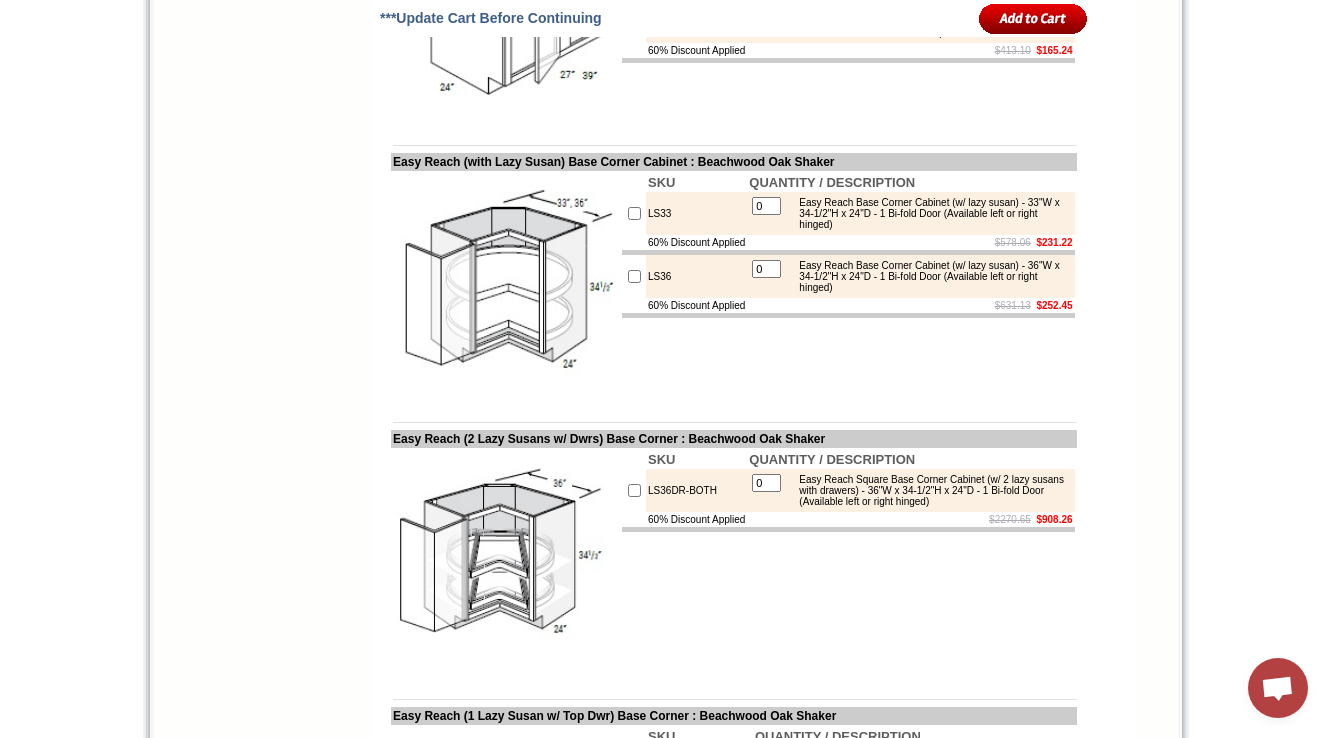 drag, startPoint x: 666, startPoint y: 286, endPoint x: 712, endPoint y: 284, distance: 46.043457 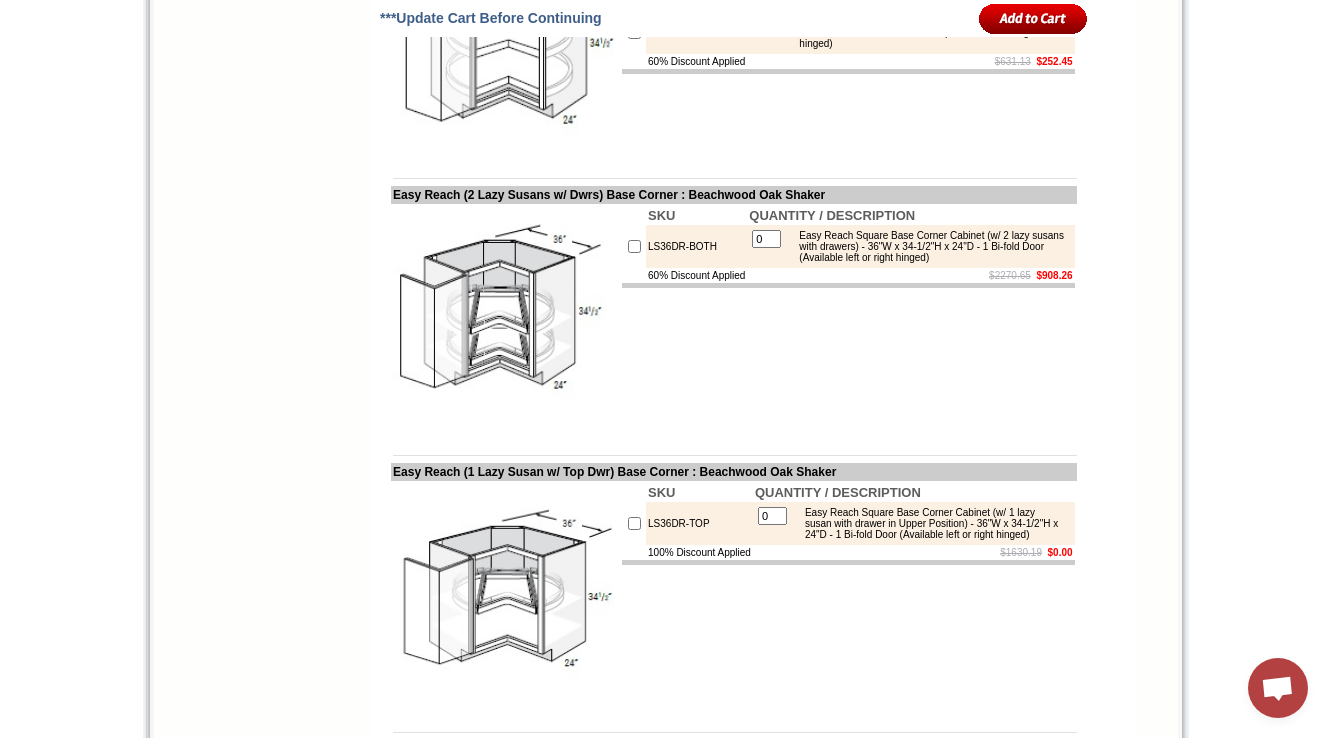 scroll, scrollTop: 8668, scrollLeft: 0, axis: vertical 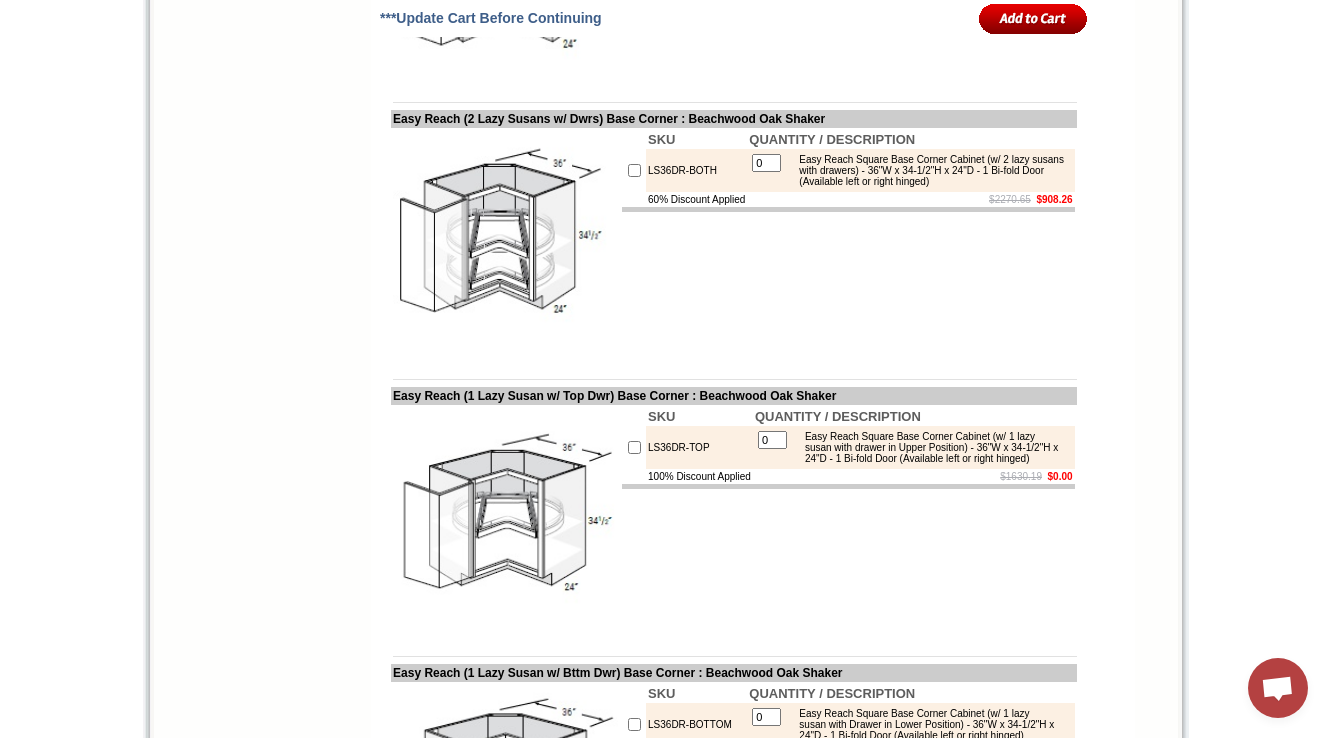 click on "LS33" at bounding box center [696, -107] 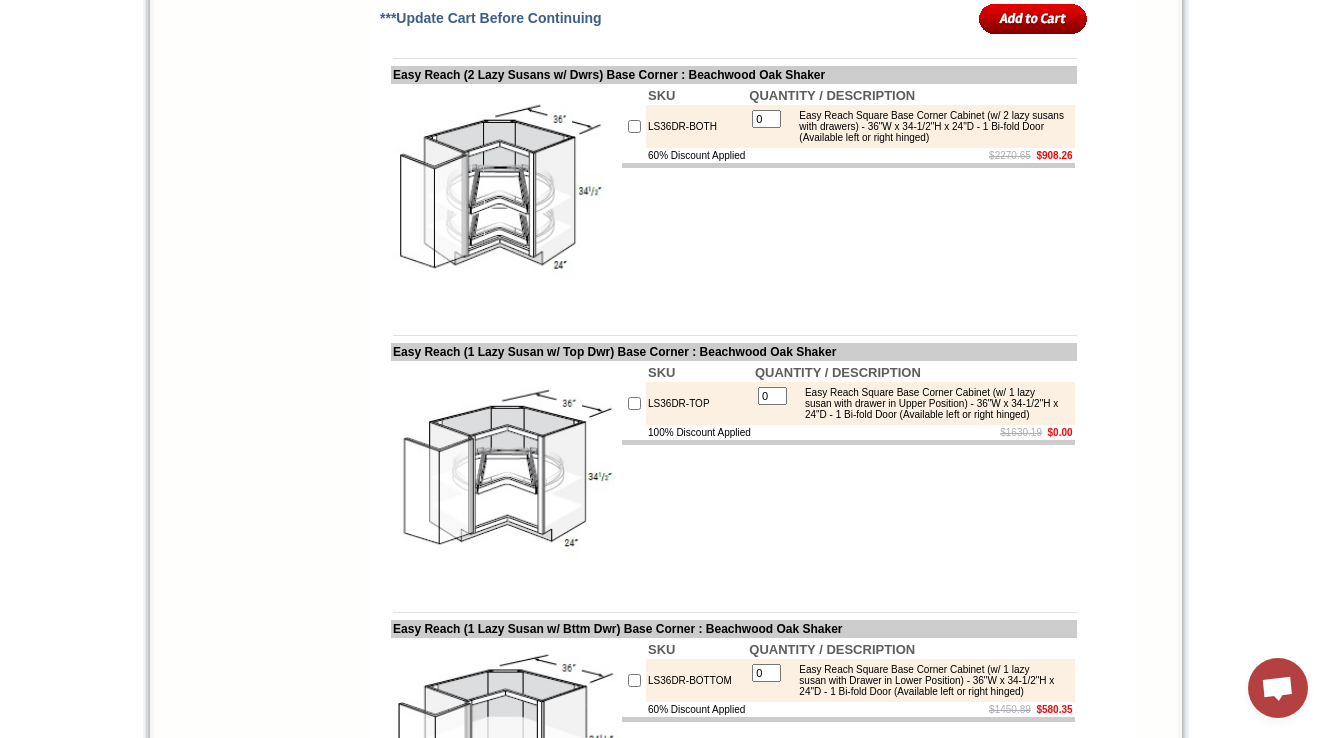 scroll, scrollTop: 8748, scrollLeft: 0, axis: vertical 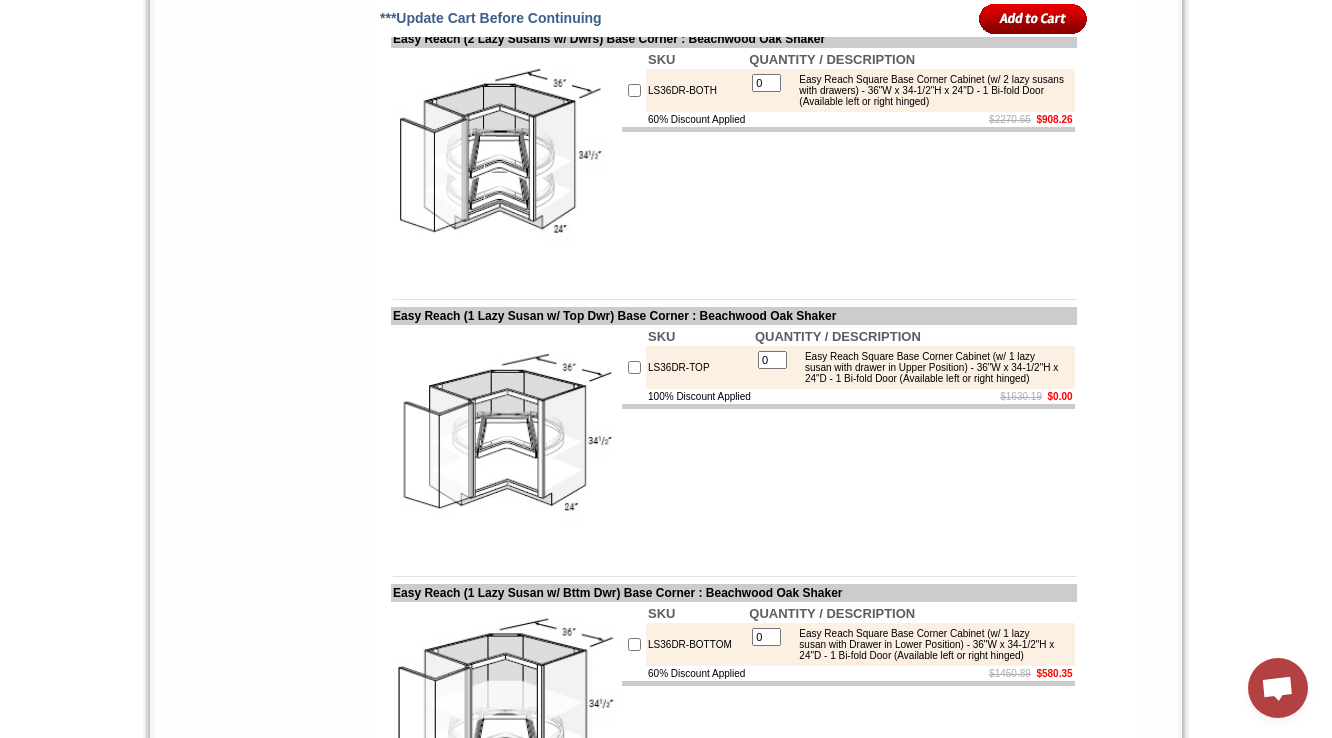 click on "Easy Reach Square Base Corner Cabinet (w/ 2 lazy susans with drawers) - 36"W x 34-1/2"H x 24"D - 1 Bi-fold Door (Available left or right hinged)" at bounding box center [929, 90] 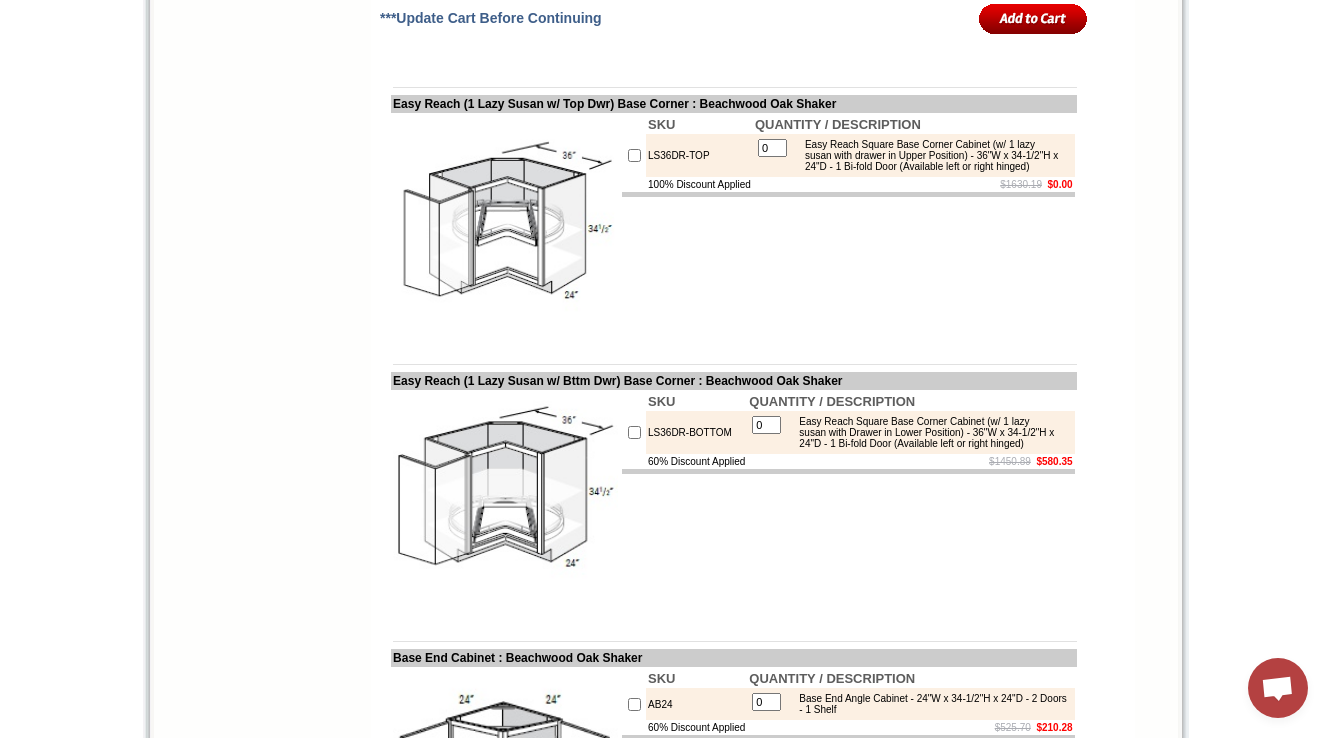 scroll, scrollTop: 8988, scrollLeft: 0, axis: vertical 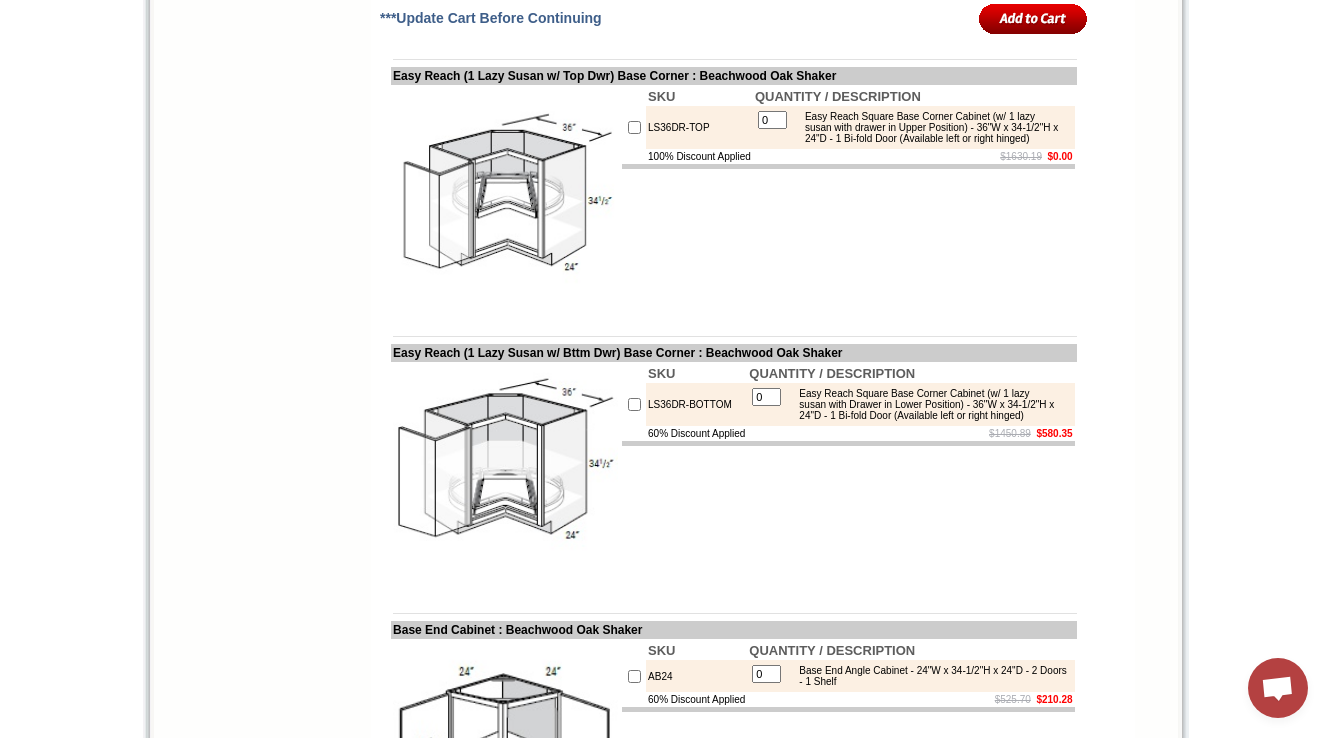 drag, startPoint x: 727, startPoint y: 200, endPoint x: 644, endPoint y: 202, distance: 83.02409 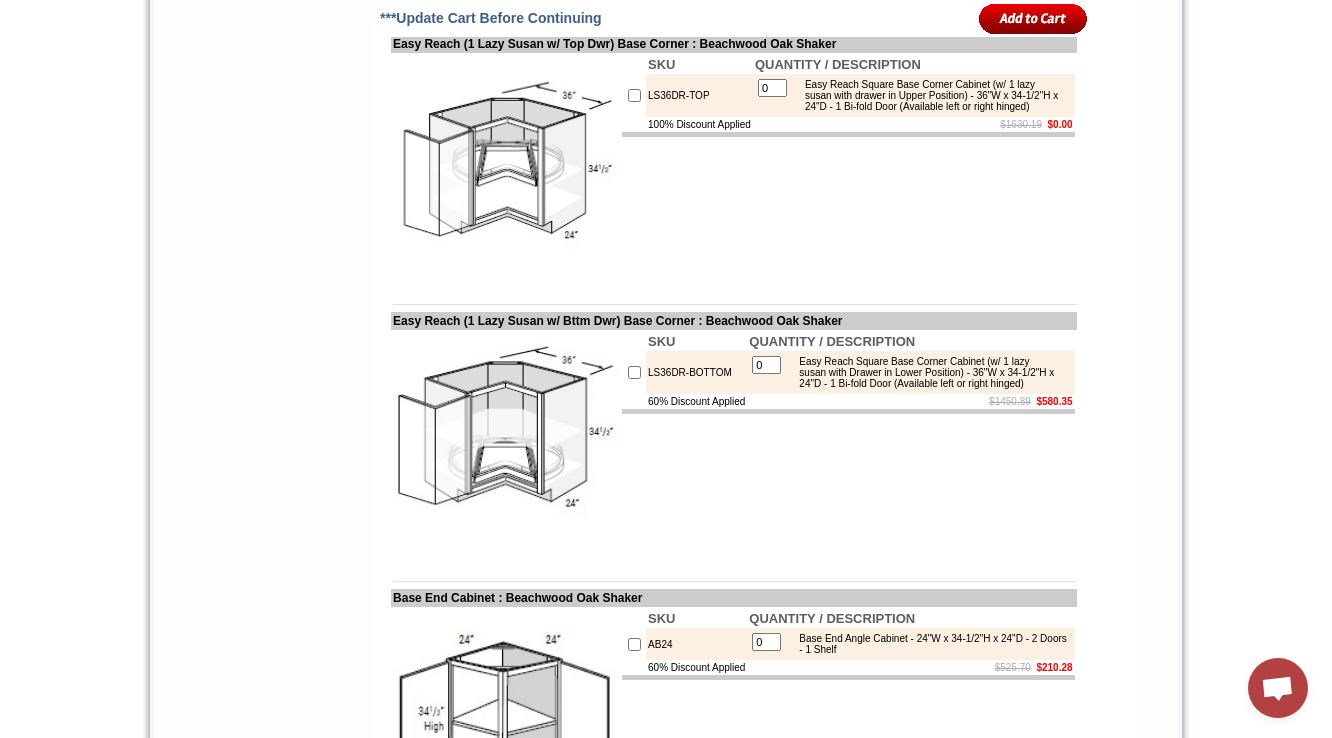 scroll, scrollTop: 9068, scrollLeft: 0, axis: vertical 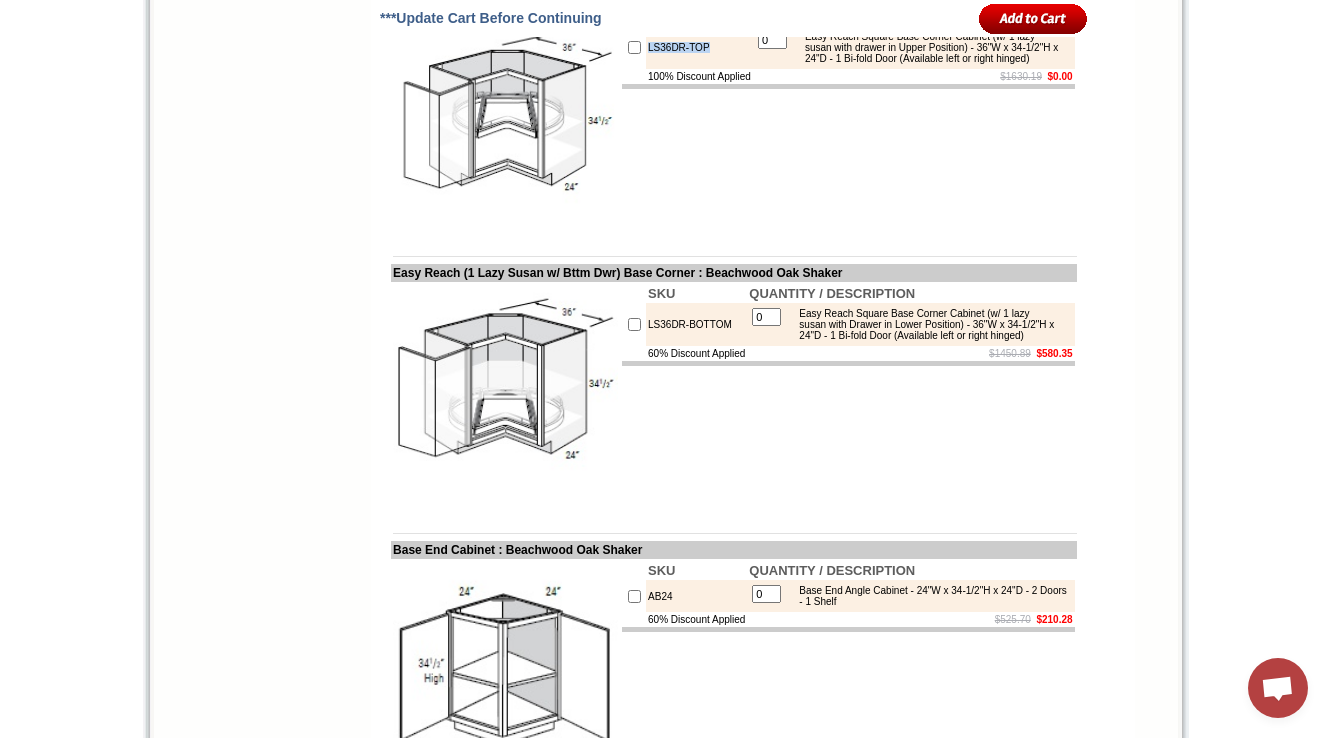 drag, startPoint x: 715, startPoint y: 397, endPoint x: 647, endPoint y: 400, distance: 68.06615 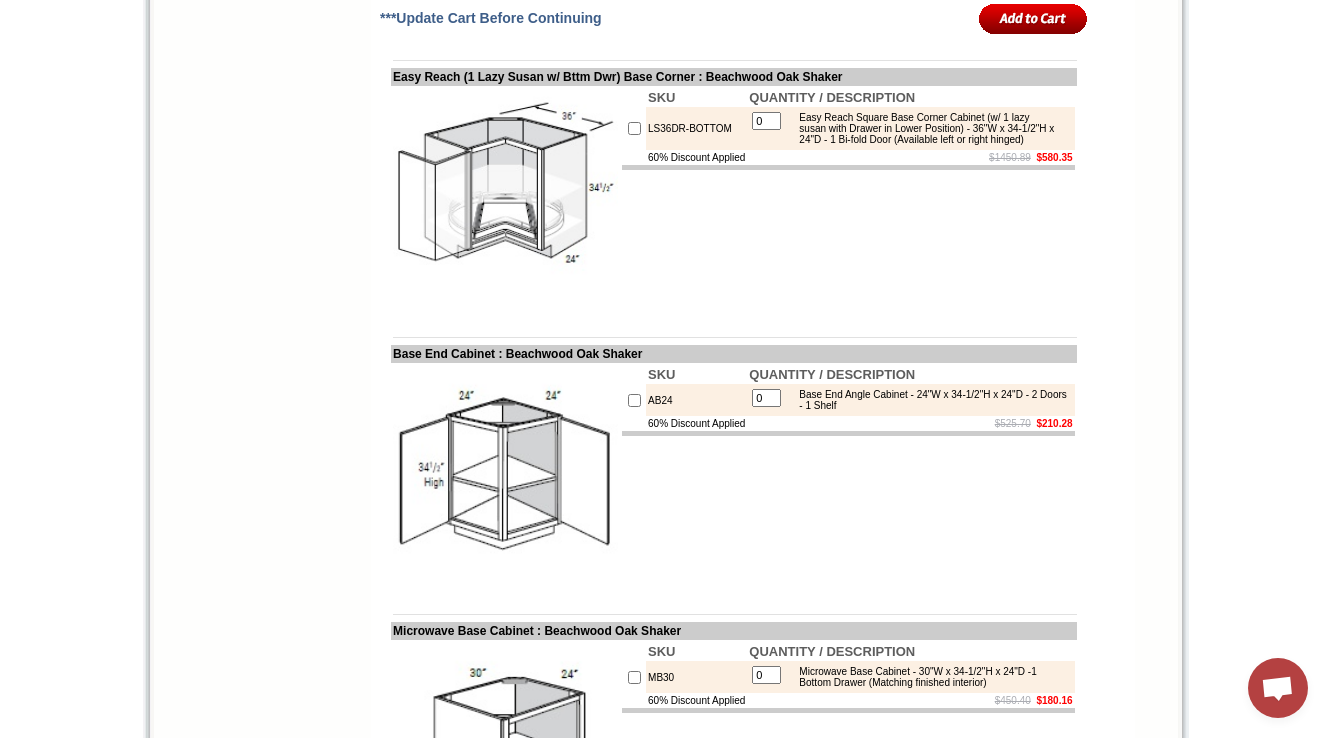 scroll, scrollTop: 9388, scrollLeft: 0, axis: vertical 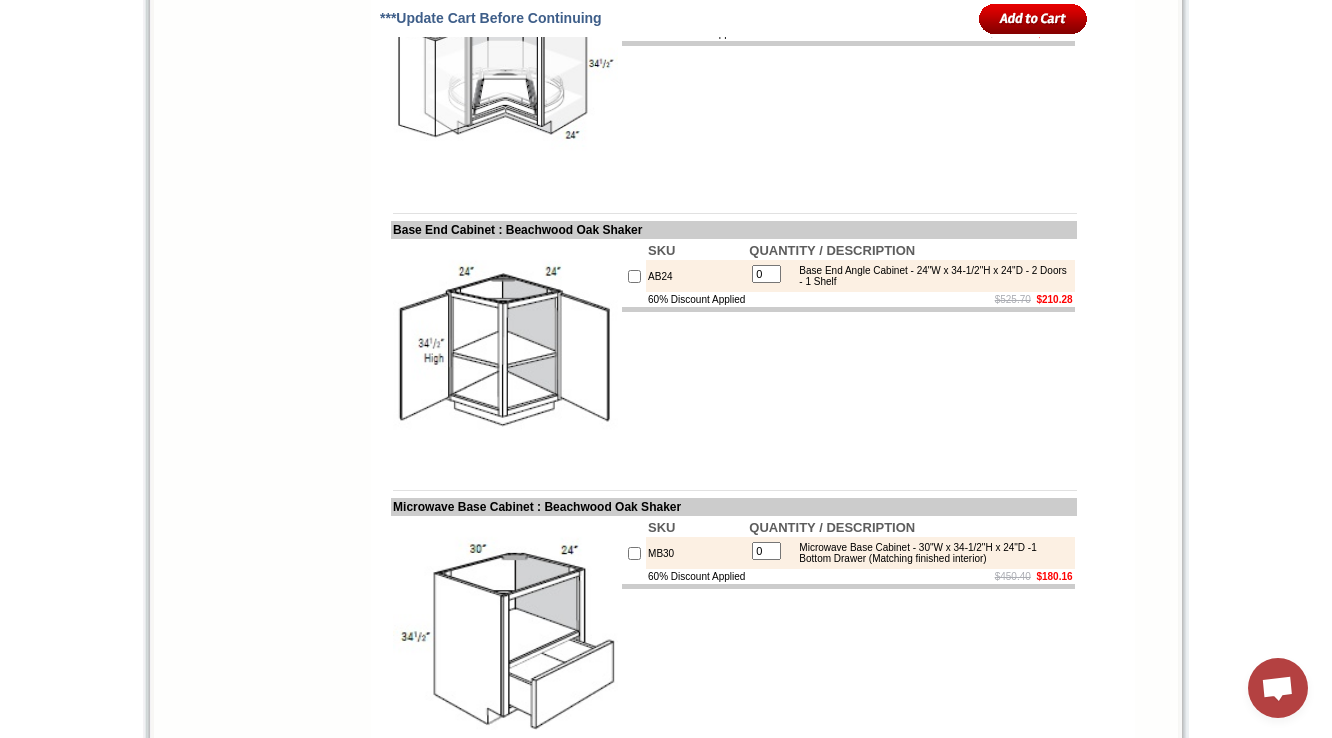 drag, startPoint x: 681, startPoint y: 360, endPoint x: 645, endPoint y: 364, distance: 36.221542 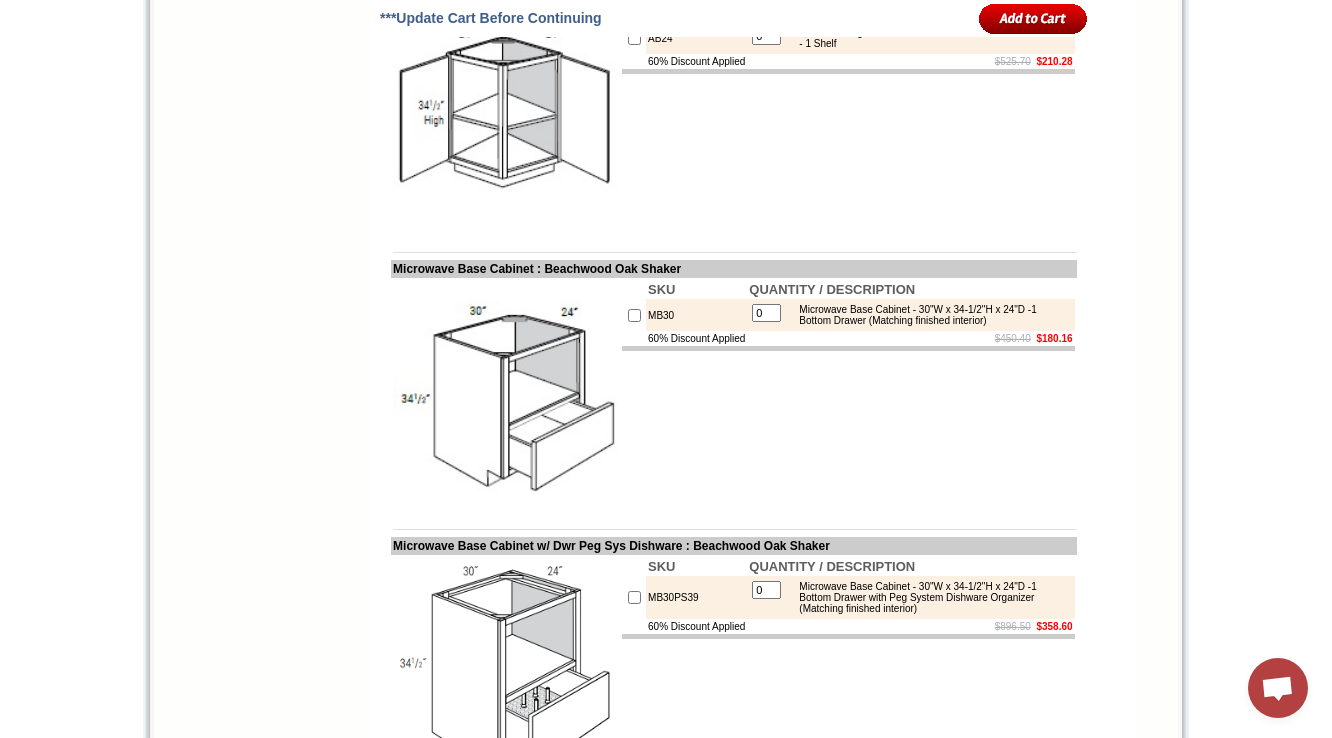 scroll, scrollTop: 9628, scrollLeft: 0, axis: vertical 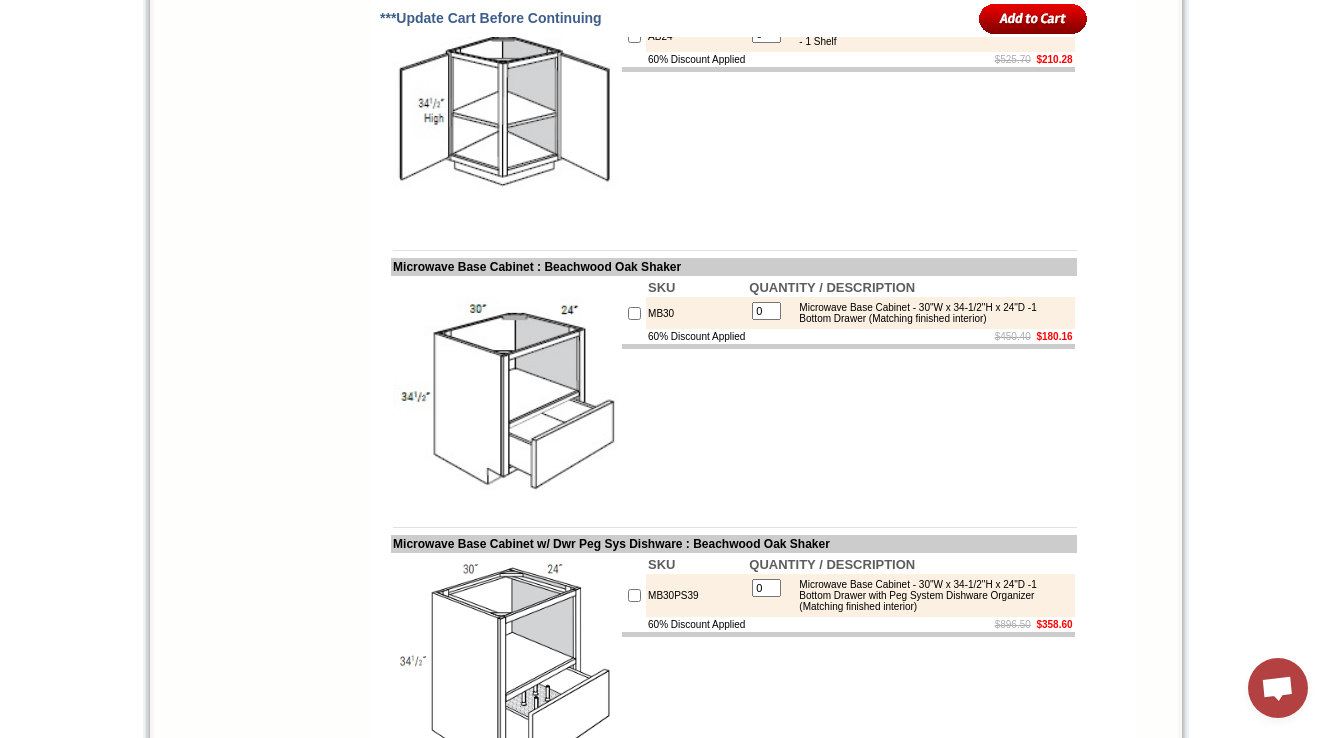 click on "AB24" at bounding box center (696, 36) 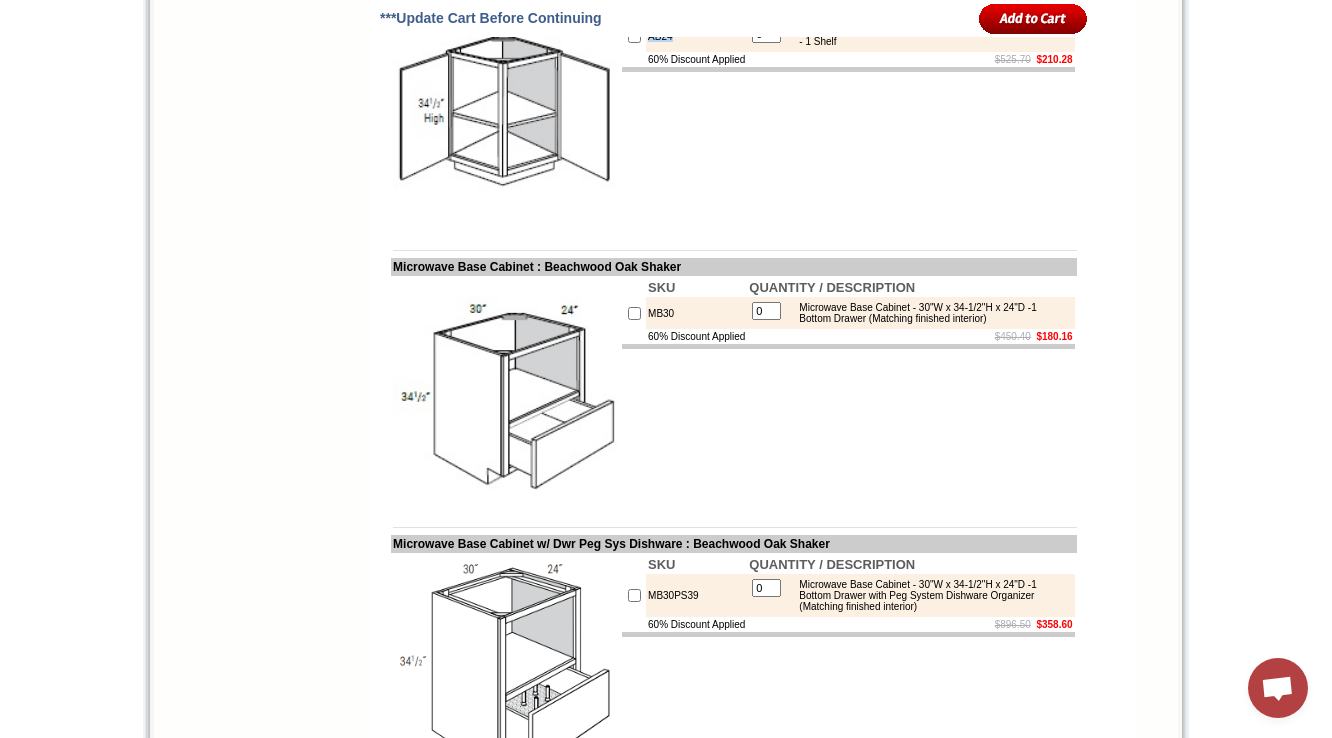 click on "AB24" at bounding box center (696, 36) 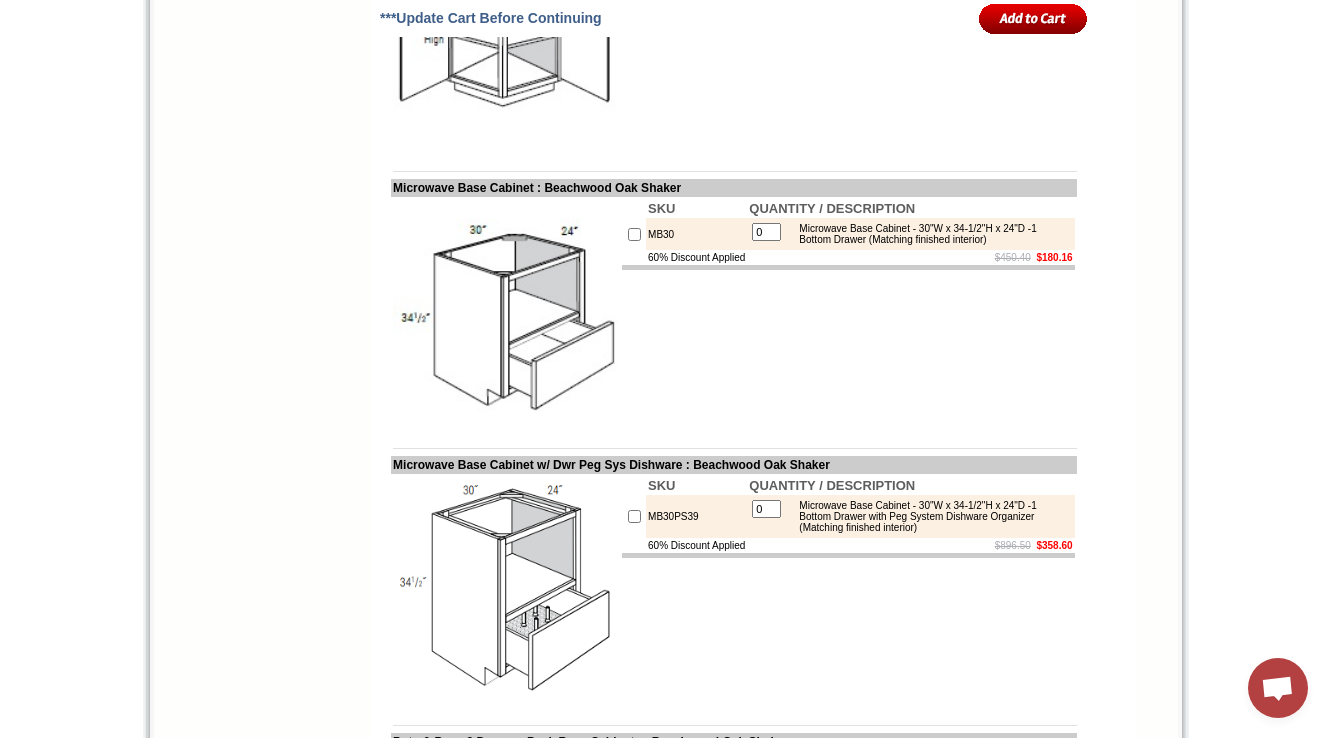 scroll, scrollTop: 9708, scrollLeft: 0, axis: vertical 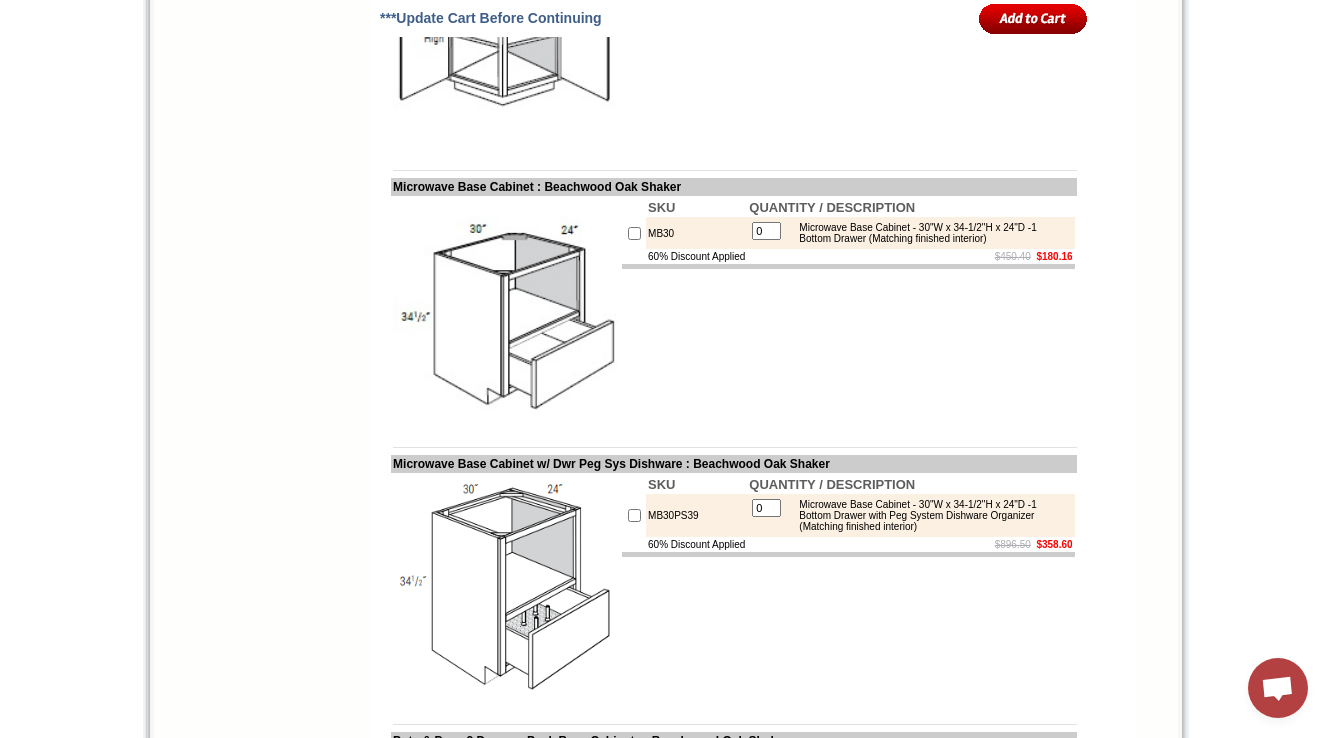 click on "SKU
QUANTITY / DESCRIPTION
AB24
0 Base End Angle Cabinet - 24"W x 34-1/2"H x 24"D - 2 Doors - 1 Shelf
60% Discount Applied
$525.70    $210.28" at bounding box center (848, 33) 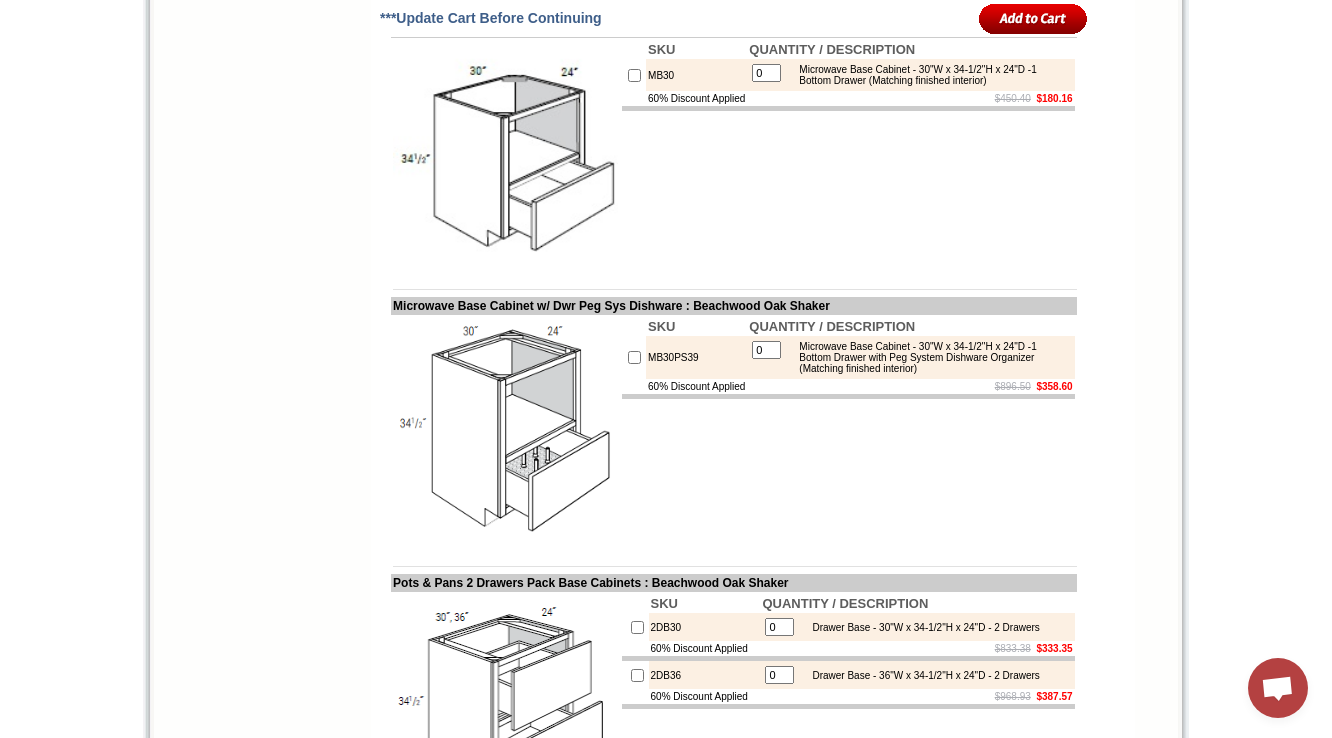 scroll, scrollTop: 9868, scrollLeft: 0, axis: vertical 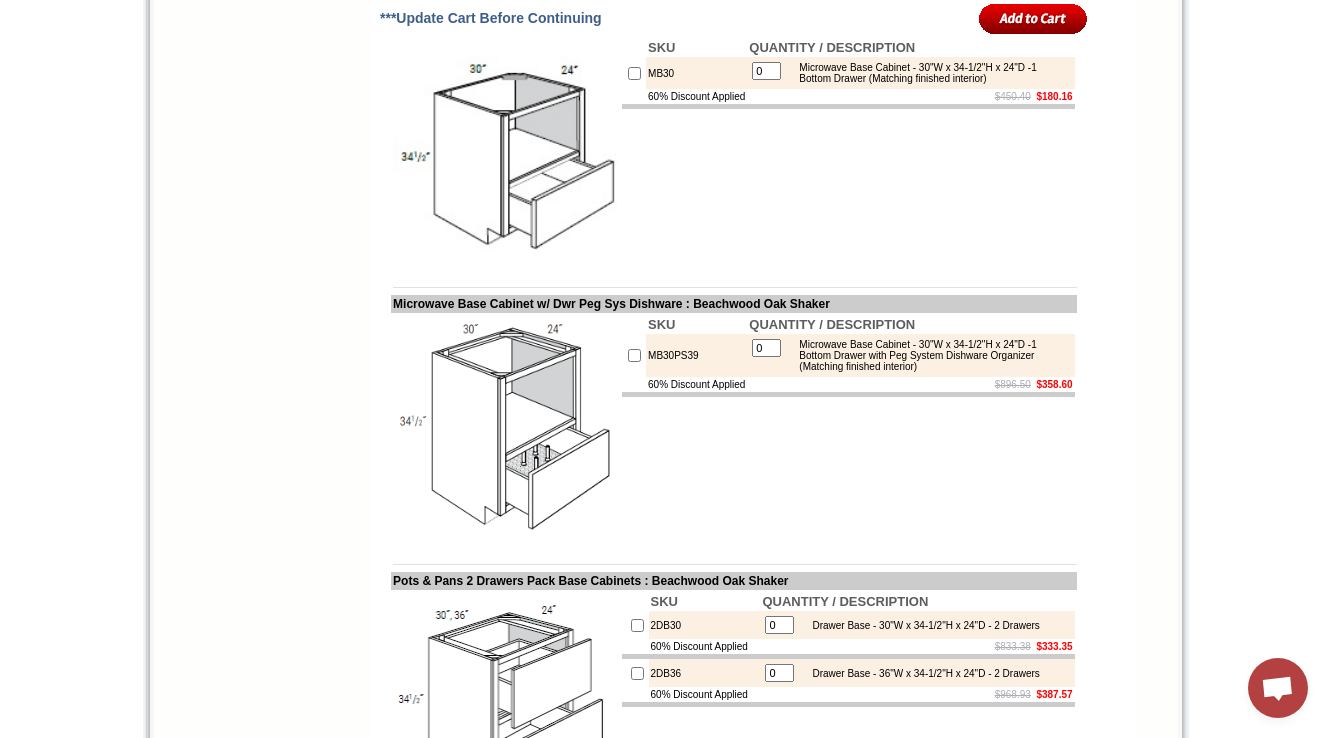 click on "MB30" at bounding box center [696, 73] 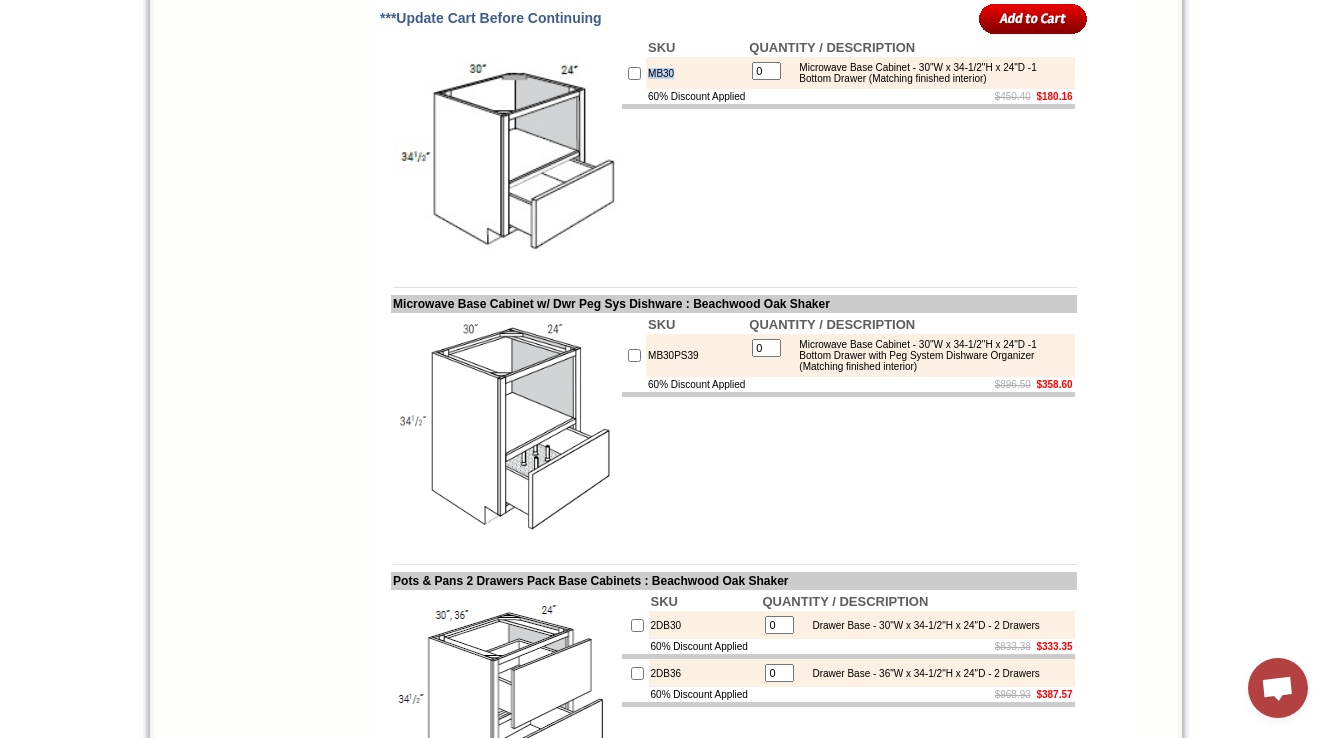 click on "MB30" at bounding box center [696, 73] 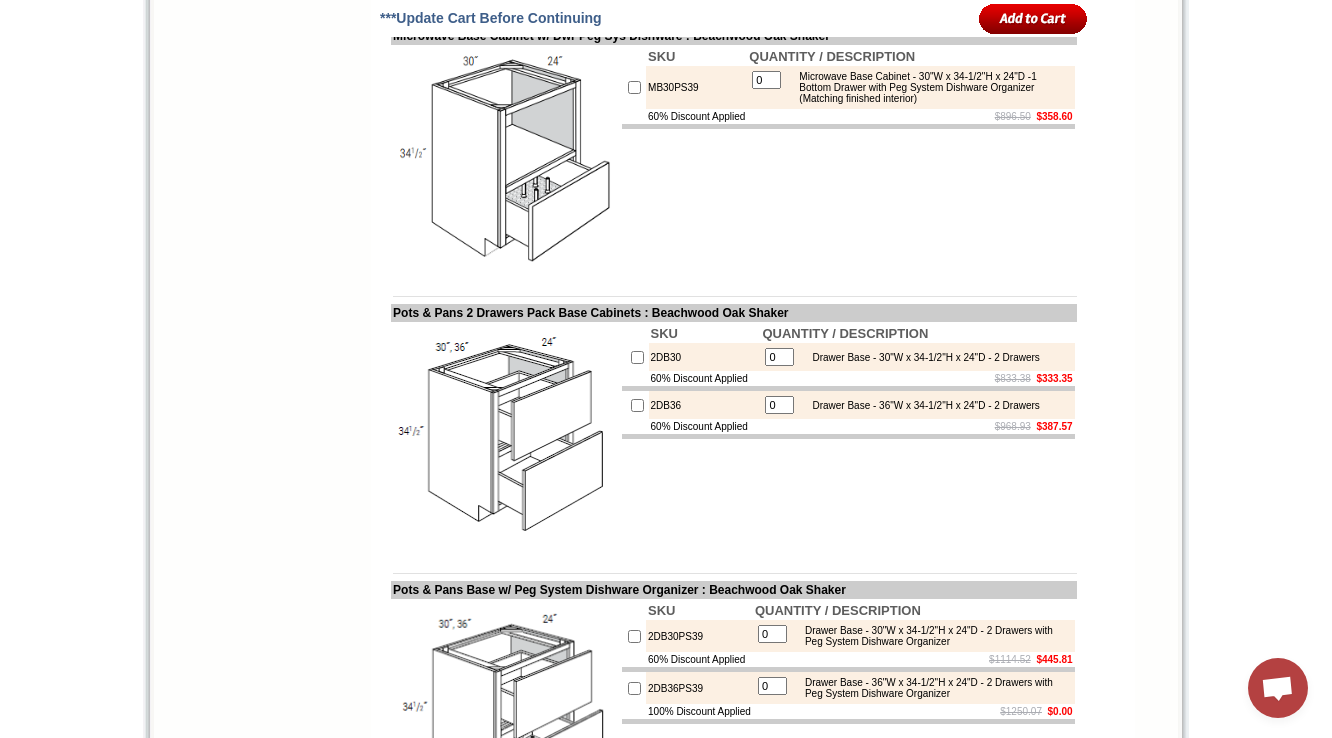 scroll, scrollTop: 10108, scrollLeft: 0, axis: vertical 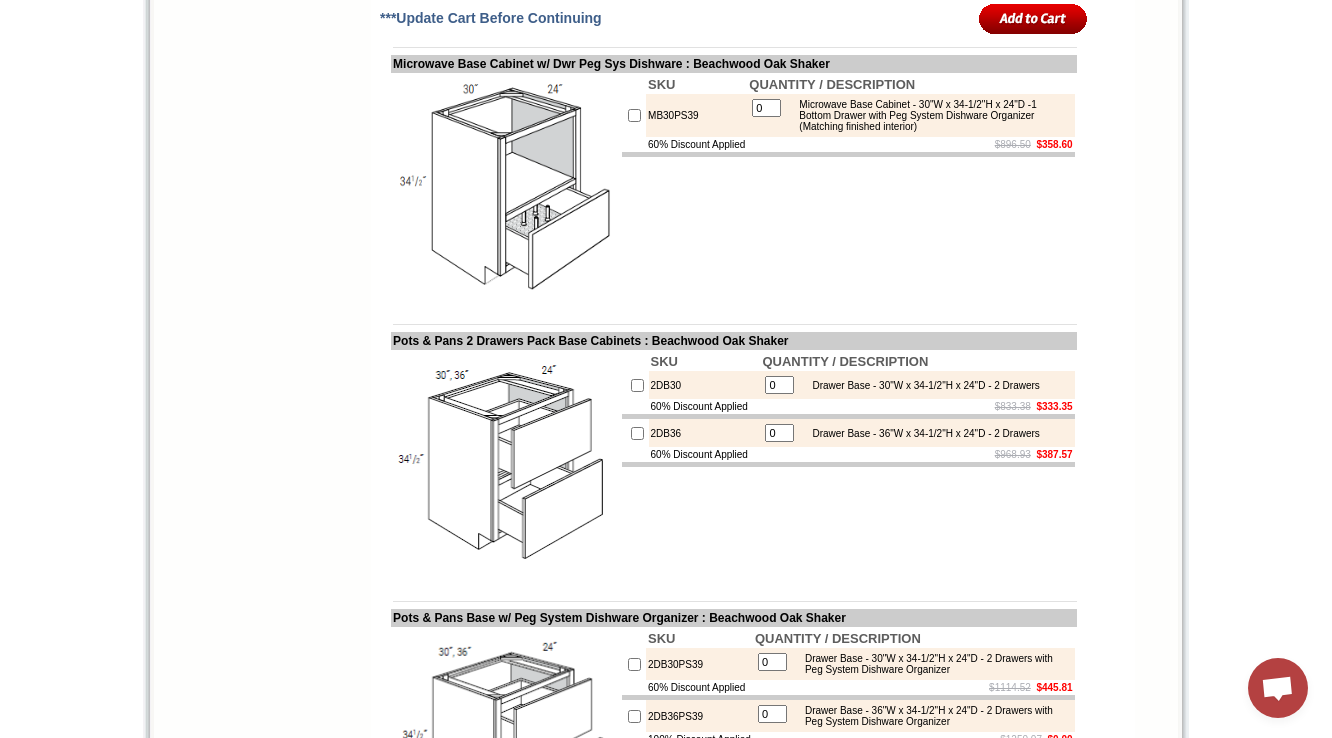 click on "SKU
QUANTITY / DESCRIPTION
MB30
0 Microwave Base Cabinet - 30"W x 34-1/2"H x 24"D -1 Bottom Drawer (Matching finished interior)
60% Discount Applied
$450.40    $180.16" at bounding box center [848, -90] 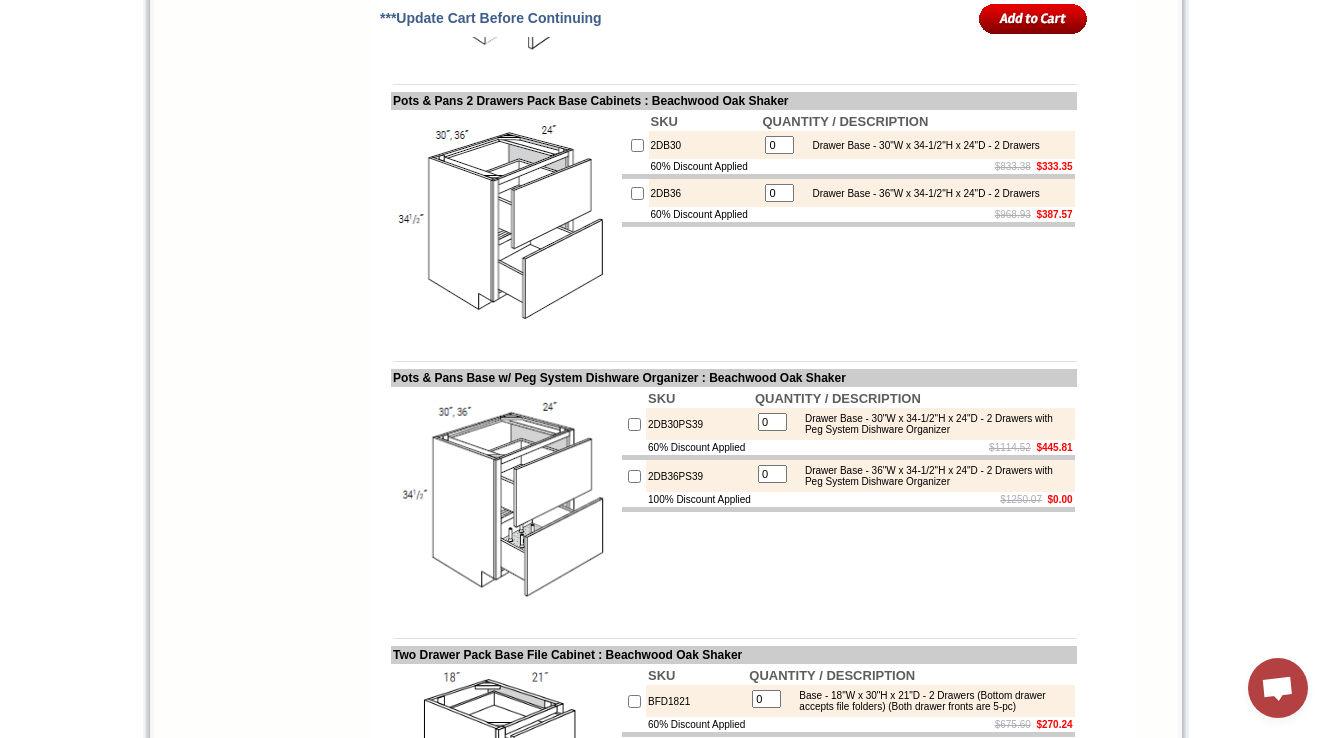 scroll, scrollTop: 10428, scrollLeft: 0, axis: vertical 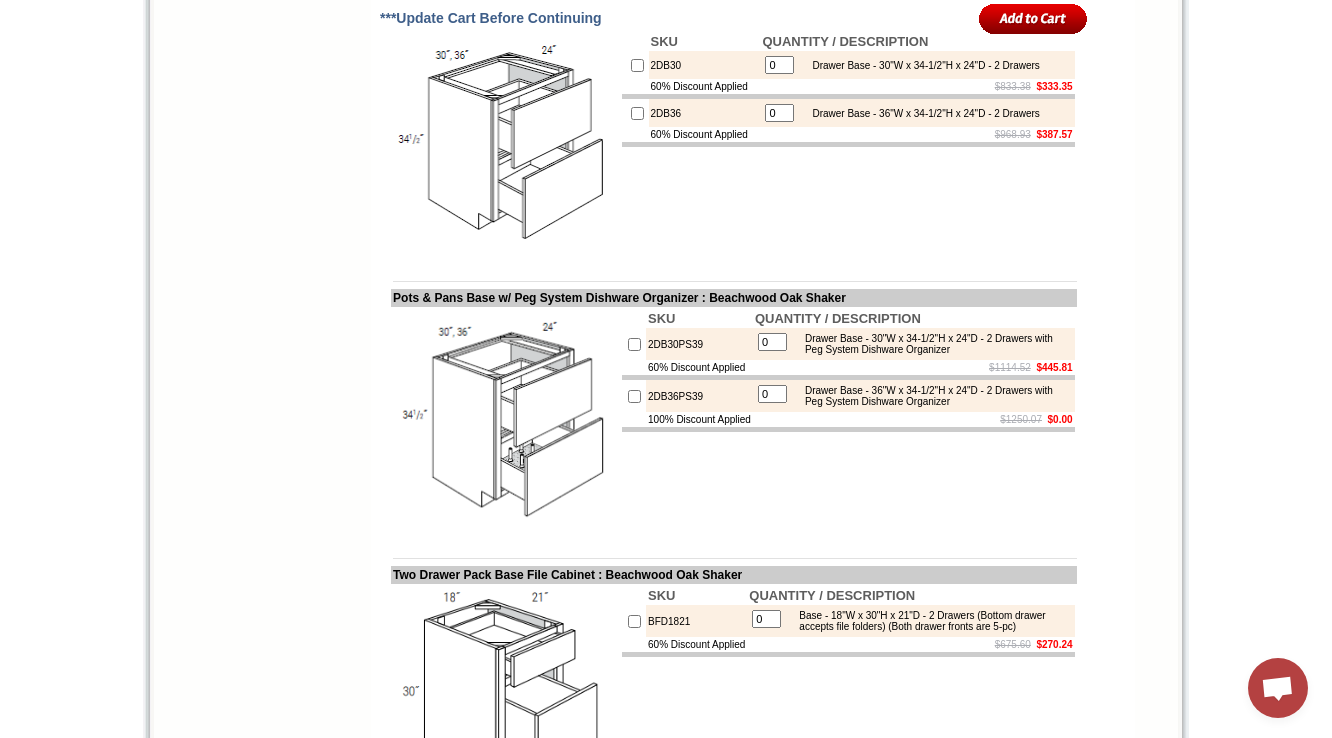 click on "2DB30" at bounding box center [705, 65] 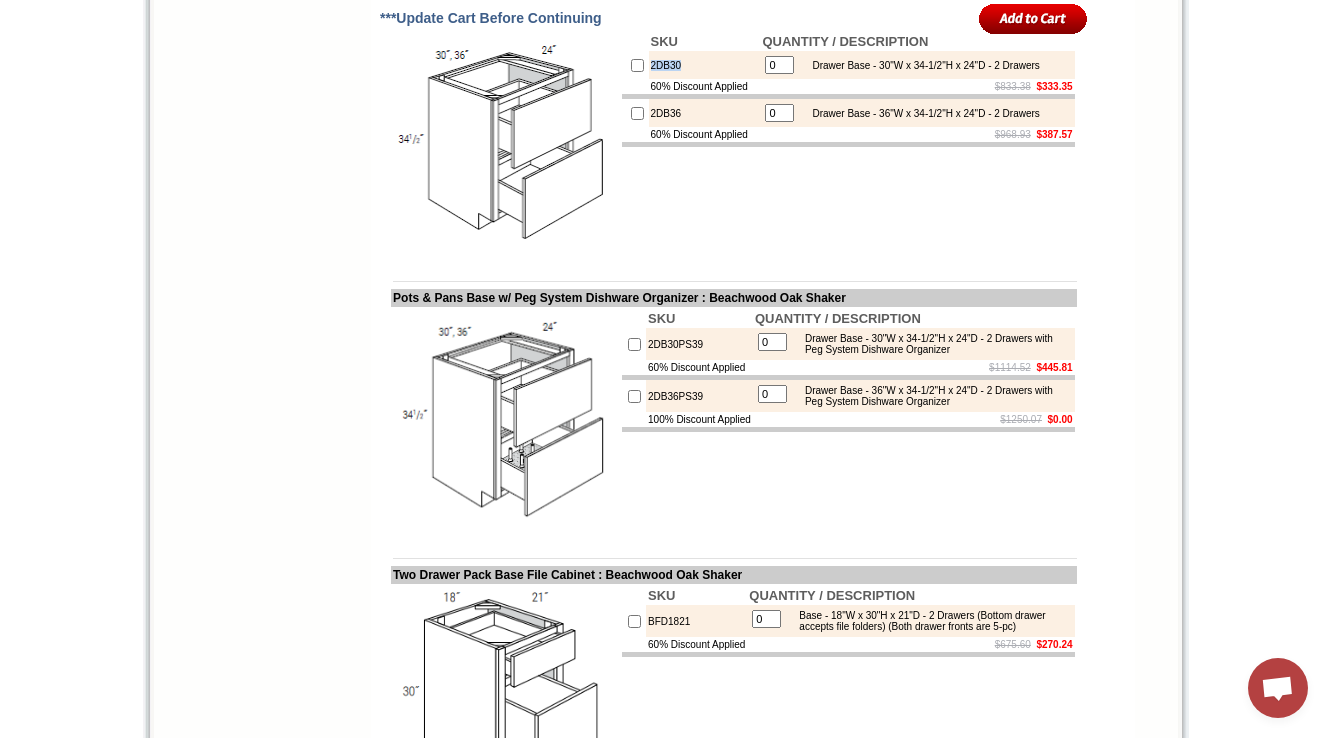 click on "2DB30" at bounding box center (705, 65) 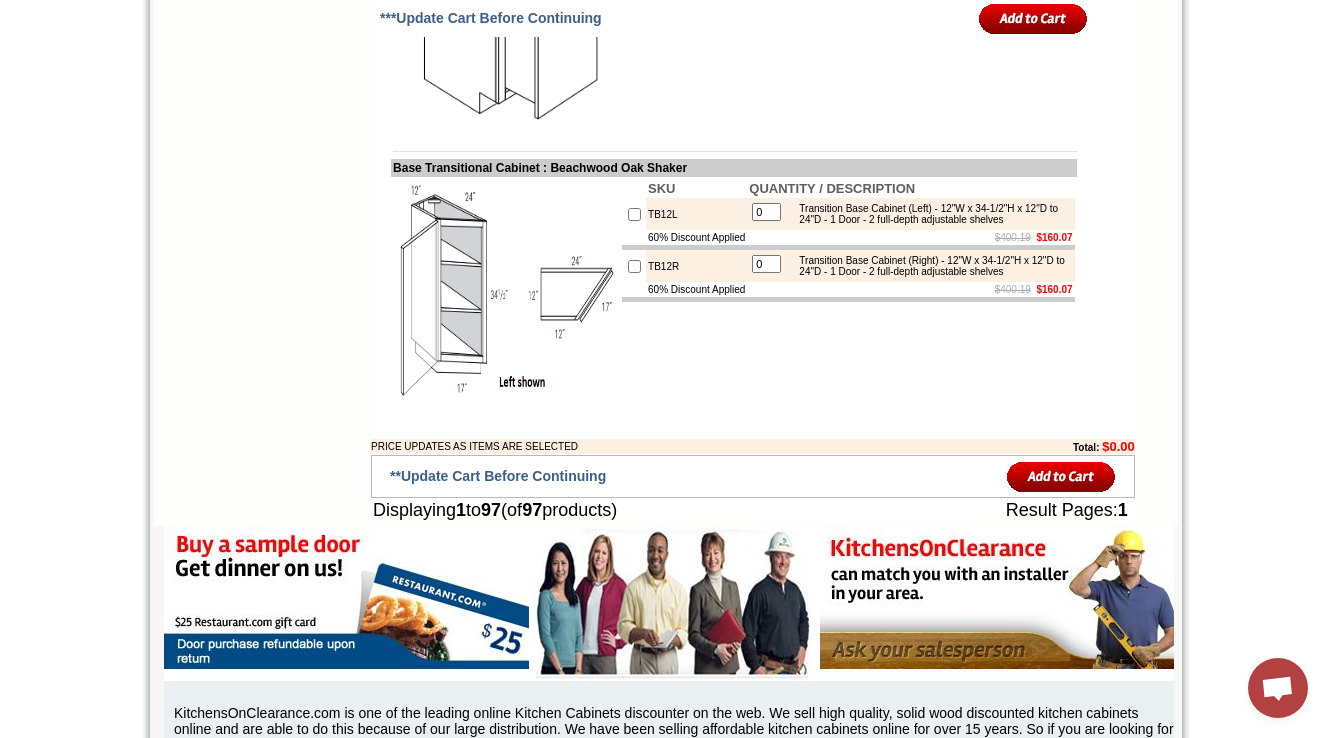 scroll, scrollTop: 11148, scrollLeft: 0, axis: vertical 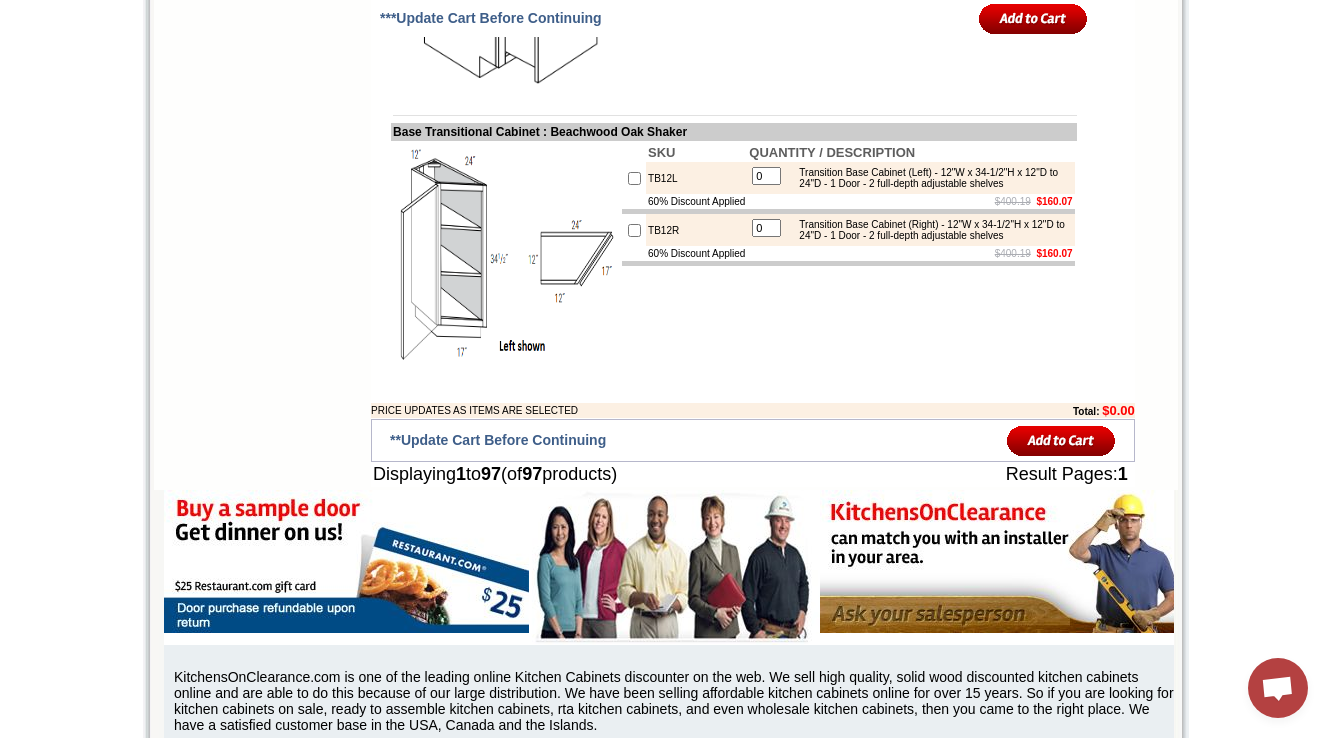 click on "BFD1821" at bounding box center (696, -99) 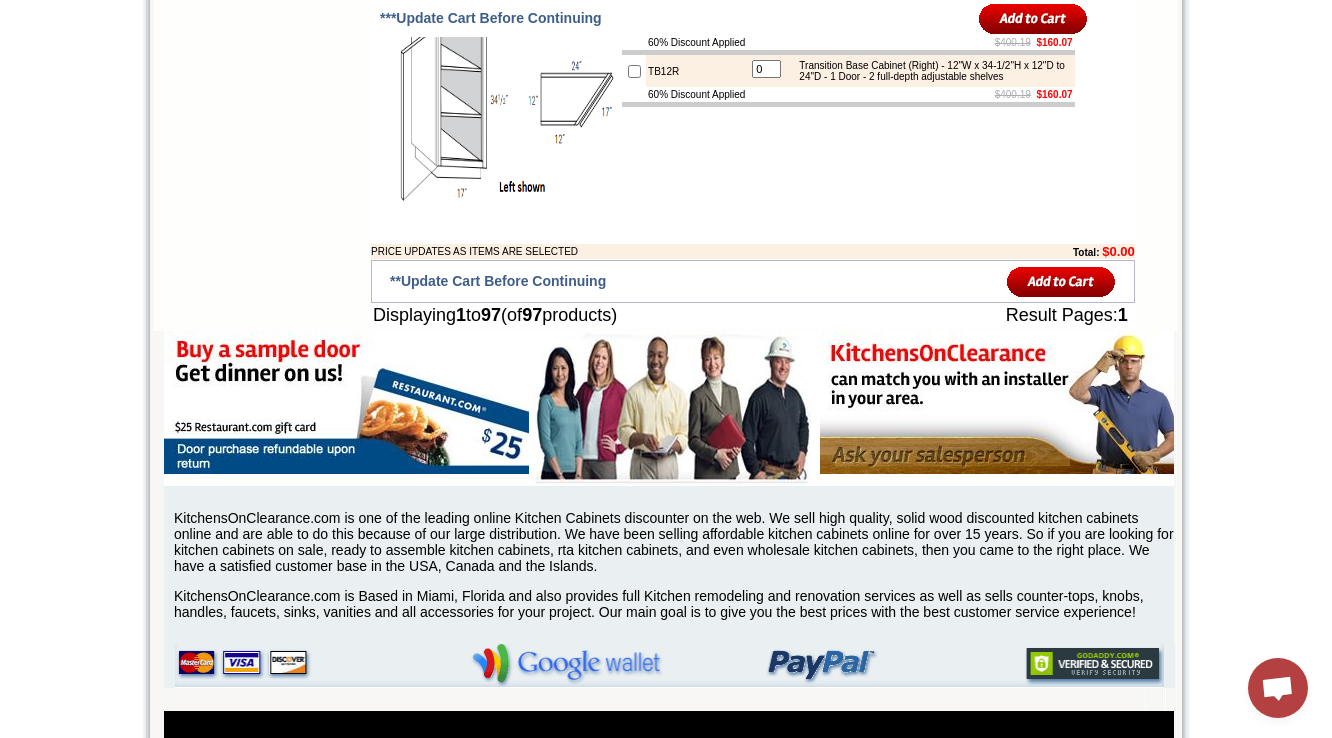 scroll, scrollTop: 11308, scrollLeft: 0, axis: vertical 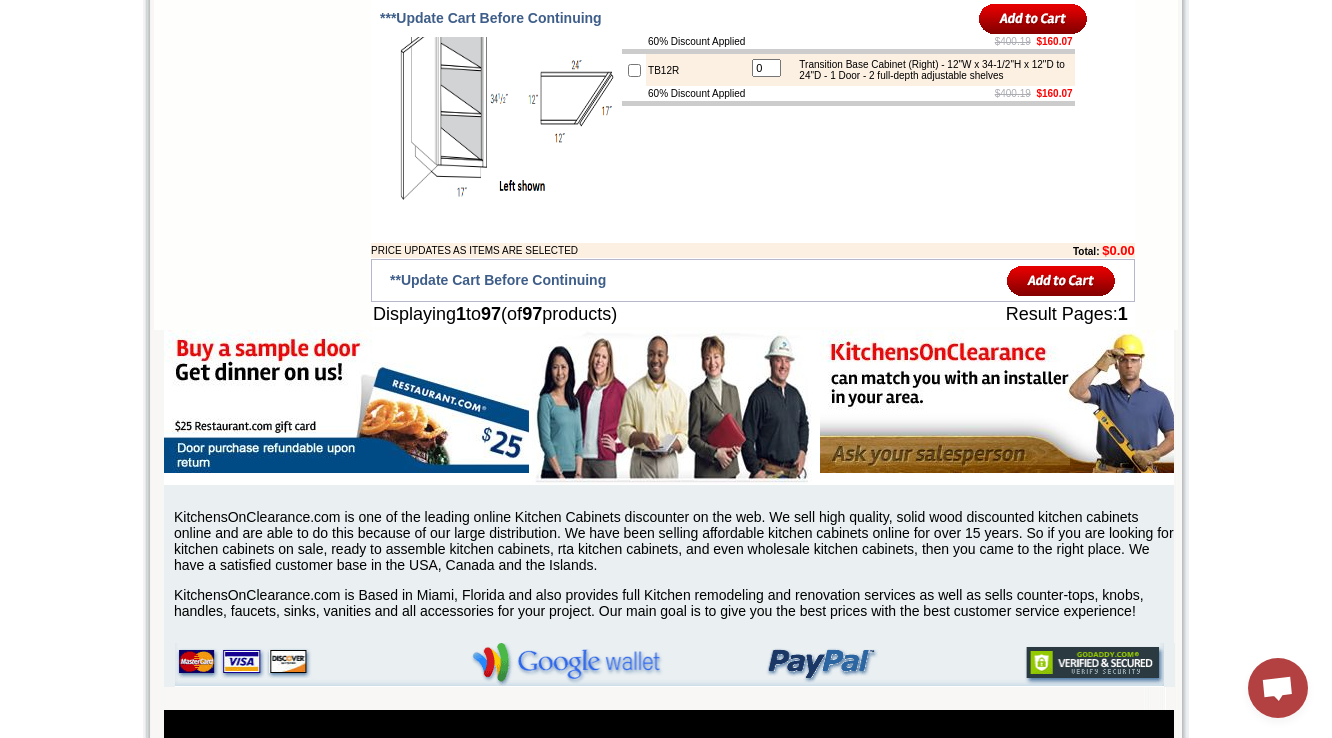 click on "TB12L" at bounding box center (696, 18) 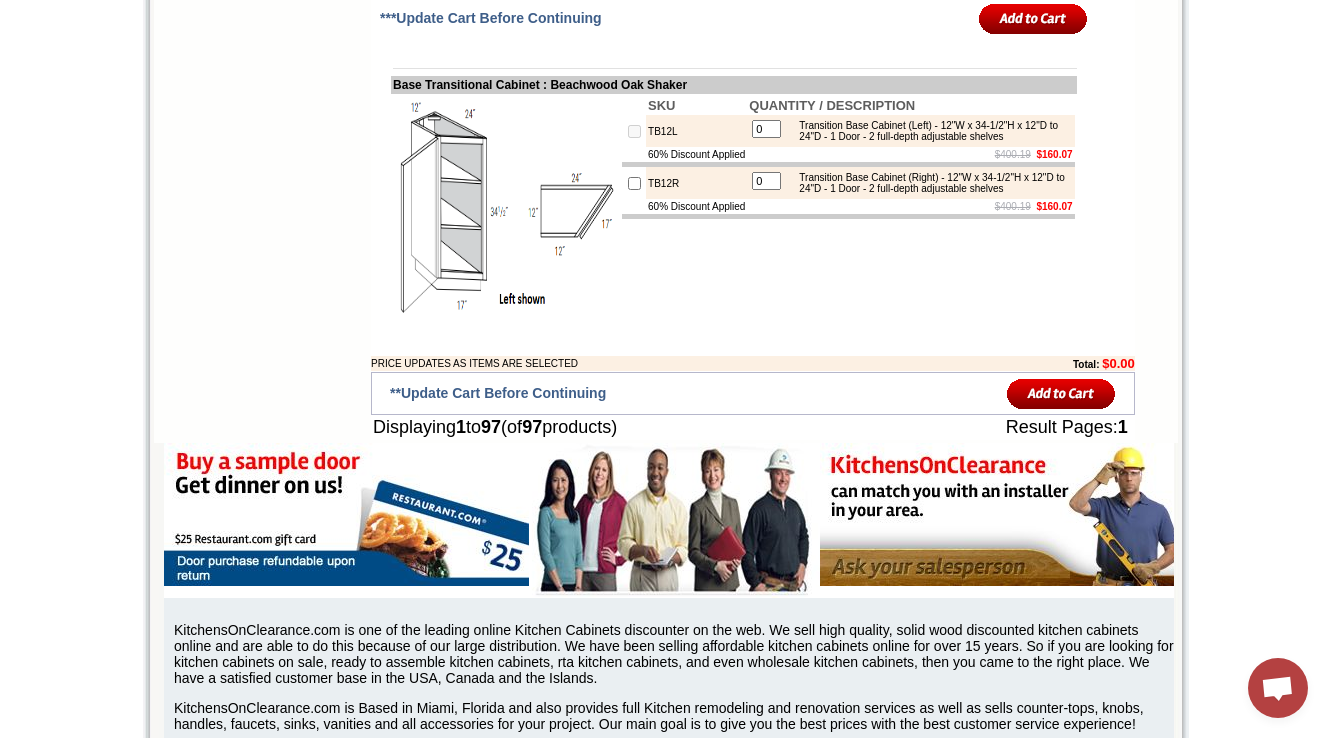 scroll, scrollTop: 11148, scrollLeft: 0, axis: vertical 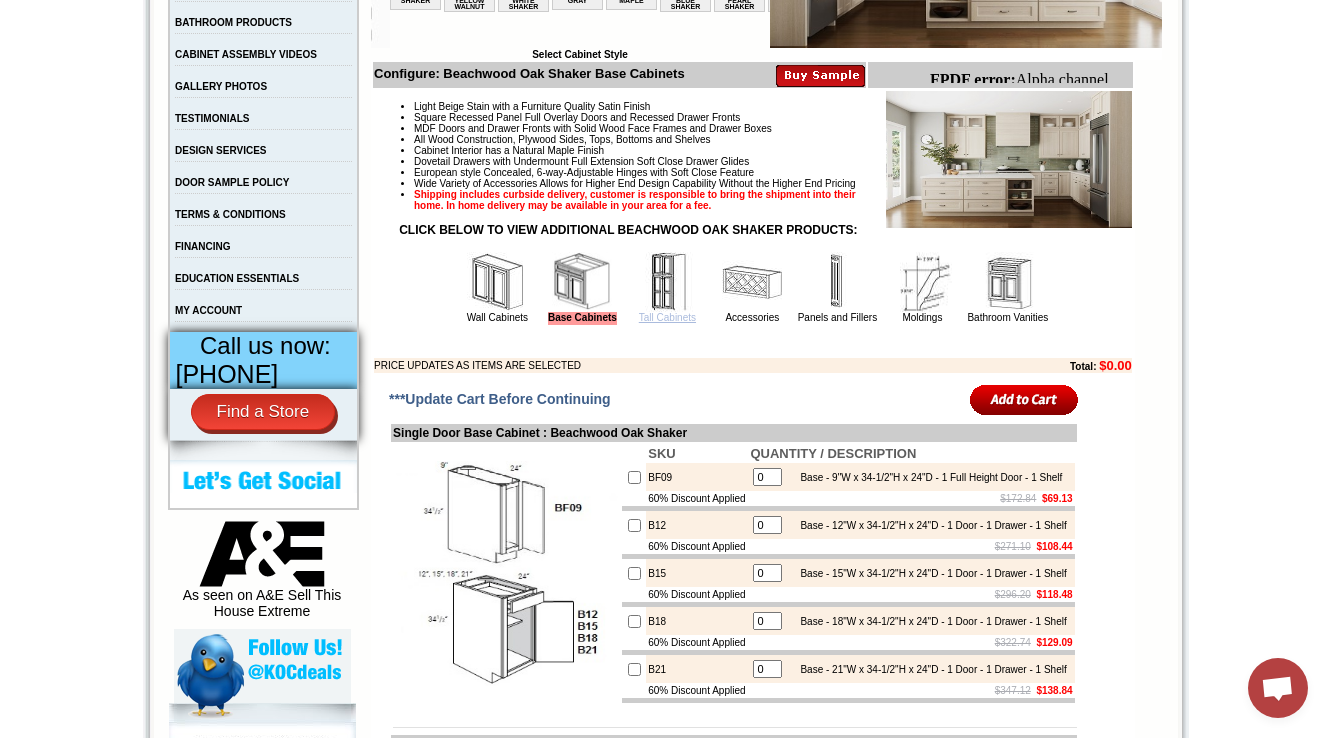 click on "Tall Cabinets" at bounding box center (667, 317) 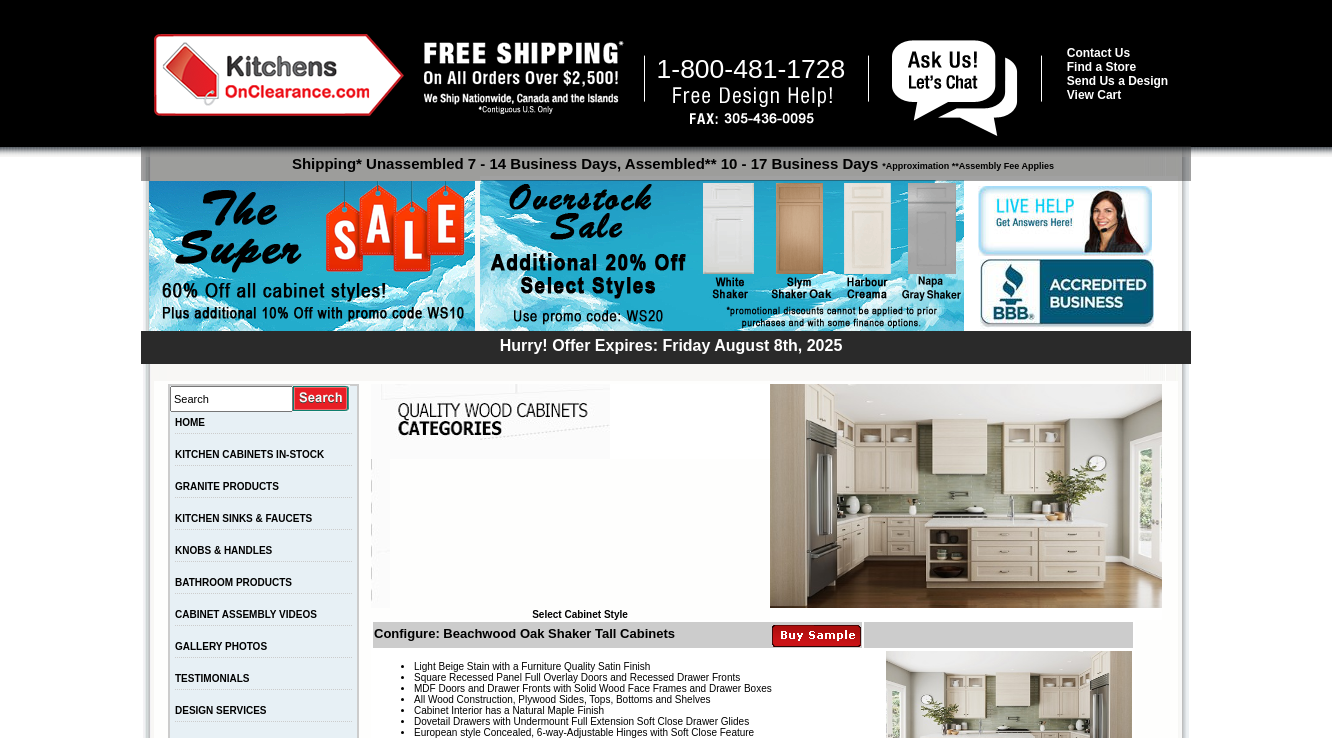 scroll, scrollTop: 0, scrollLeft: 0, axis: both 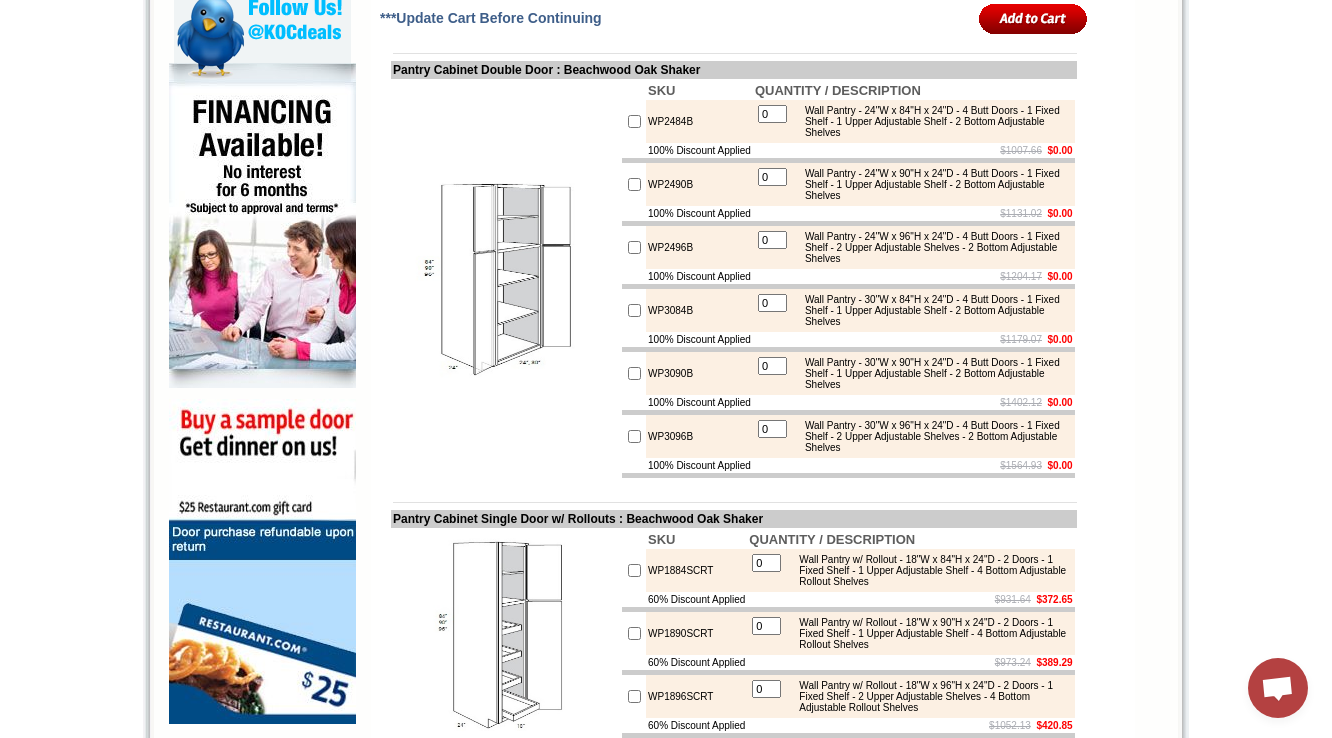 click on "WP2484B" at bounding box center [699, 121] 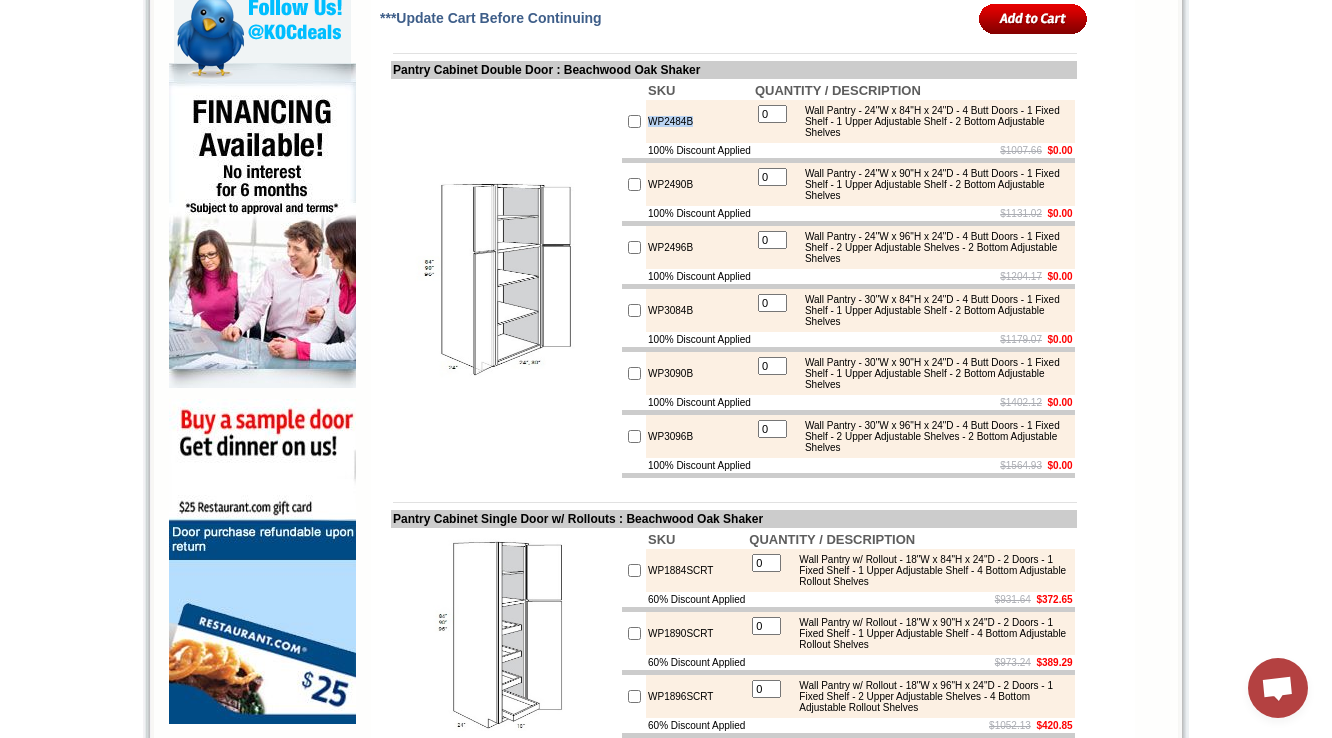 click on "WP2484B" at bounding box center [699, 121] 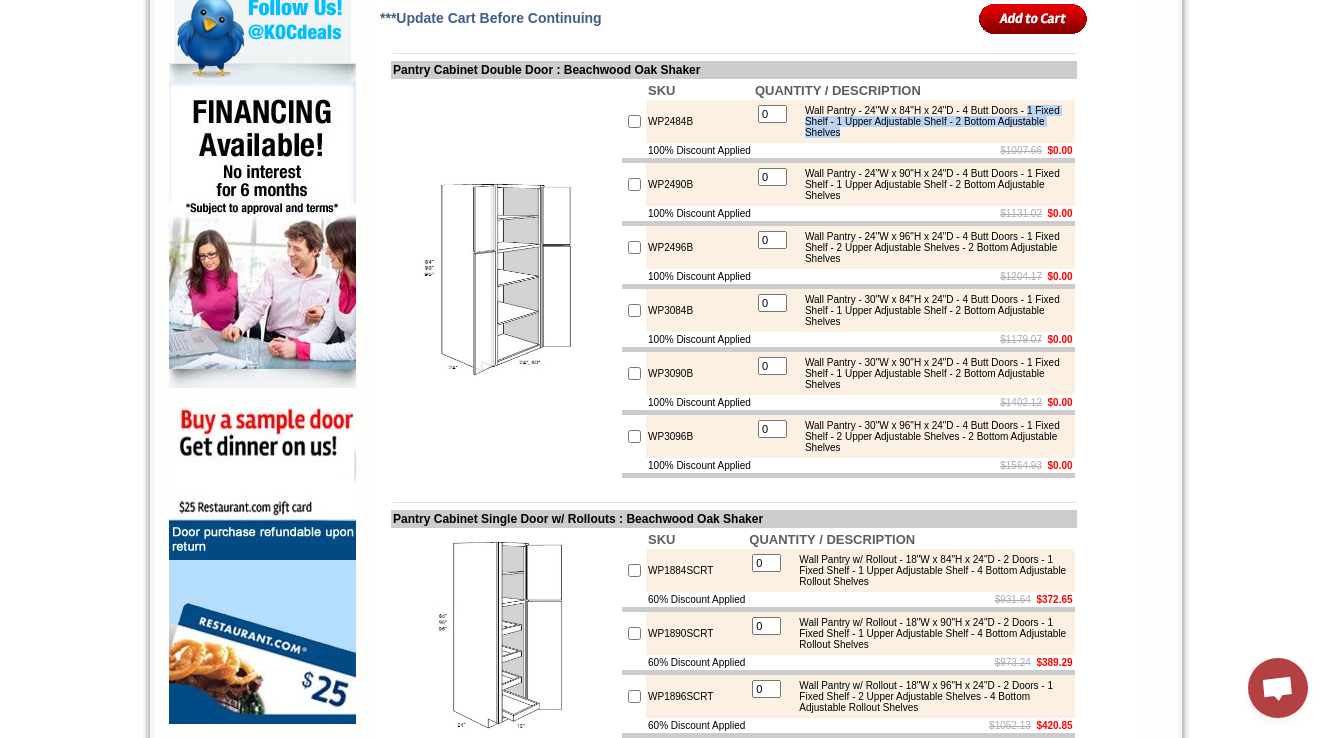 drag, startPoint x: 868, startPoint y: 163, endPoint x: 991, endPoint y: 178, distance: 123.911255 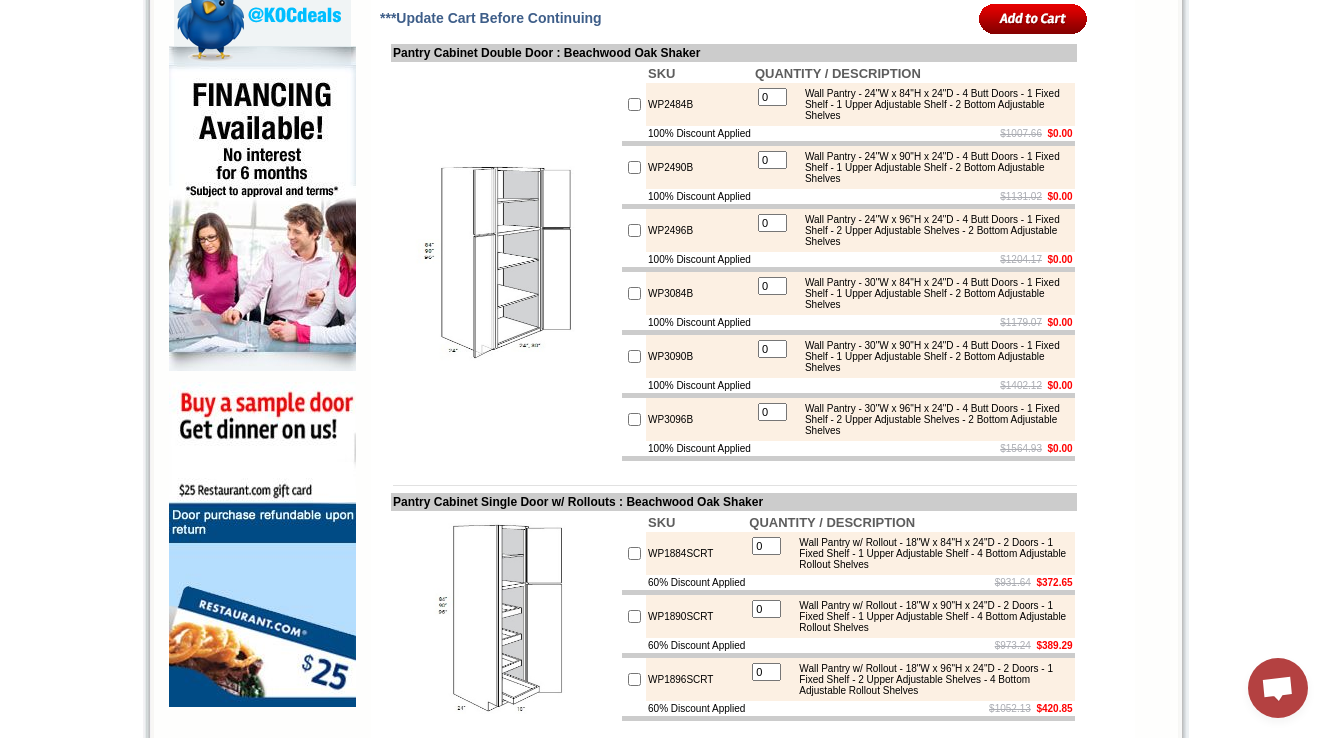 scroll, scrollTop: 1200, scrollLeft: 0, axis: vertical 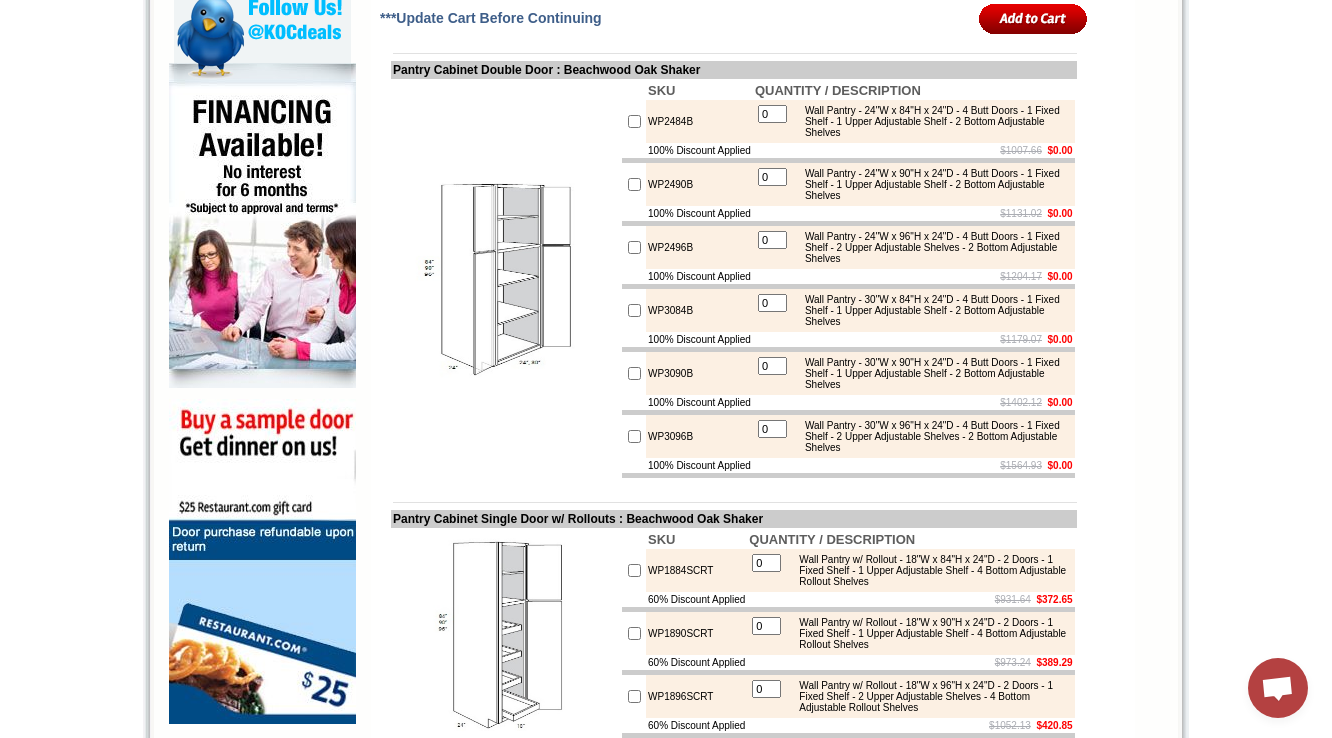 click on "WP2496B" at bounding box center (699, 247) 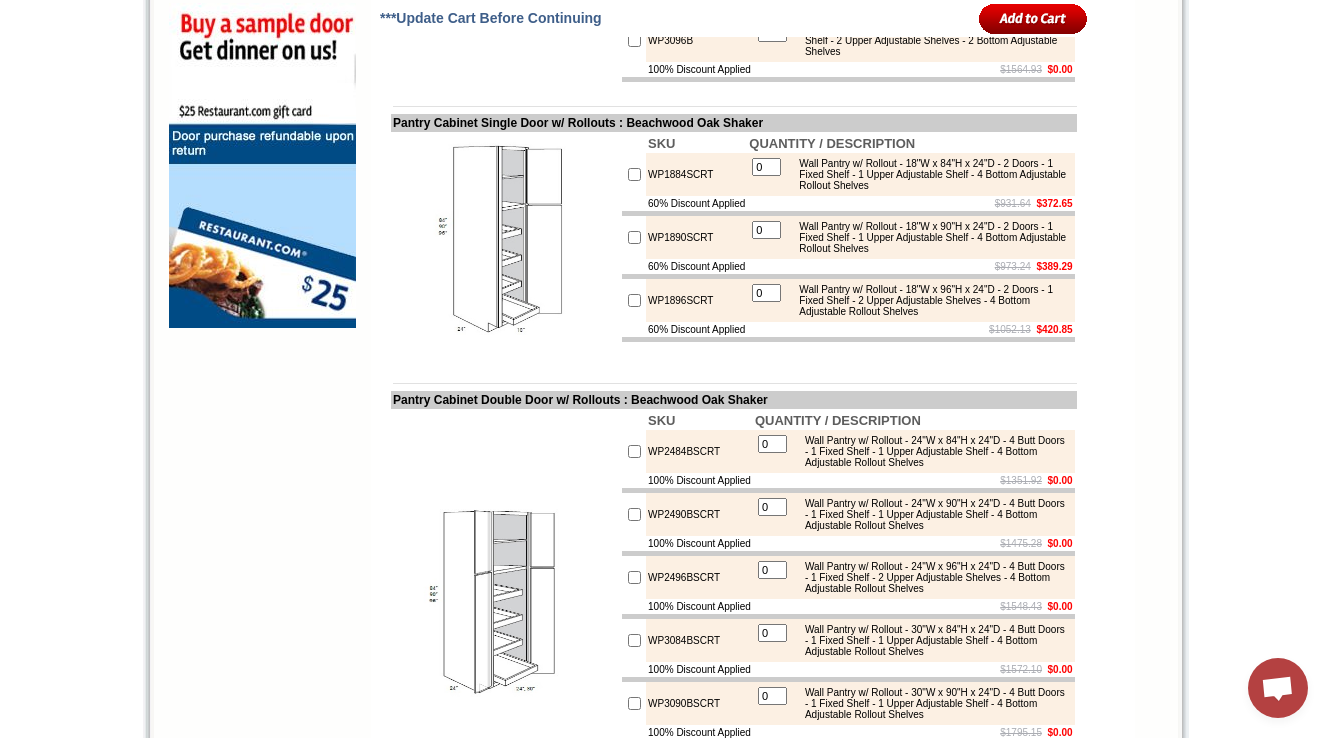 scroll, scrollTop: 1600, scrollLeft: 0, axis: vertical 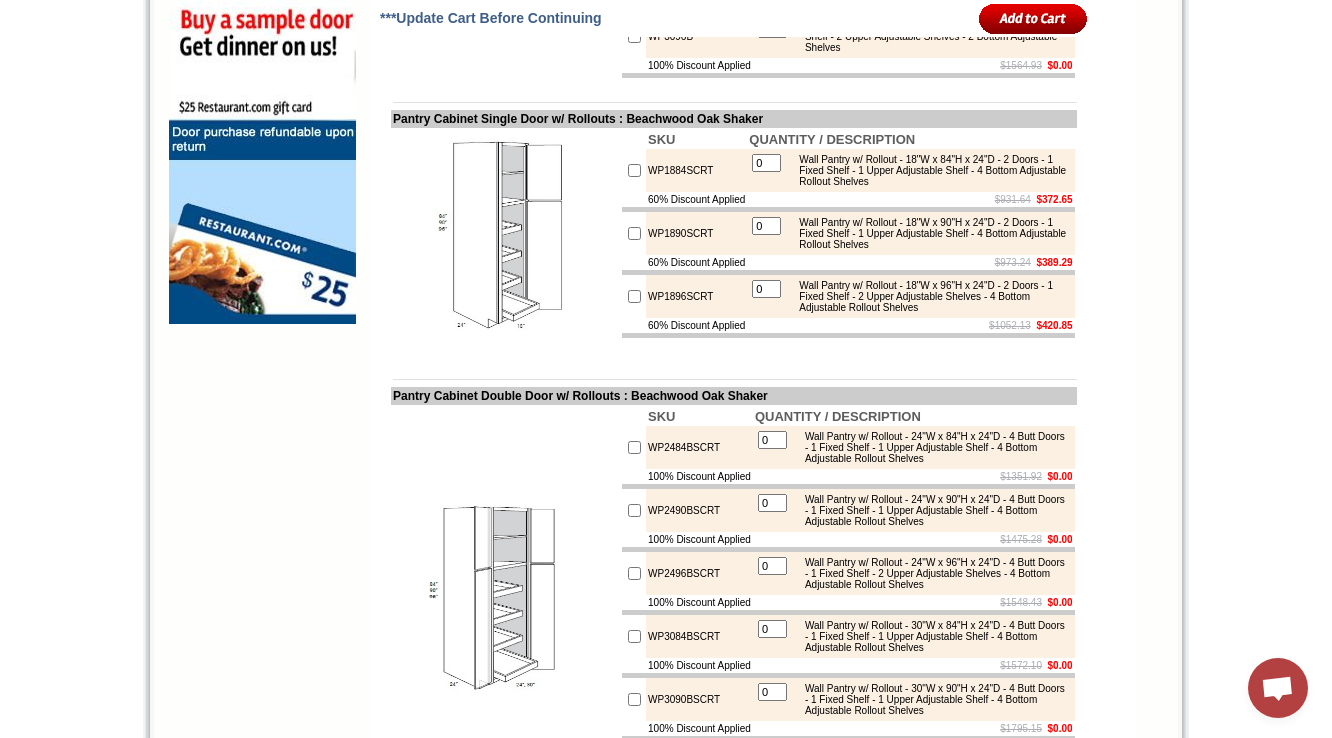 click on "WP1884SCRT" at bounding box center [696, 170] 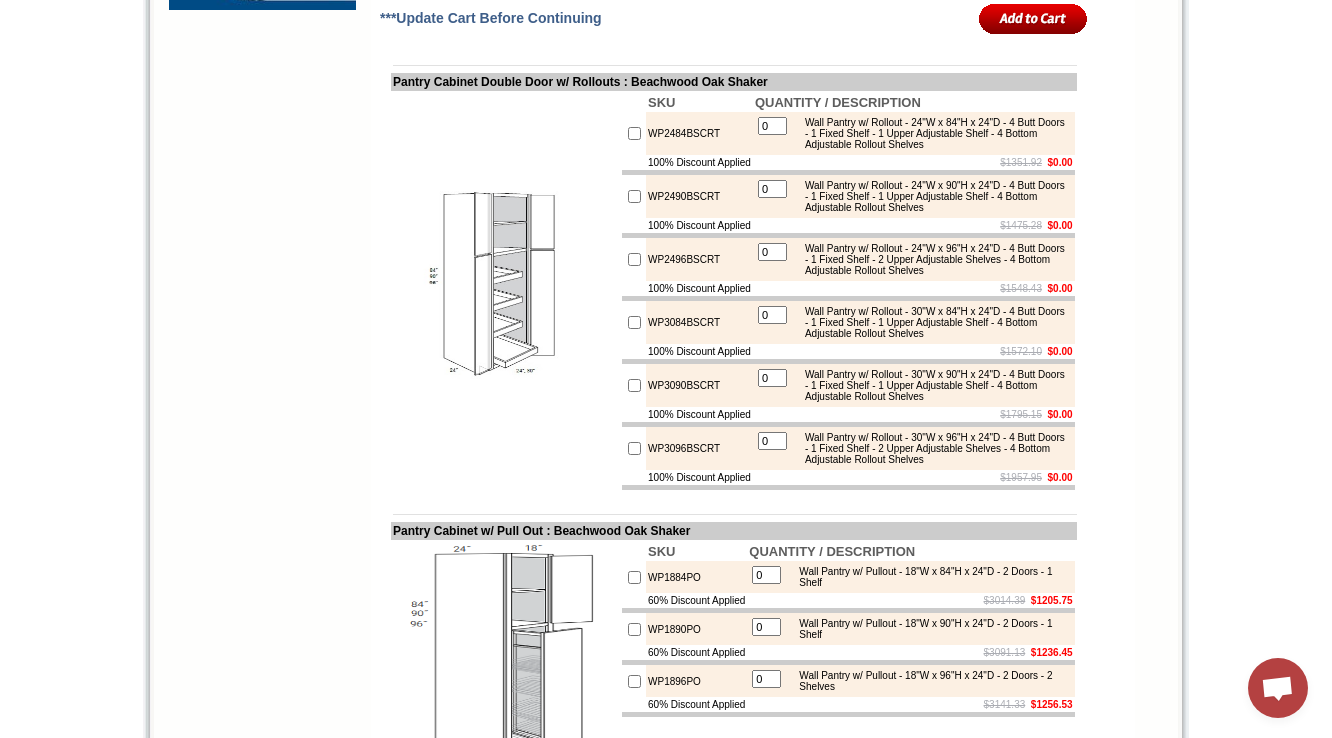 scroll, scrollTop: 1920, scrollLeft: 0, axis: vertical 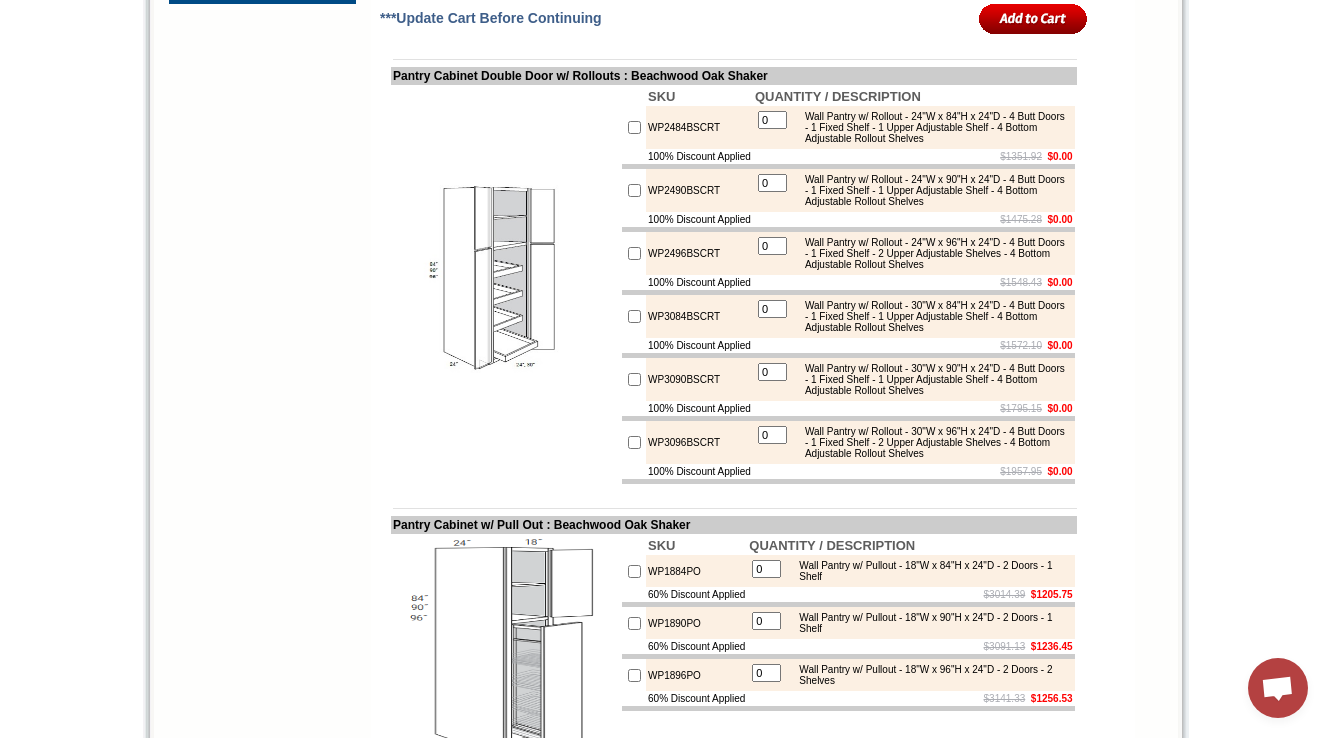 click on "WP2484BSCRT" at bounding box center (699, 127) 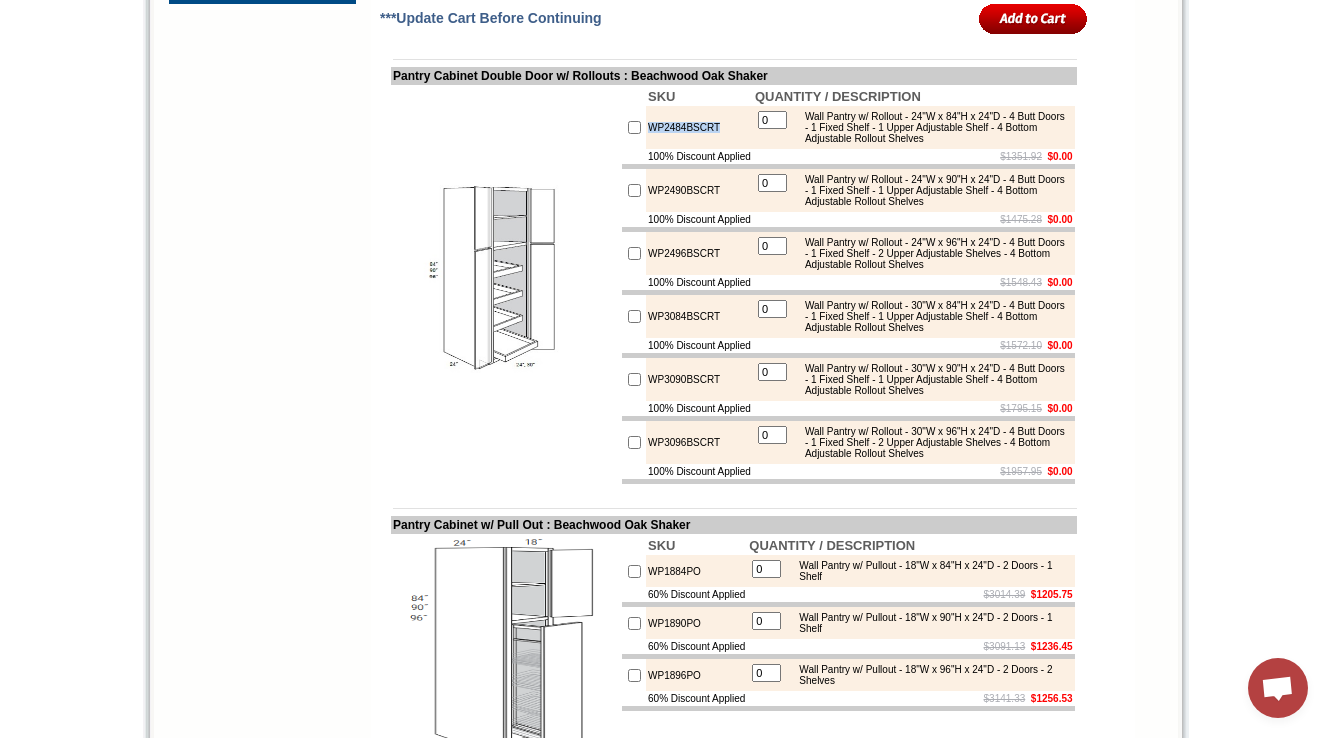click on "WP2484BSCRT" at bounding box center (699, 127) 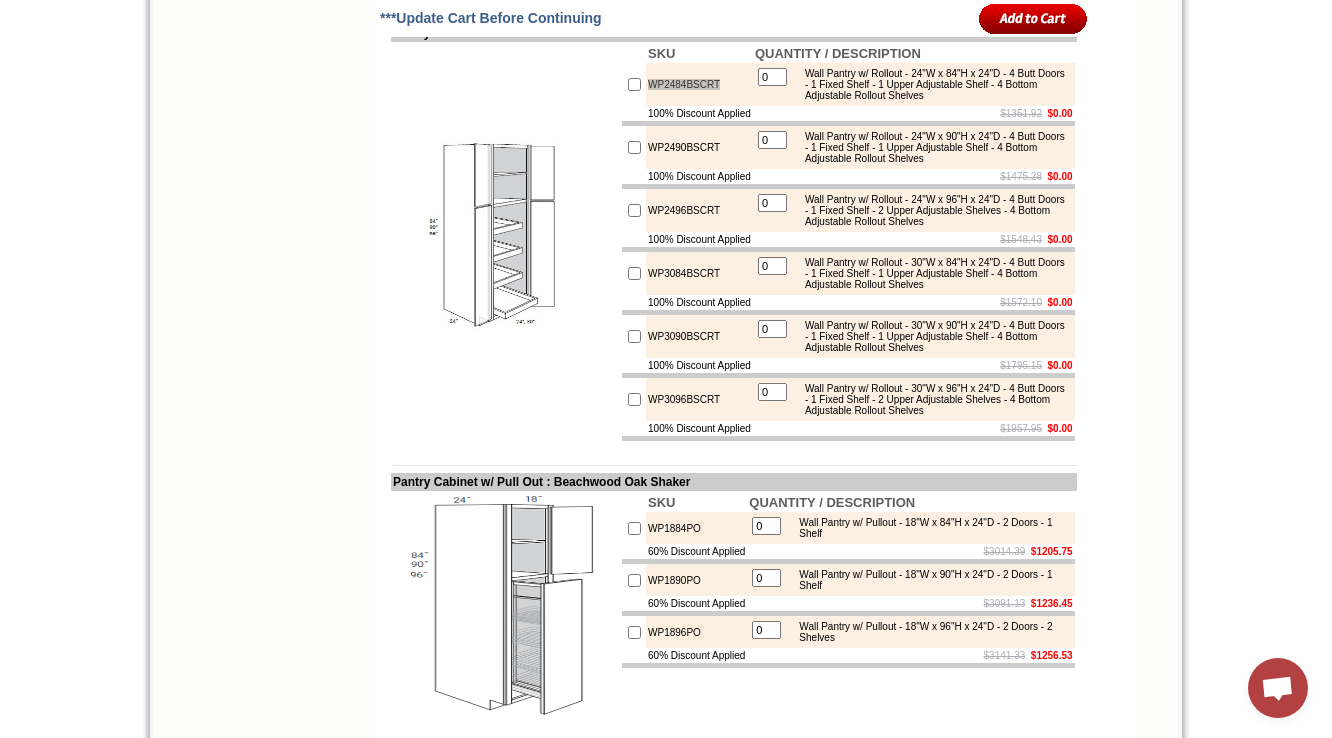 scroll, scrollTop: 2000, scrollLeft: 0, axis: vertical 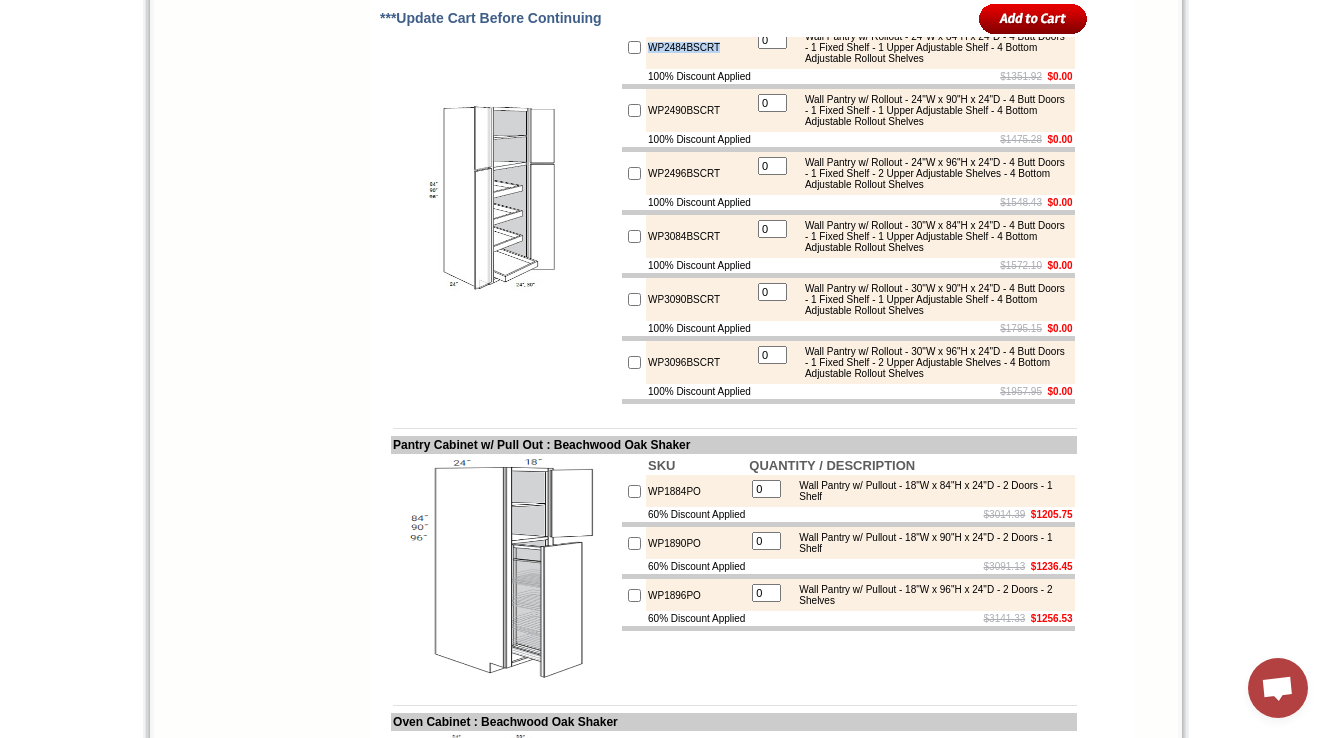 click at bounding box center (505, 205) 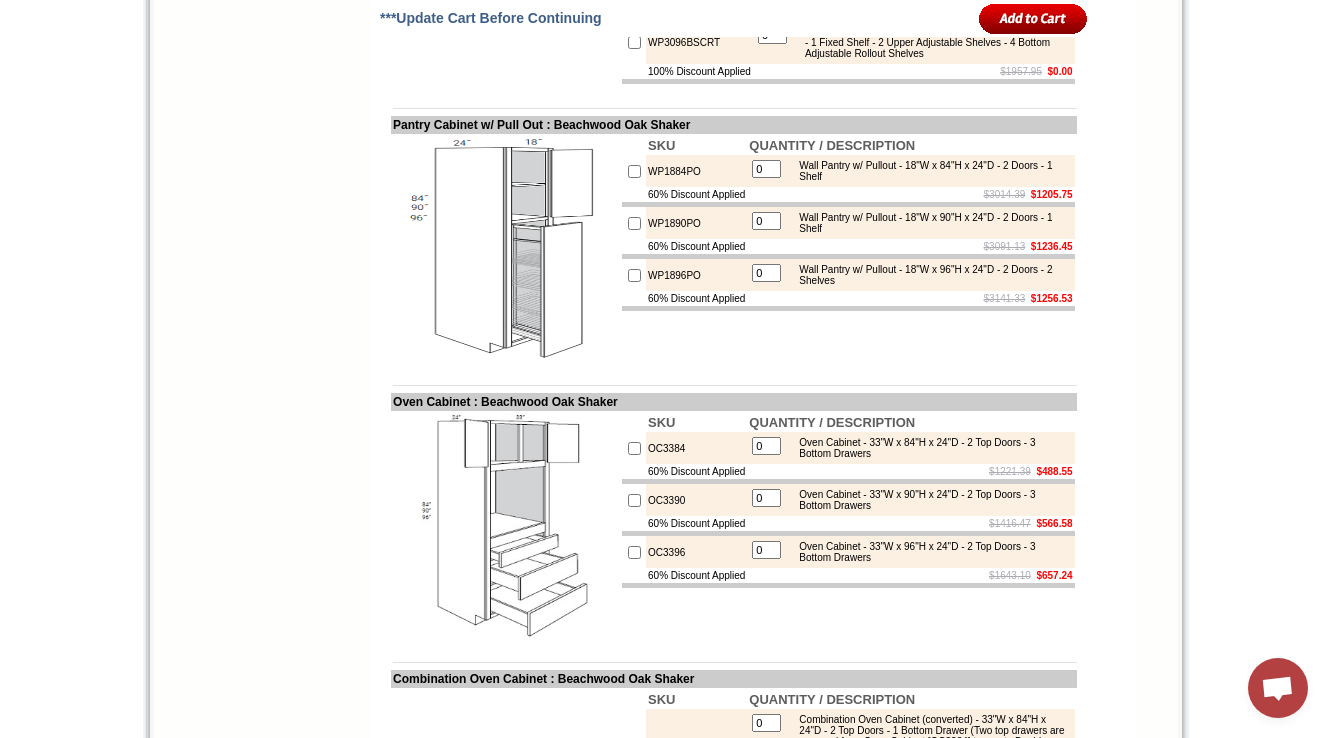 scroll, scrollTop: 2400, scrollLeft: 0, axis: vertical 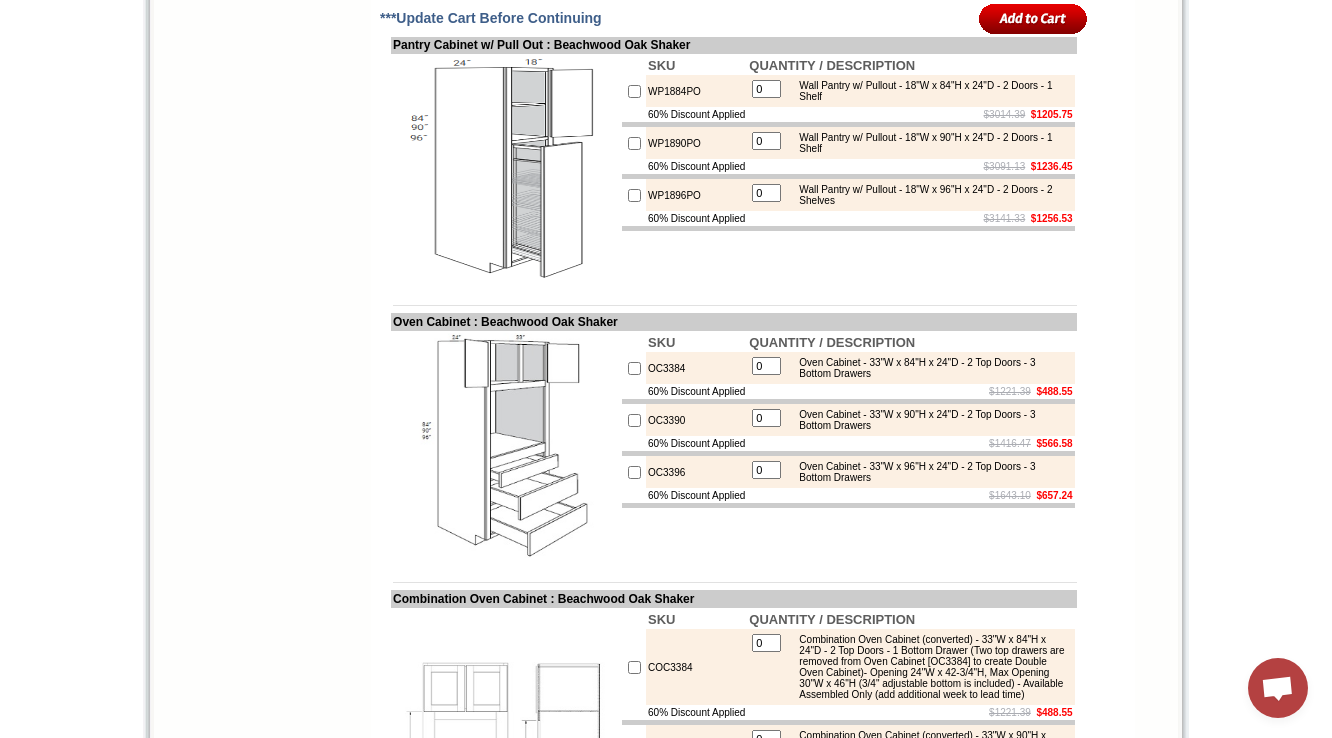 click on "WP1884PO" at bounding box center (696, 91) 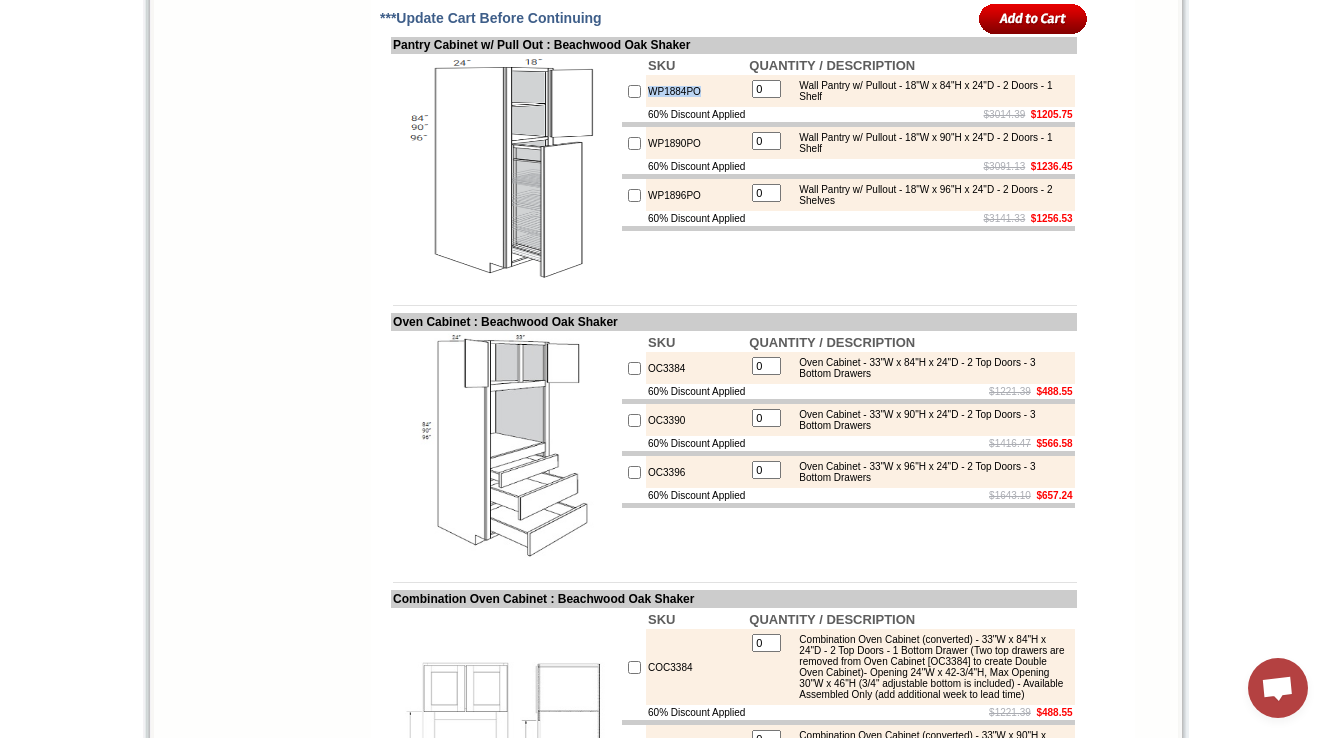 click on "WP1884PO" at bounding box center [696, 91] 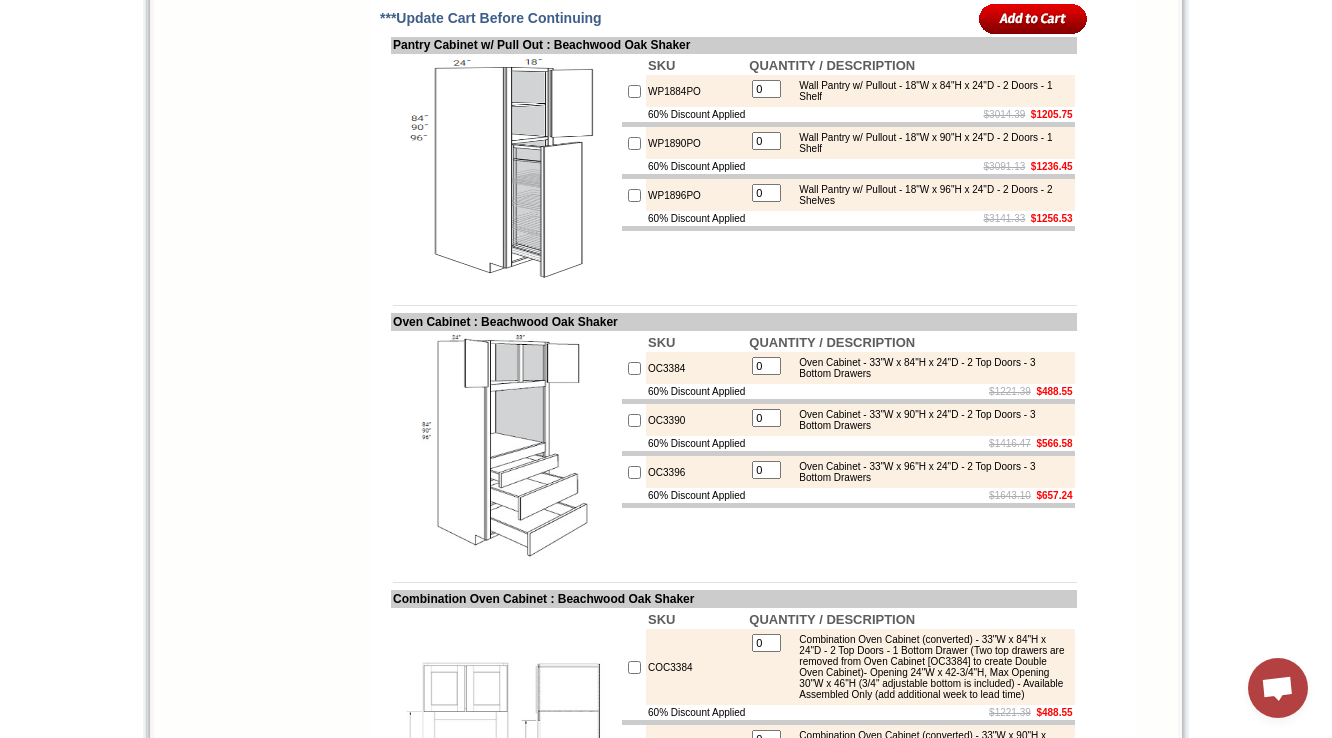 scroll, scrollTop: 2640, scrollLeft: 0, axis: vertical 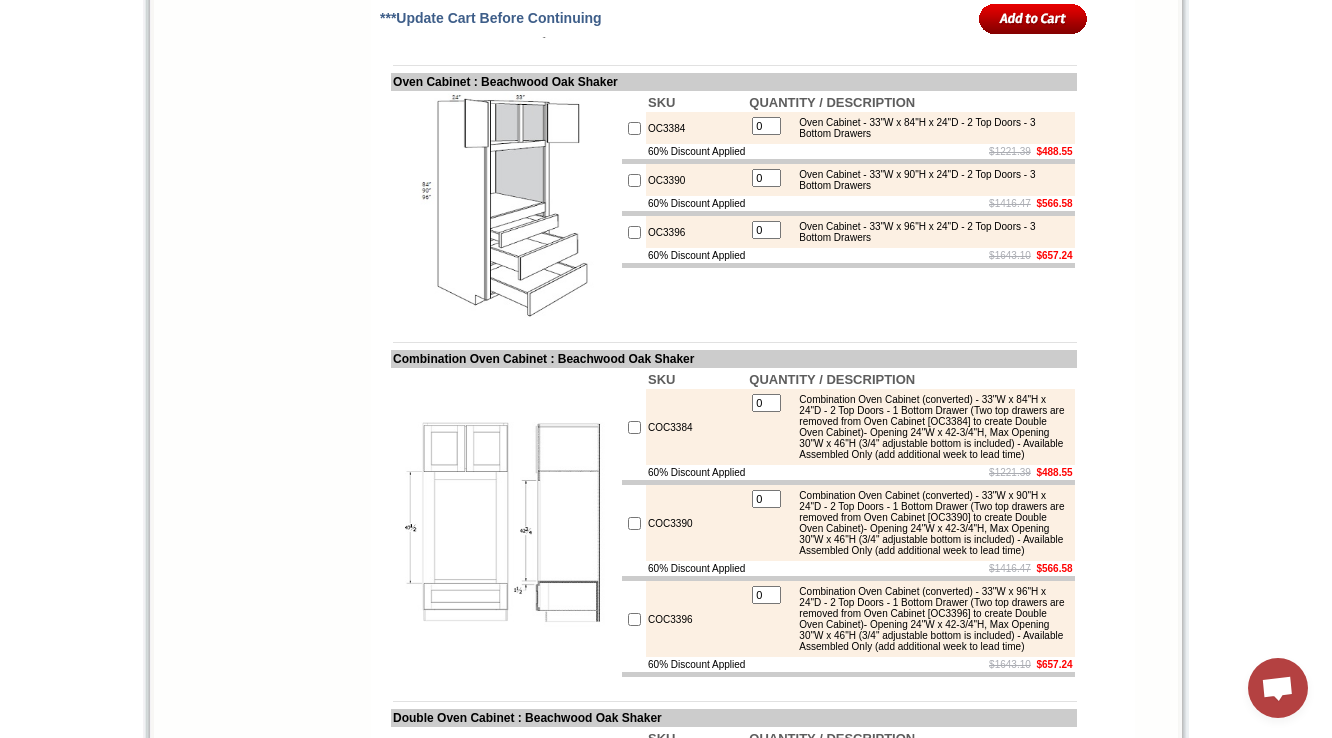 click on "OC3384" at bounding box center [696, 128] 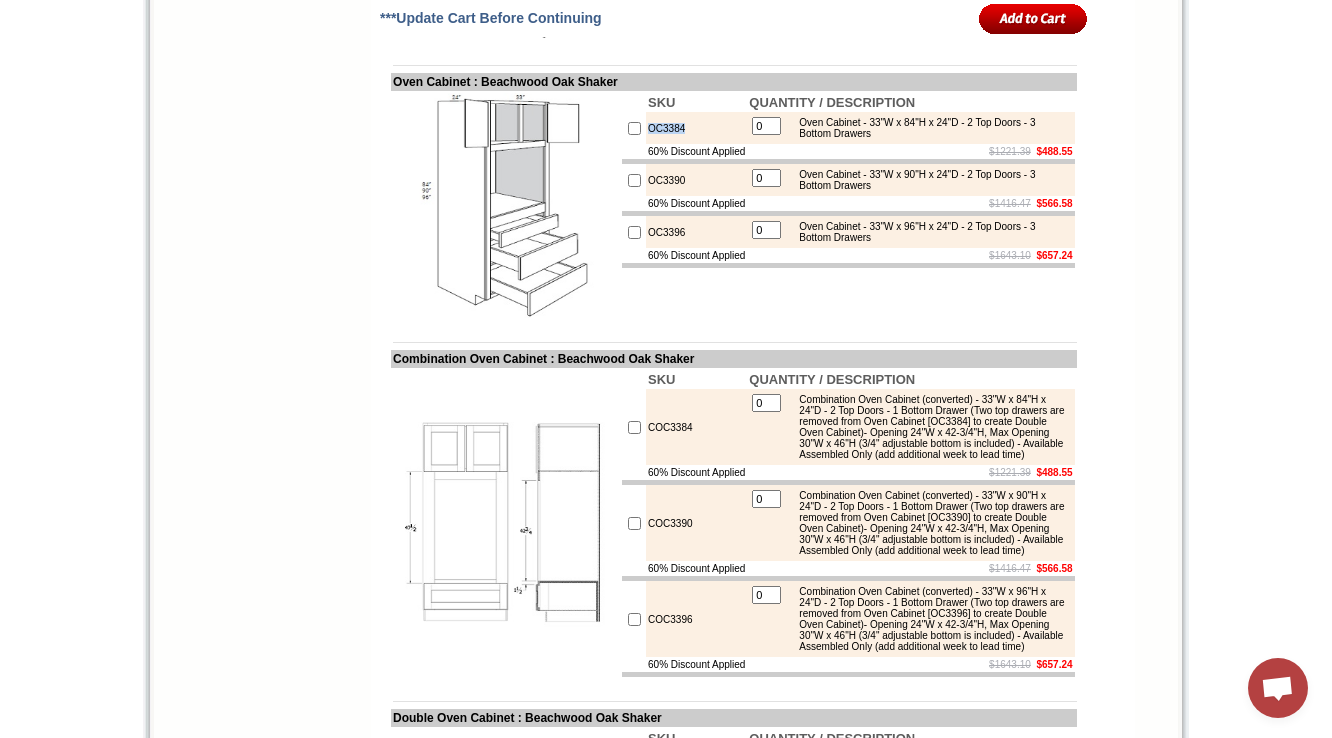 click on "OC3384" at bounding box center (696, 128) 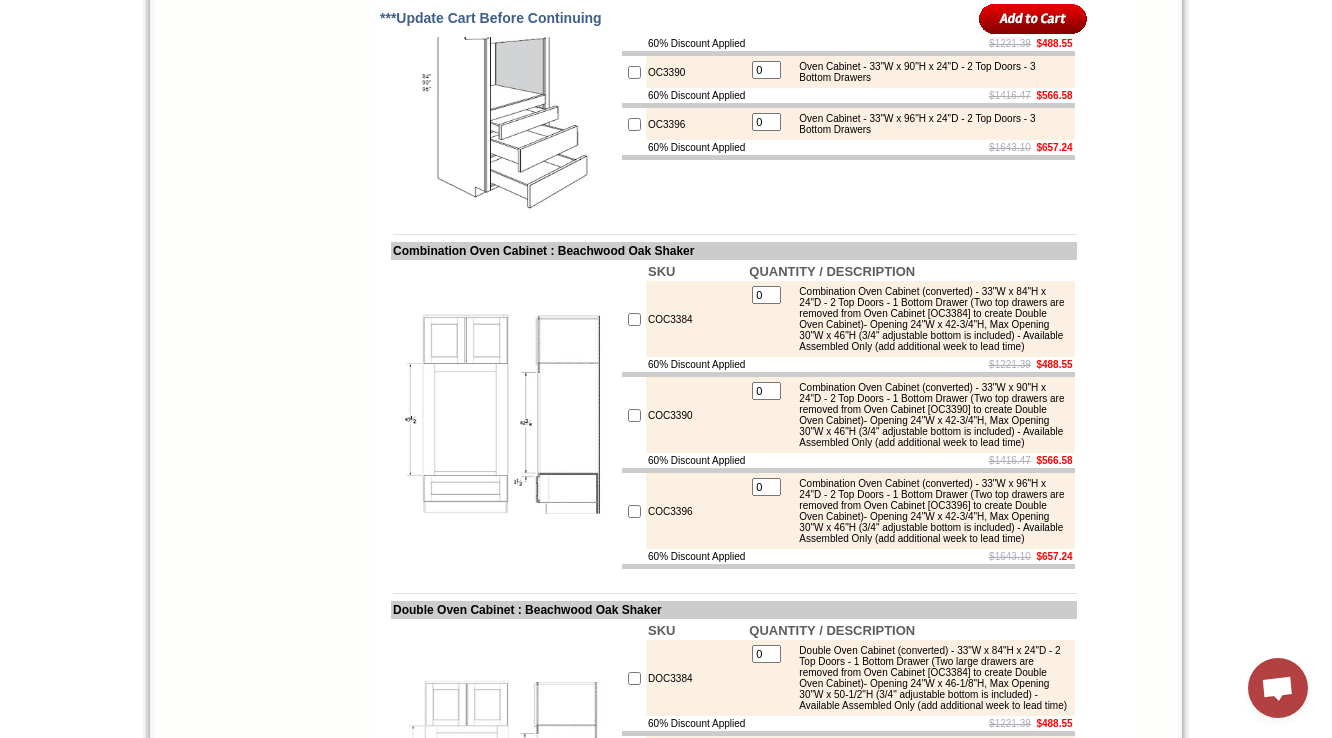 scroll, scrollTop: 2720, scrollLeft: 0, axis: vertical 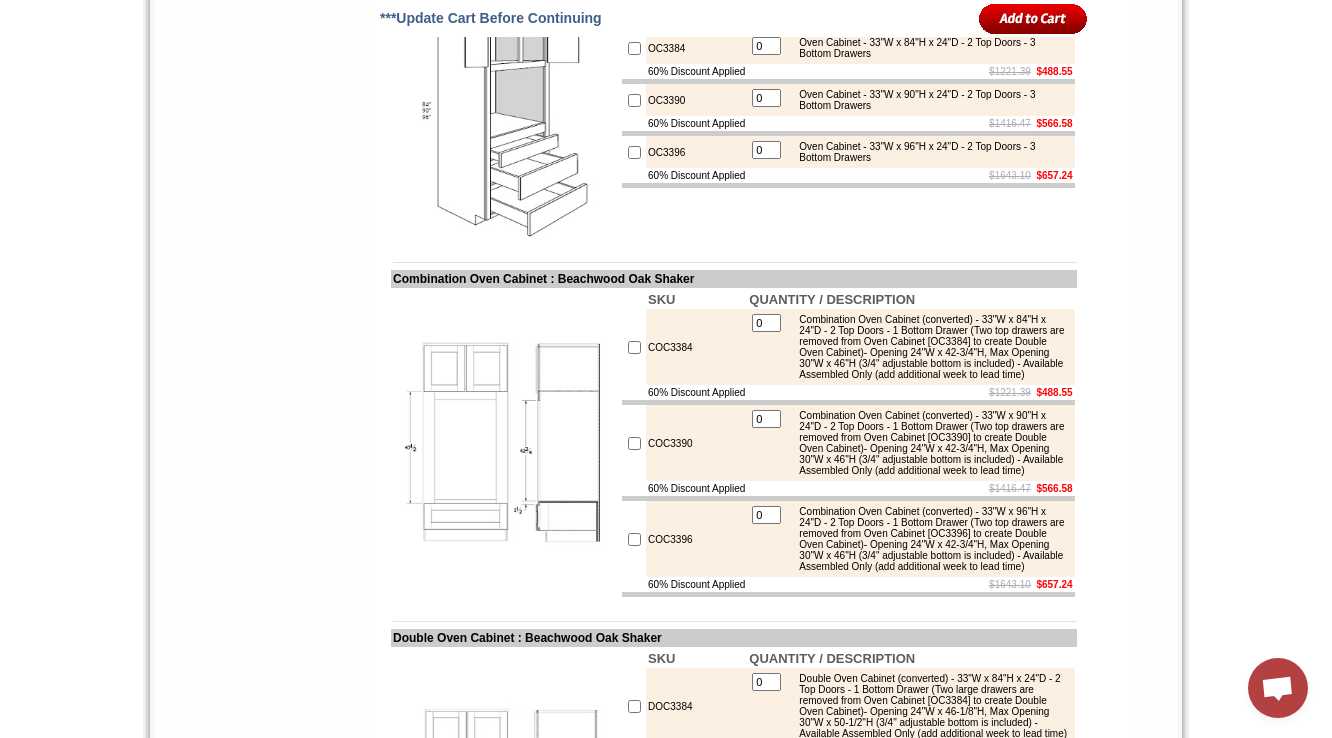 click on "Oven Cabinet - 33"W x 84"H x 24"D - 2 Top Doors - 3 Bottom Drawers" at bounding box center (929, 48) 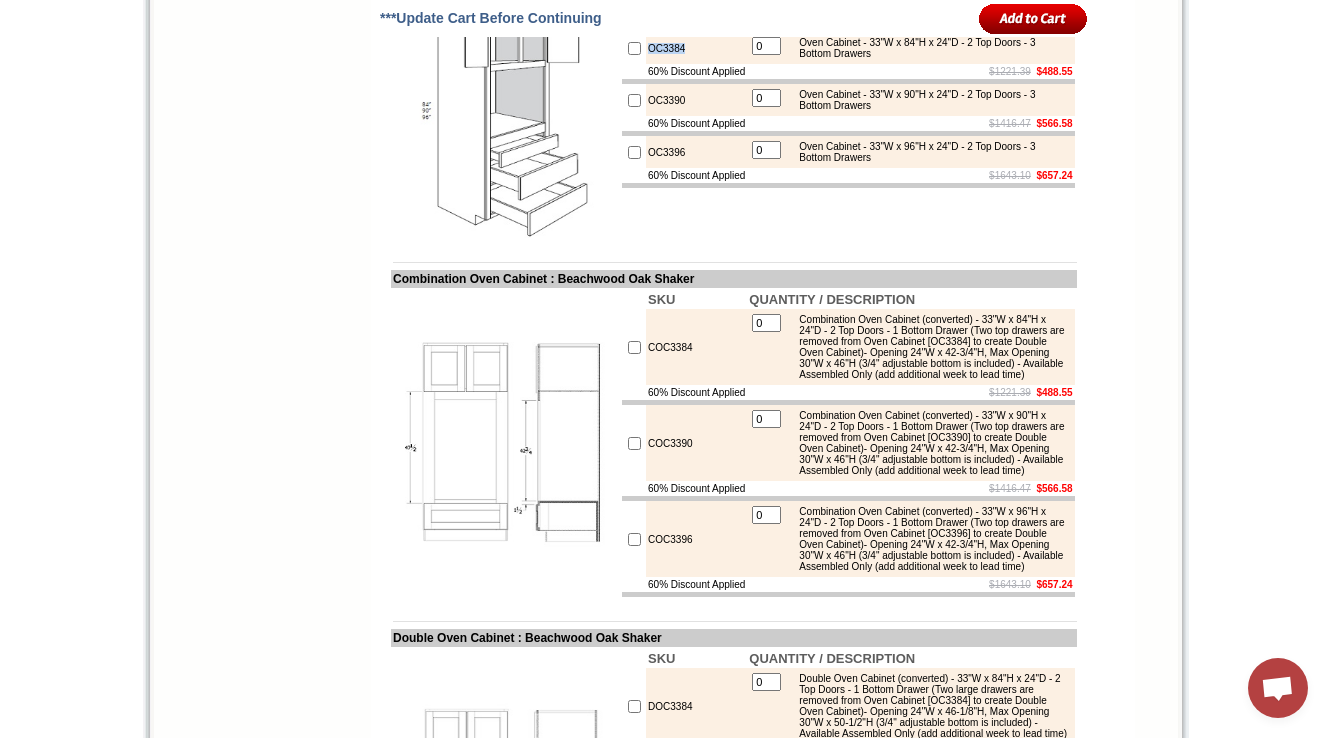 click on "OC3384" at bounding box center (696, 48) 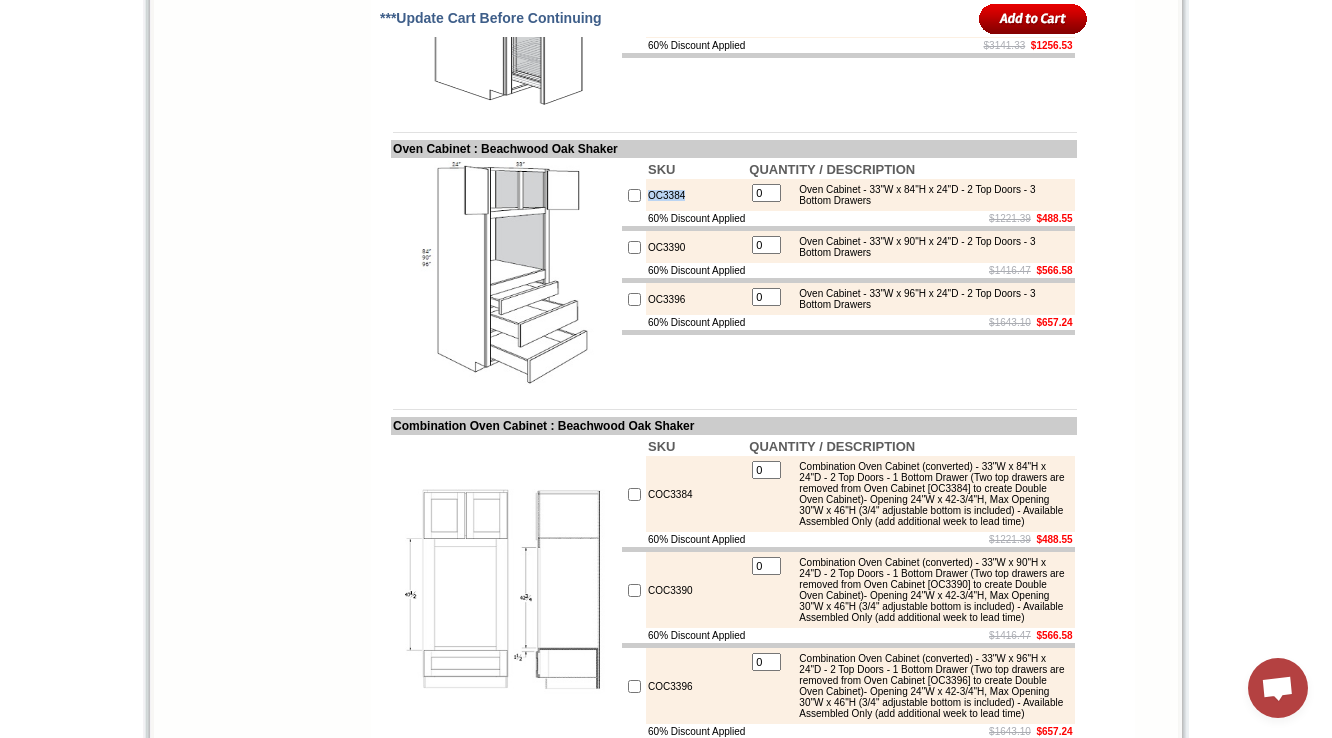 scroll, scrollTop: 2640, scrollLeft: 0, axis: vertical 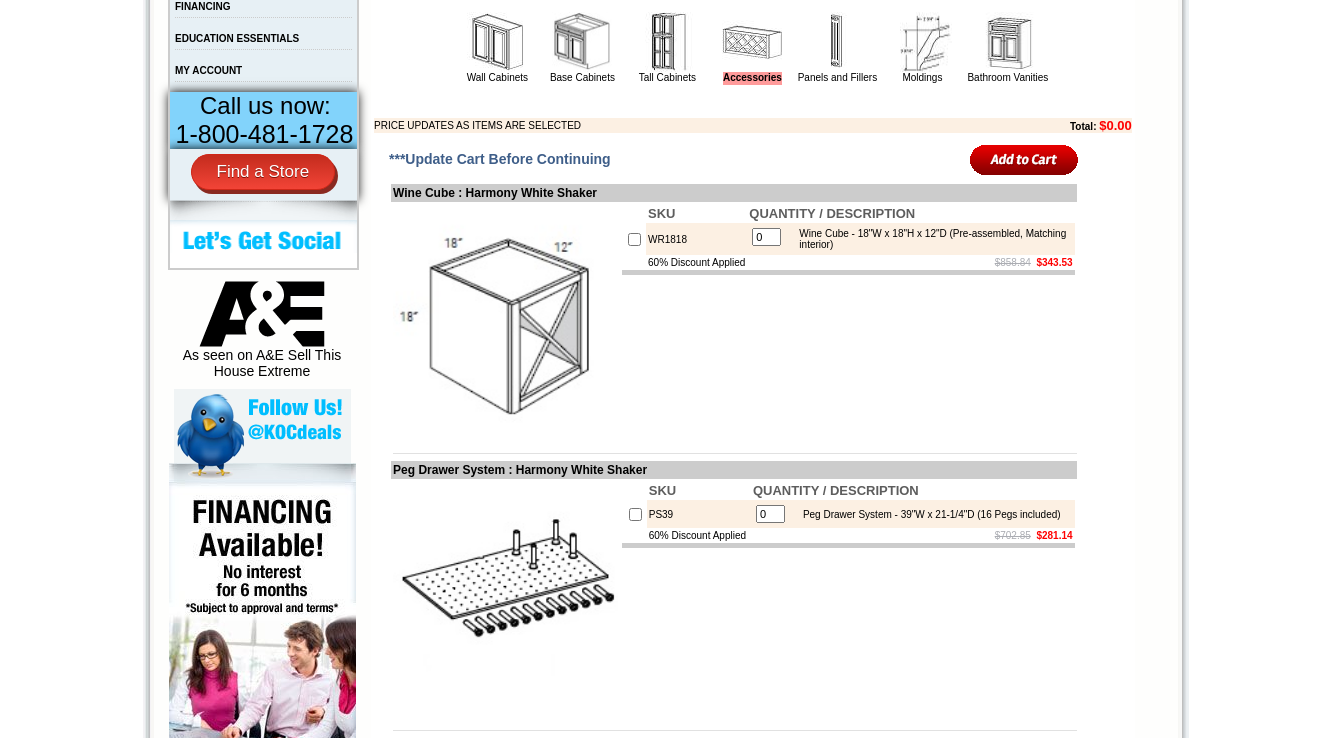 click at bounding box center [667, 42] 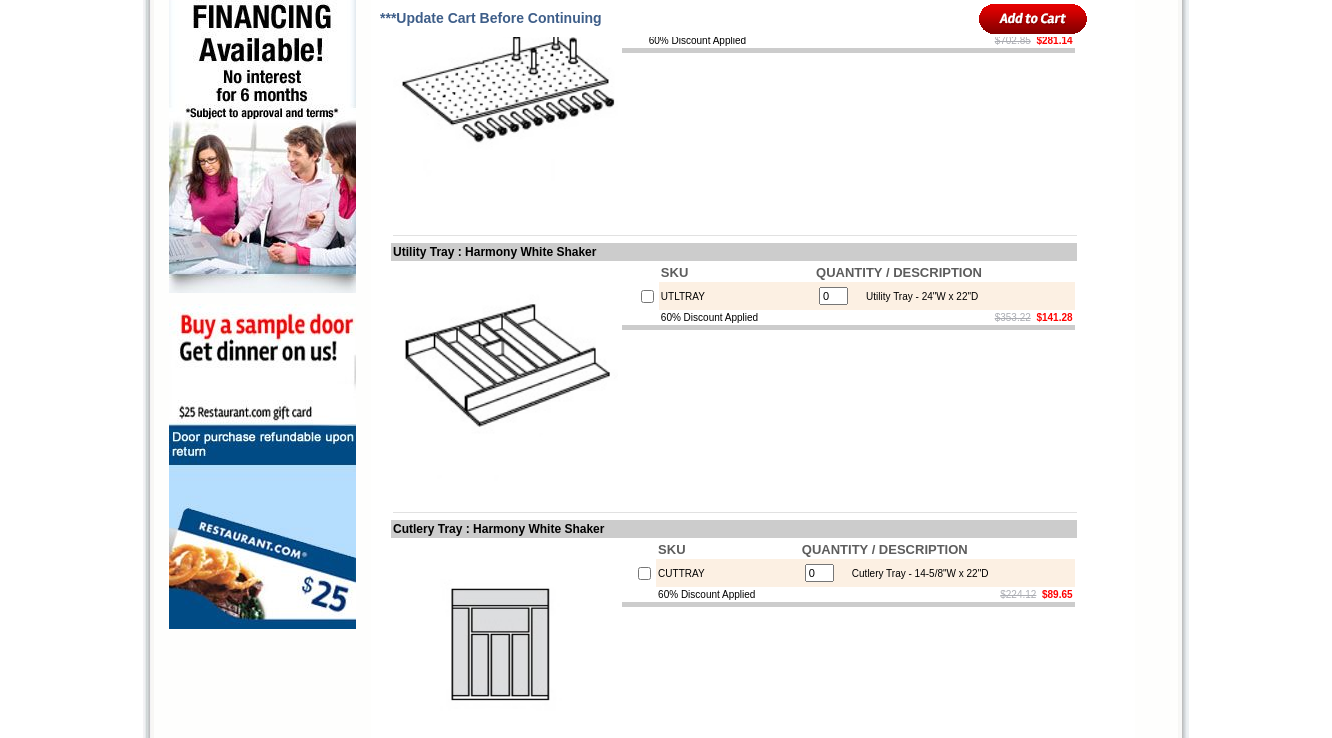 scroll, scrollTop: 1360, scrollLeft: 0, axis: vertical 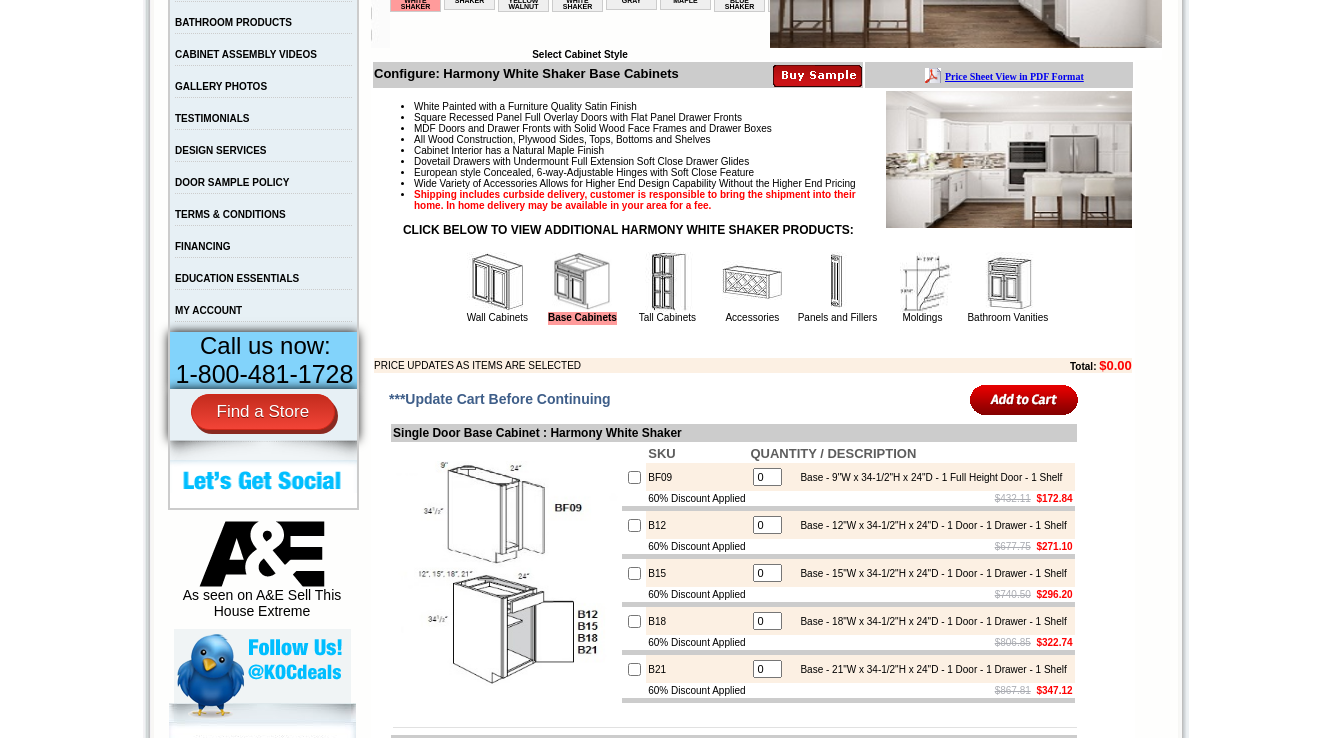 click at bounding box center (667, 282) 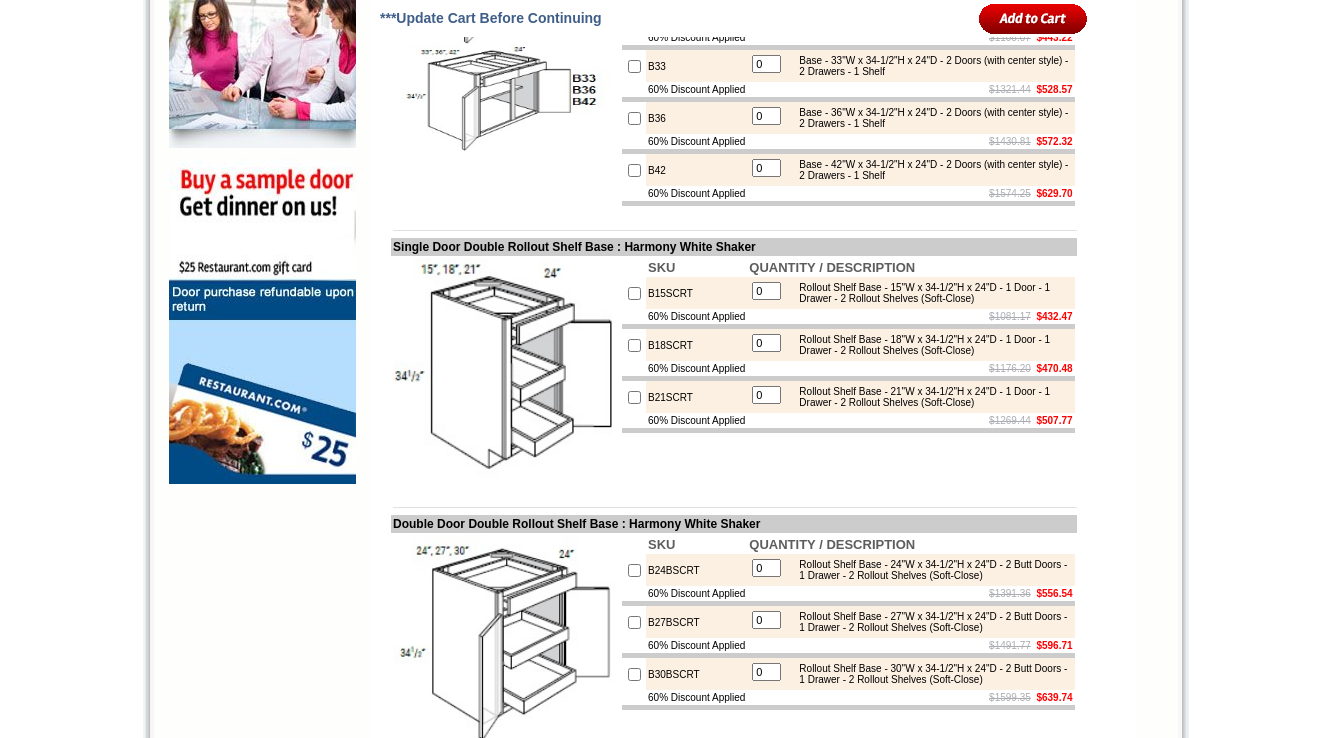 scroll, scrollTop: 1745, scrollLeft: 0, axis: vertical 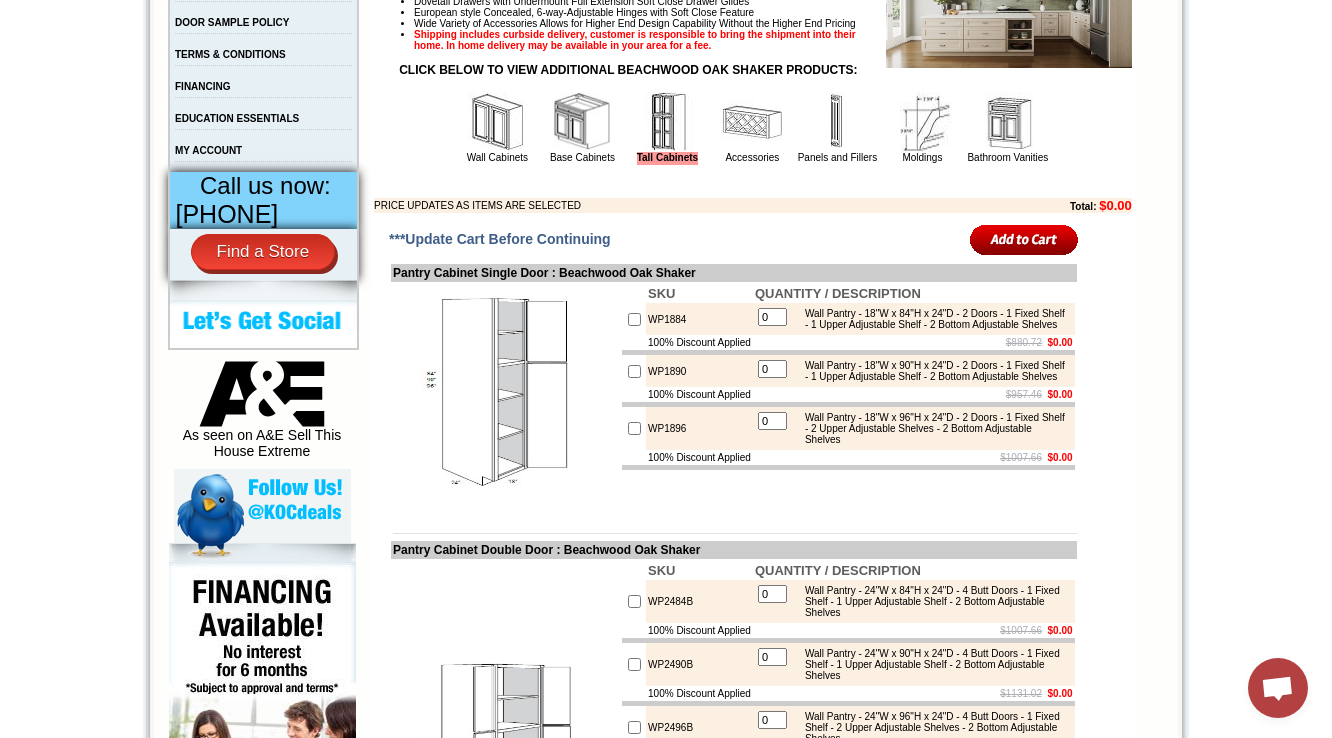 click at bounding box center (582, 122) 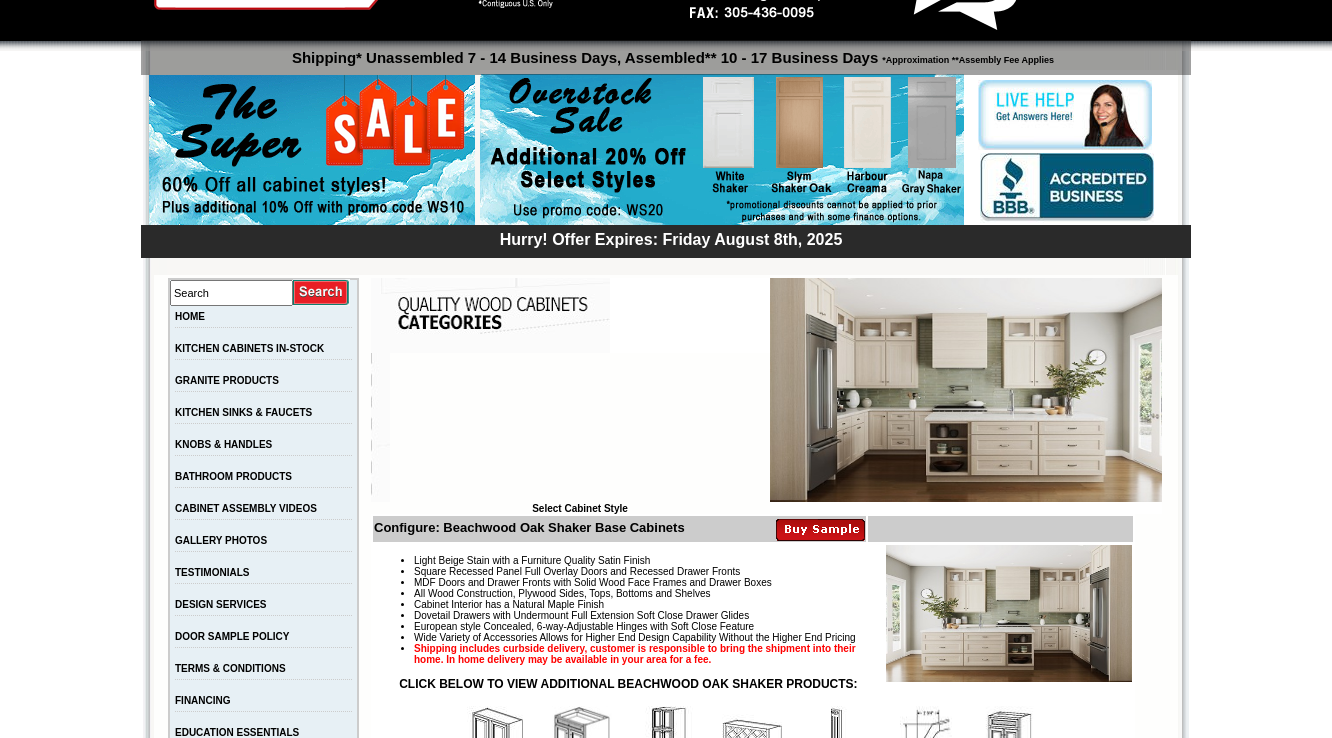 scroll, scrollTop: 480, scrollLeft: 0, axis: vertical 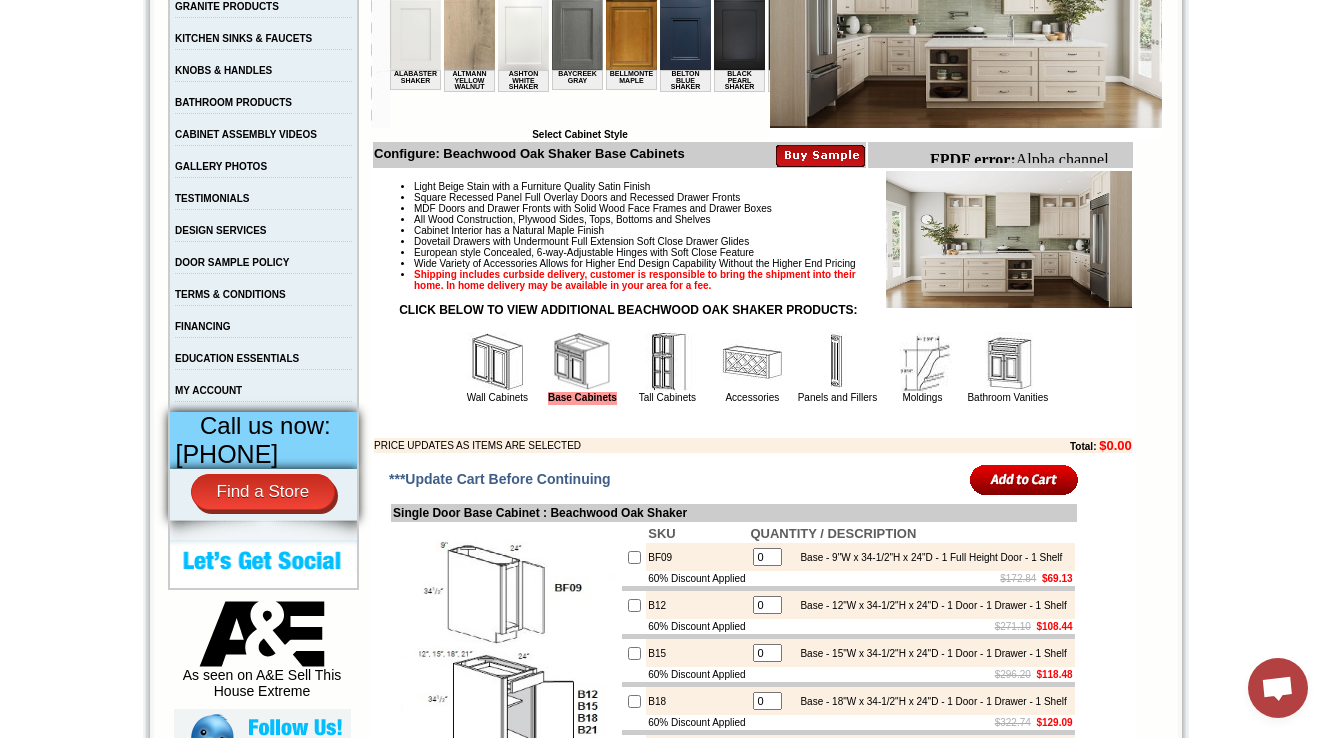 click at bounding box center (1008, 362) 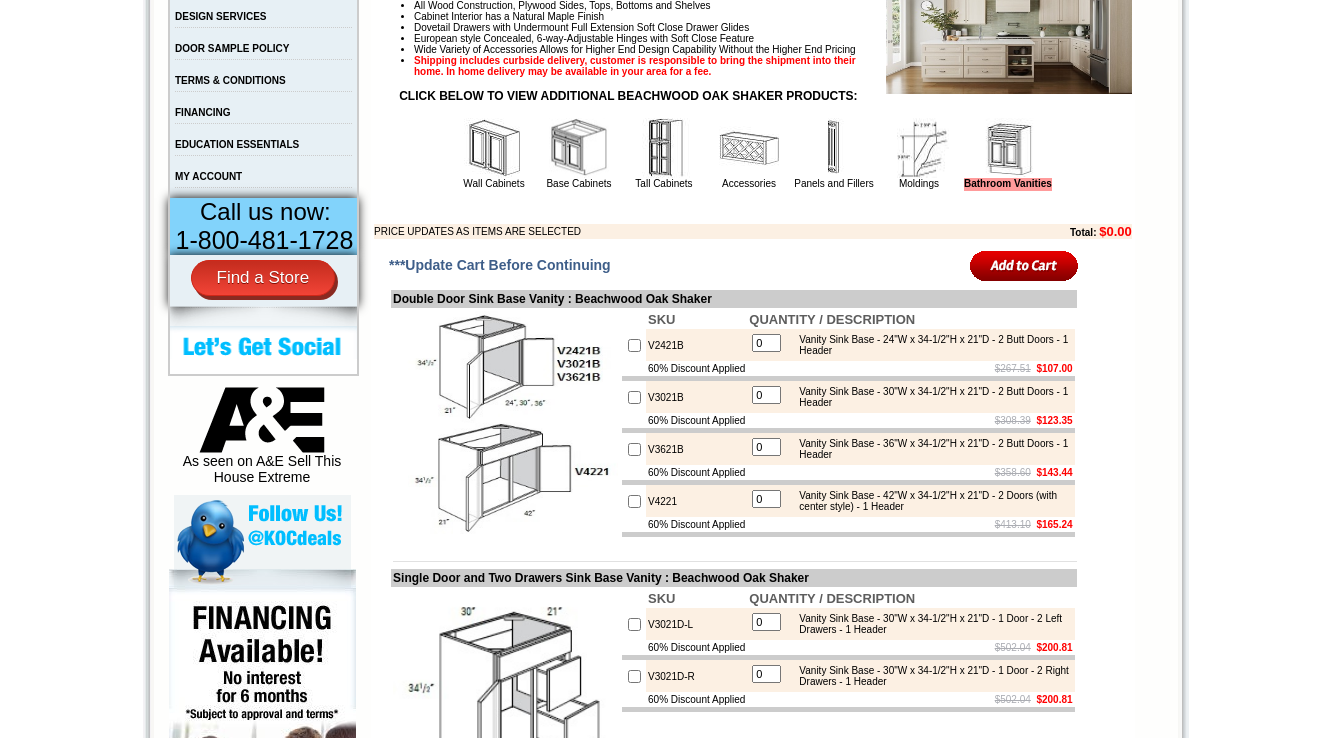scroll, scrollTop: 960, scrollLeft: 0, axis: vertical 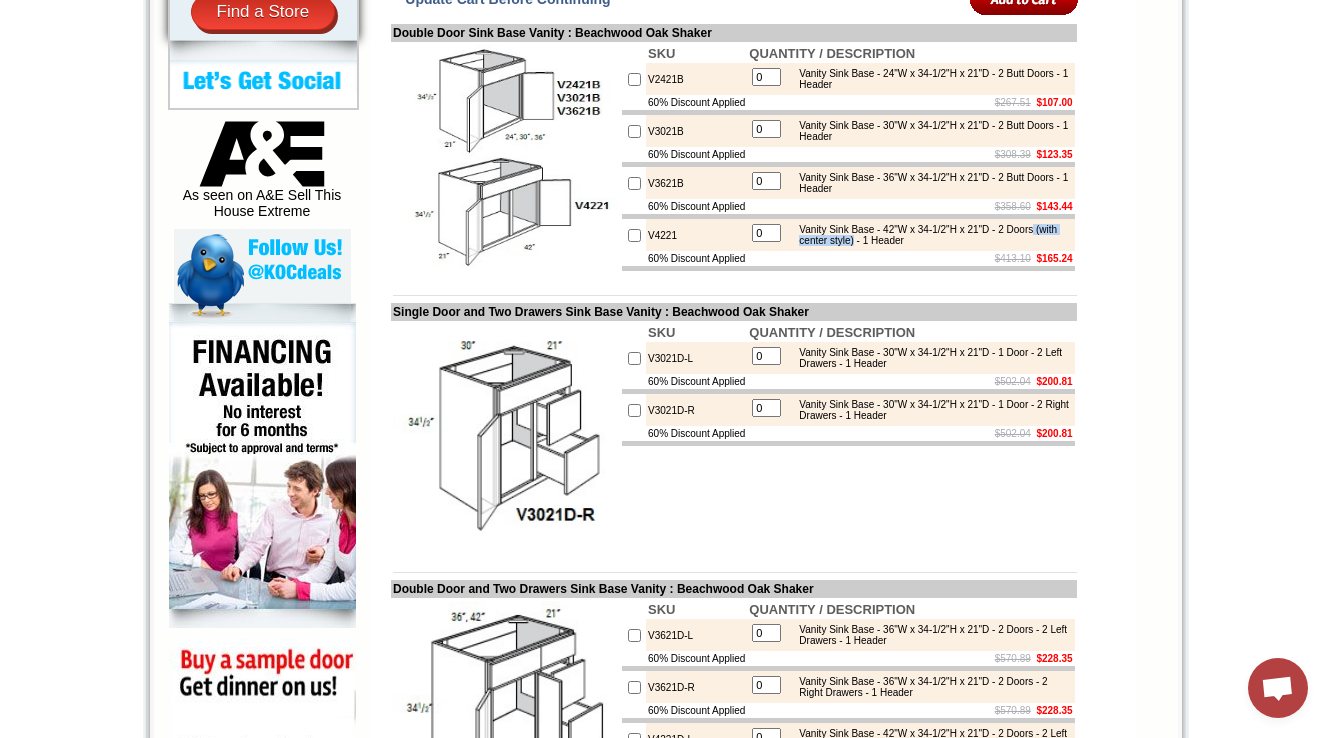 drag, startPoint x: 943, startPoint y: 288, endPoint x: 849, endPoint y: 290, distance: 94.02127 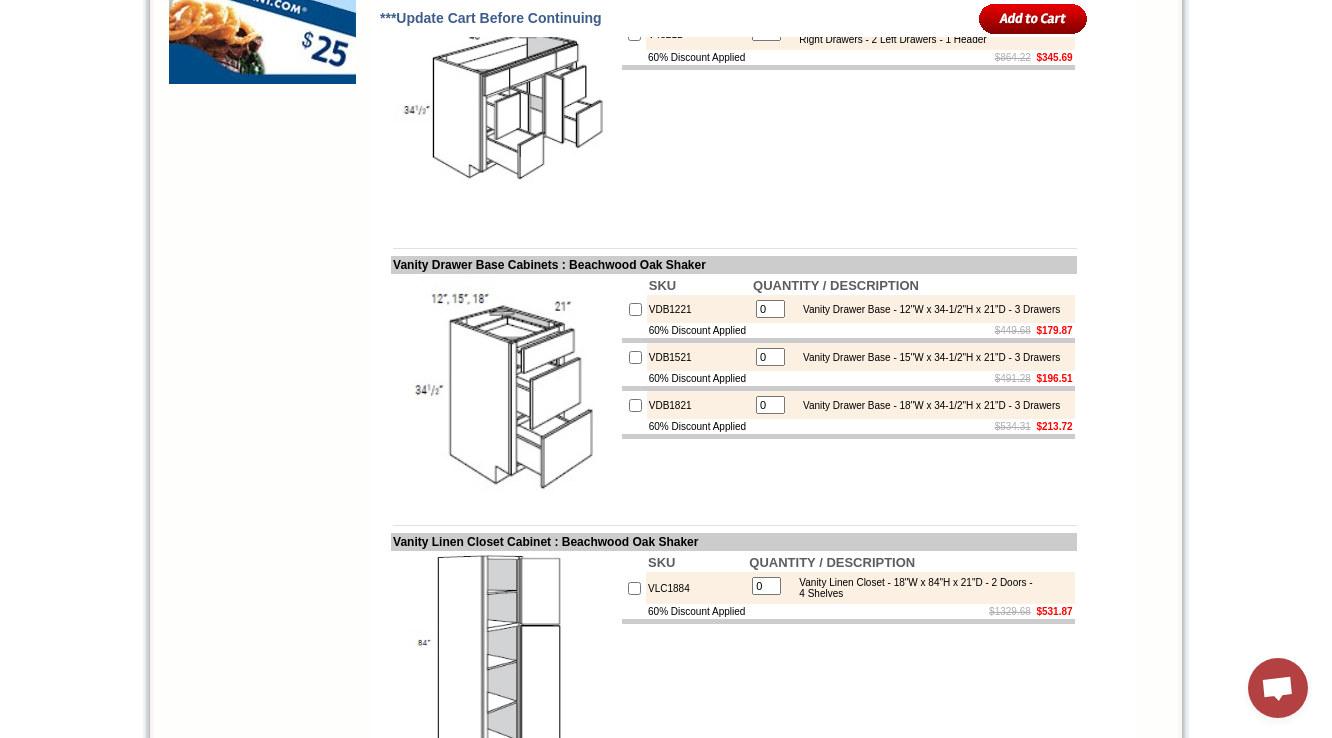 scroll, scrollTop: 1360, scrollLeft: 0, axis: vertical 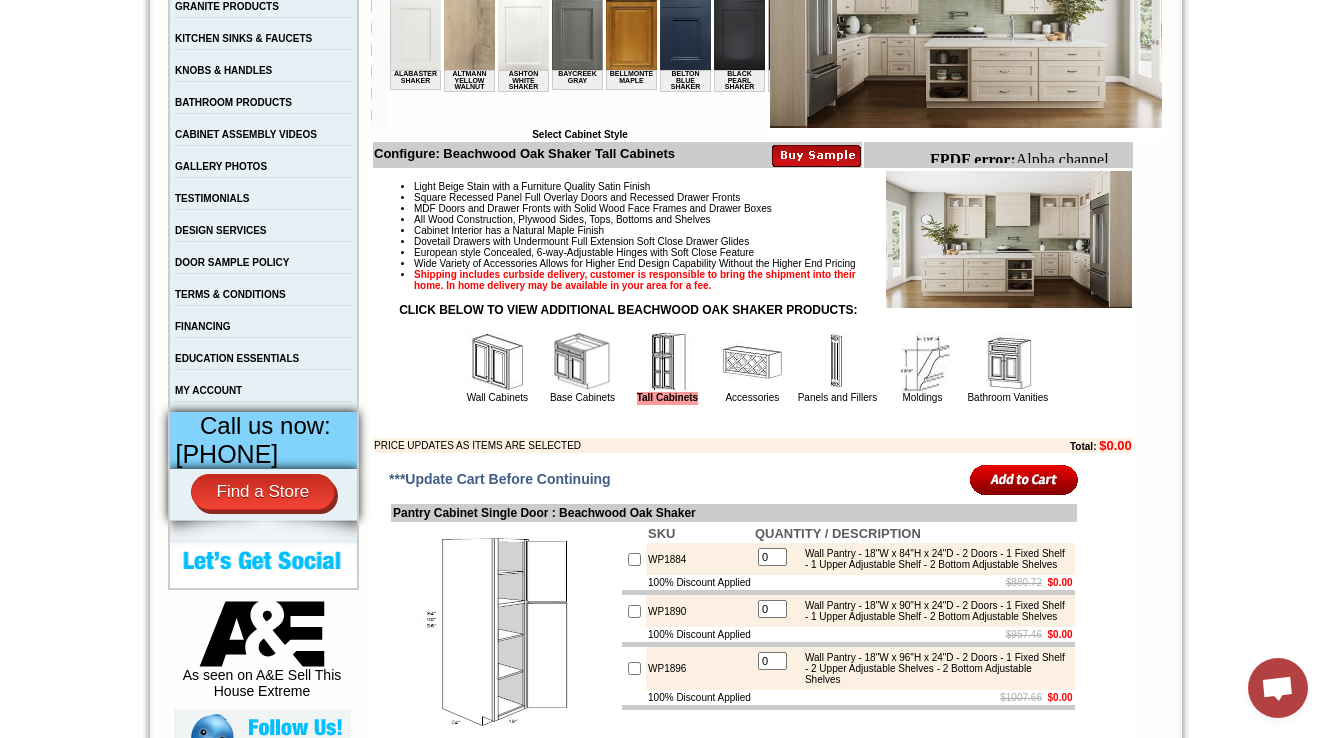 click at bounding box center [1008, 362] 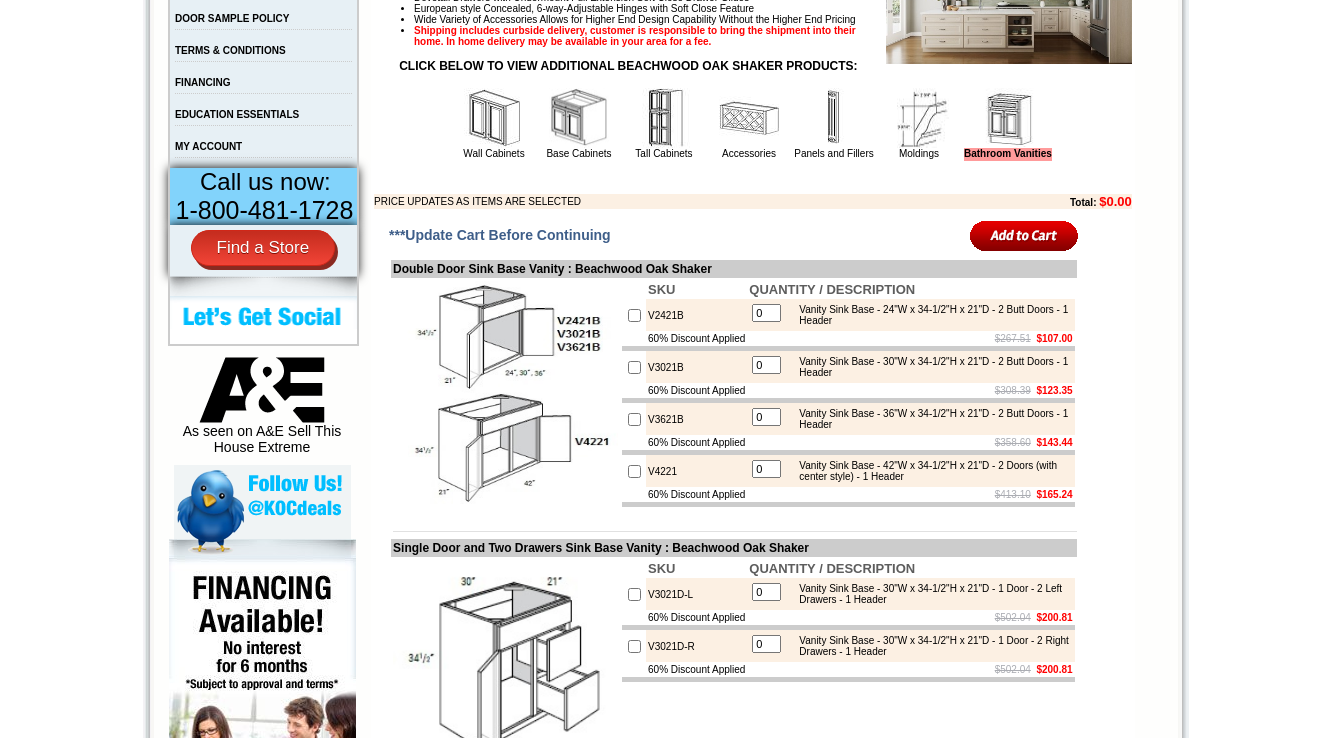 scroll, scrollTop: 880, scrollLeft: 0, axis: vertical 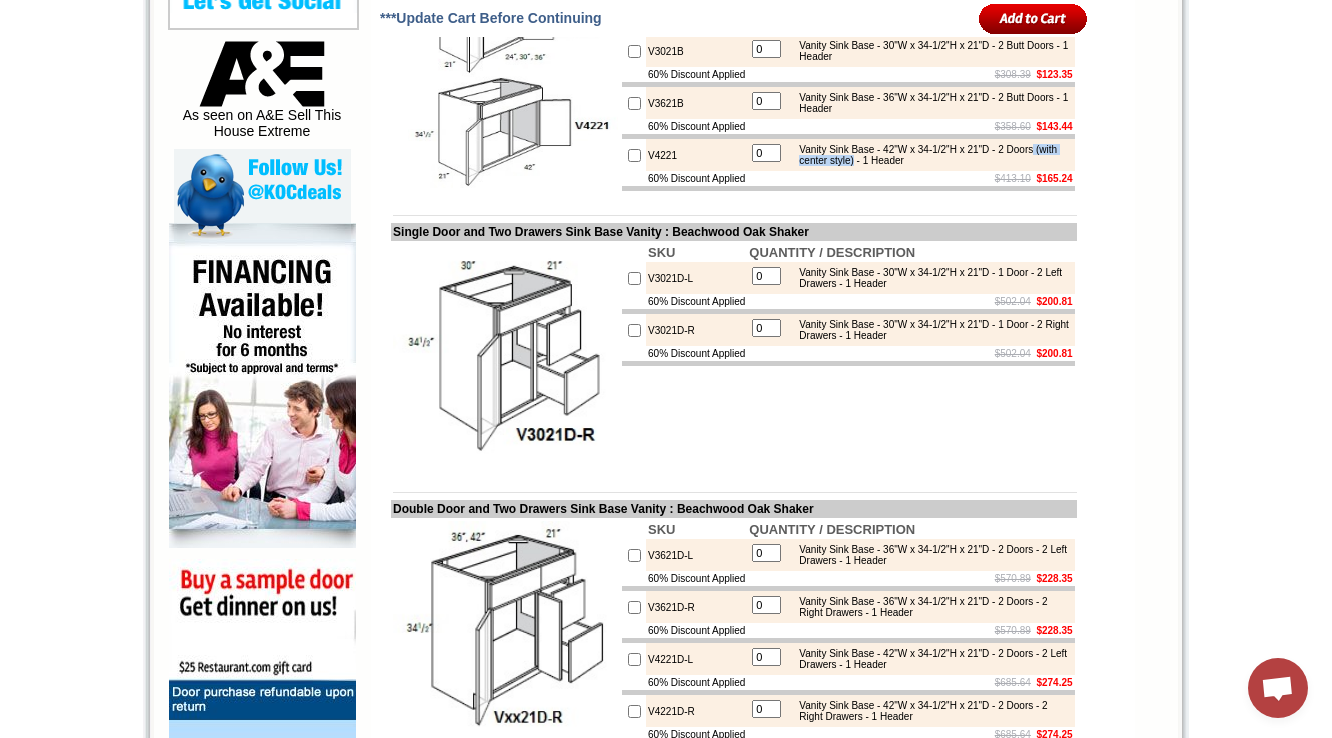 drag, startPoint x: 849, startPoint y: 214, endPoint x: 945, endPoint y: 214, distance: 96 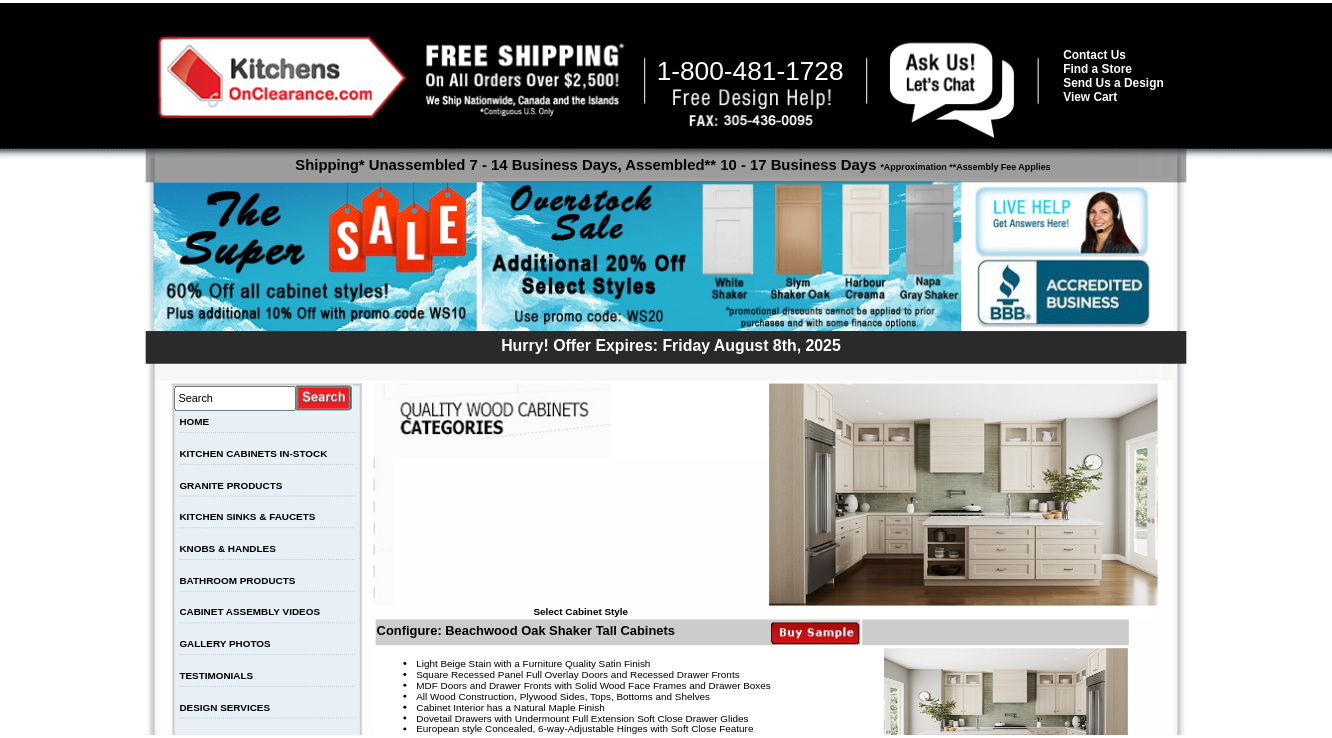 scroll, scrollTop: 2640, scrollLeft: 0, axis: vertical 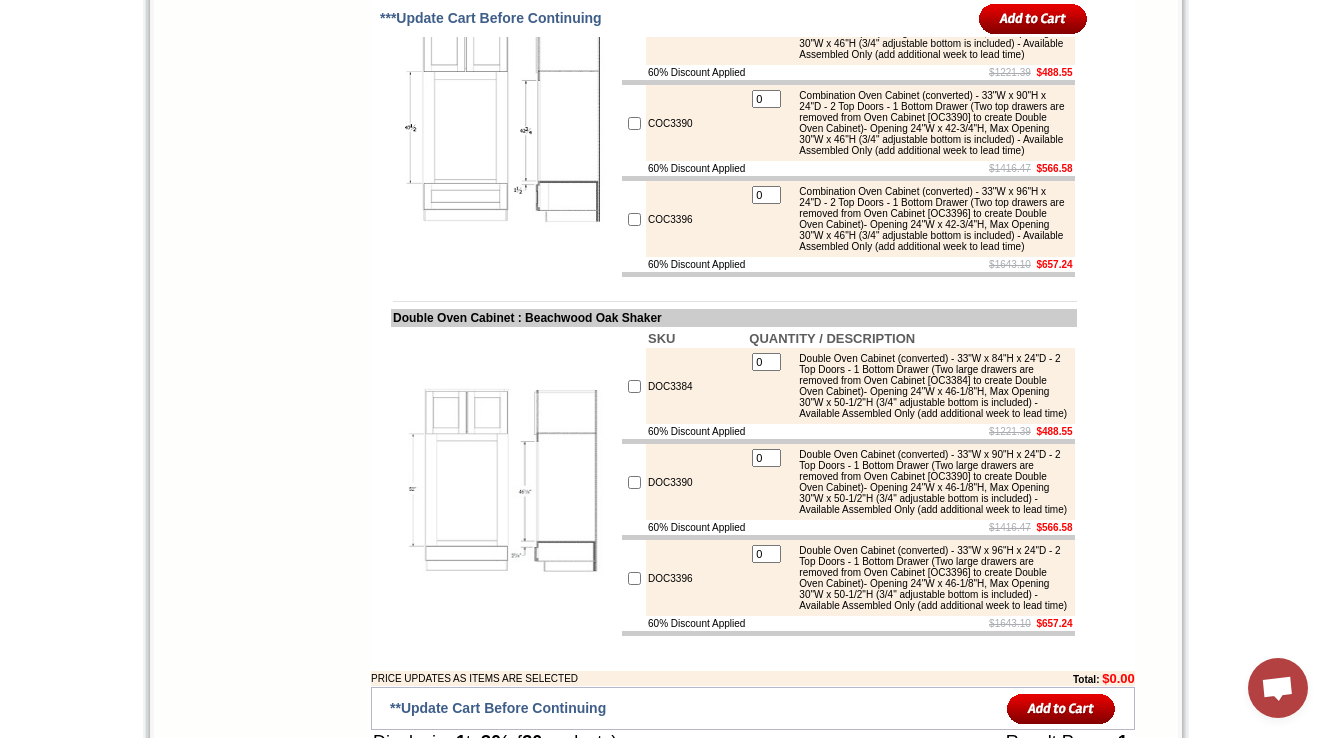 click on "COC3384" at bounding box center (696, 27) 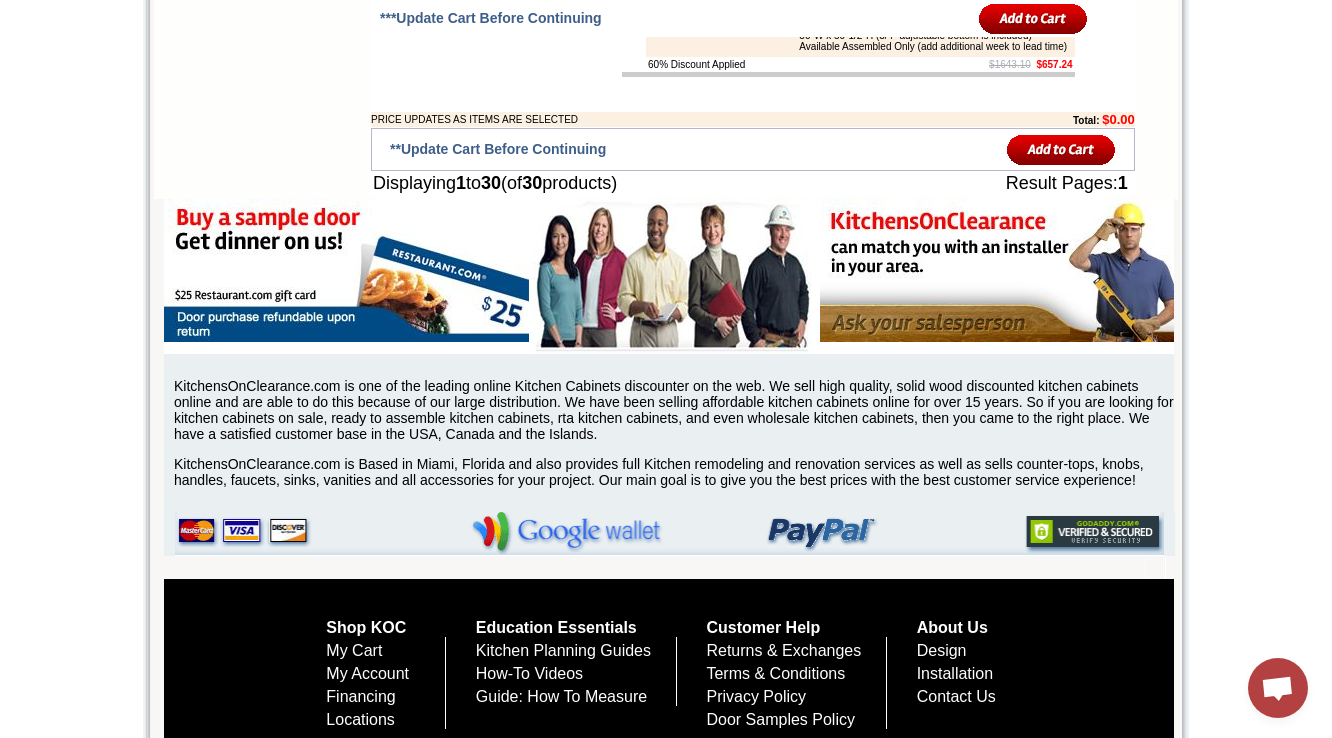 scroll, scrollTop: 3600, scrollLeft: 0, axis: vertical 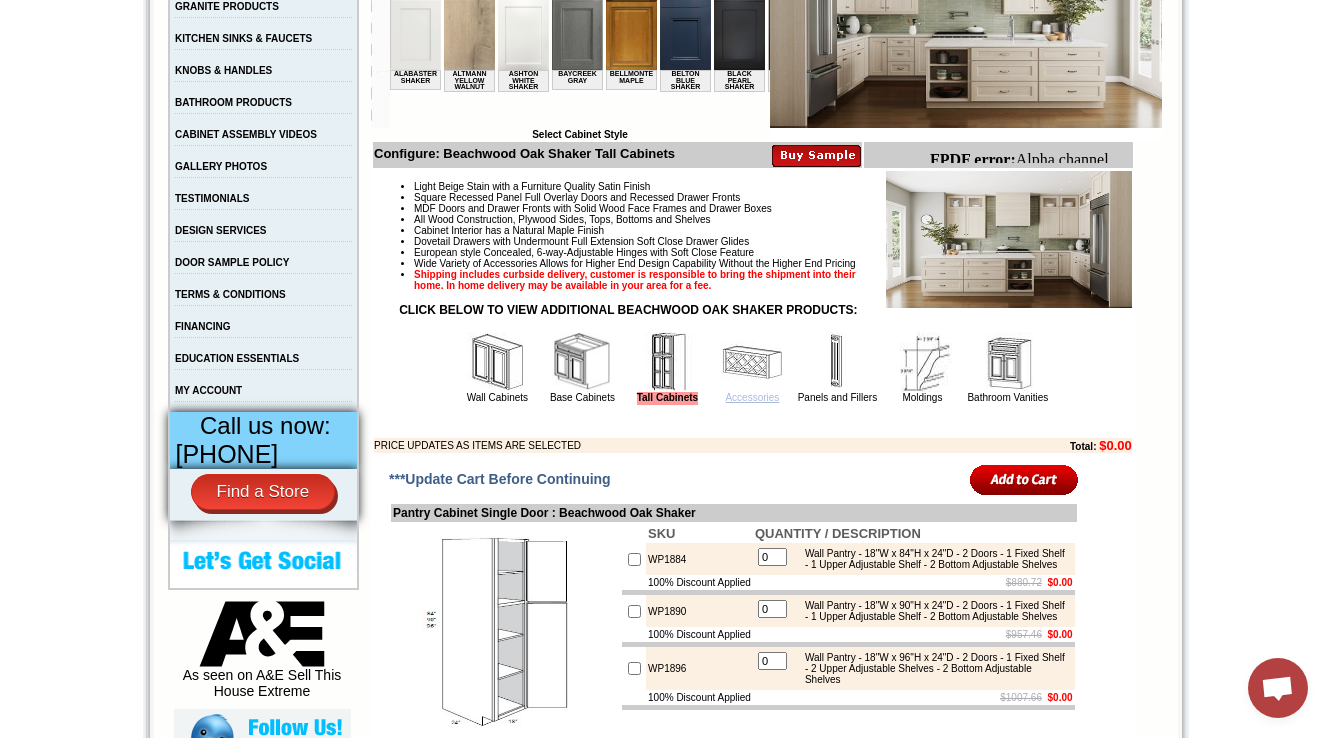 click on "Accessories" at bounding box center (752, 397) 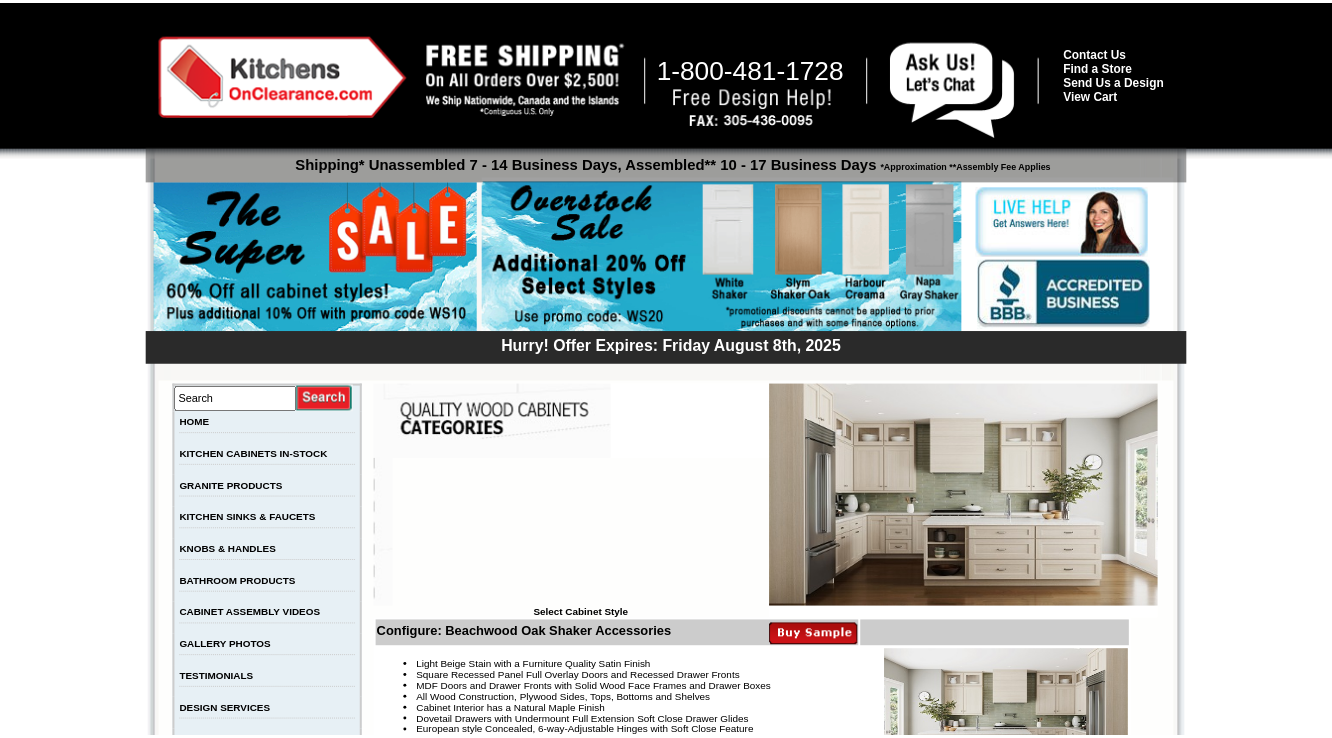 scroll, scrollTop: 0, scrollLeft: 0, axis: both 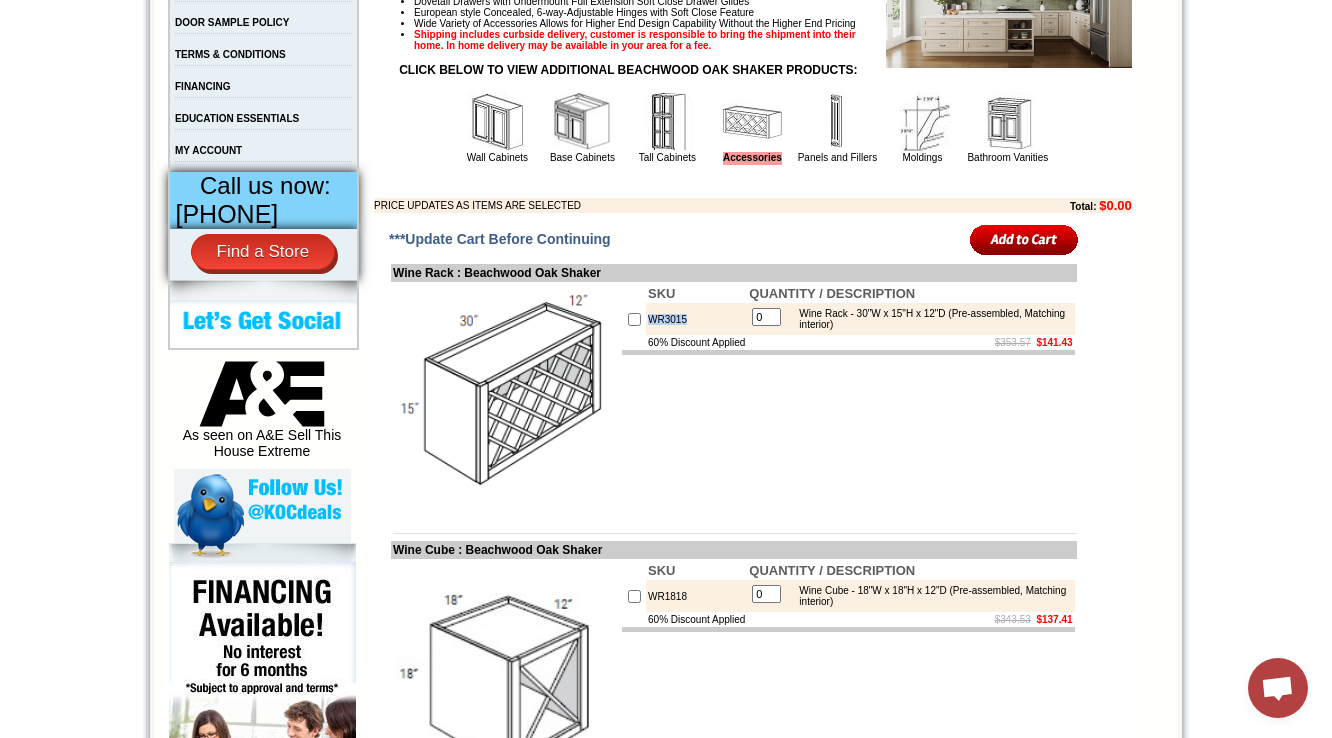drag, startPoint x: 693, startPoint y: 357, endPoint x: 629, endPoint y: 366, distance: 64.629715 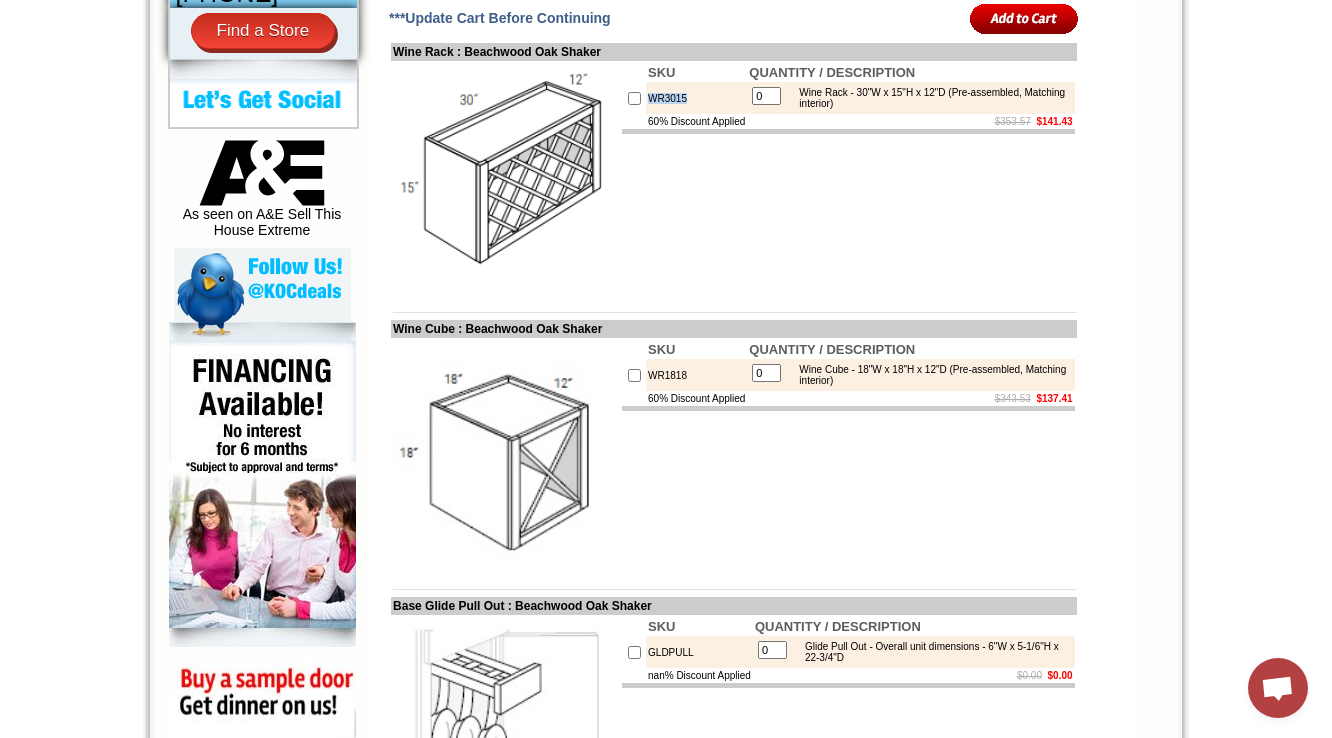 scroll, scrollTop: 960, scrollLeft: 0, axis: vertical 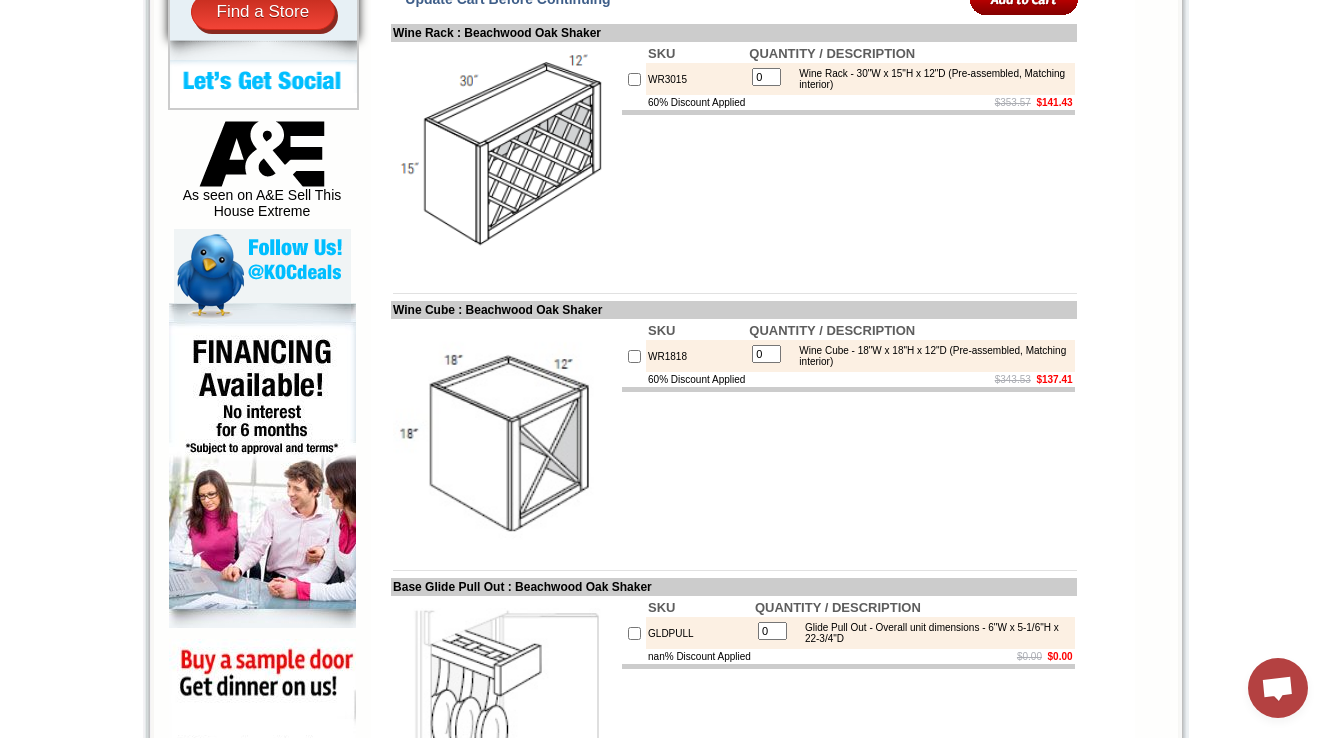click on "WR1818" at bounding box center [696, 356] 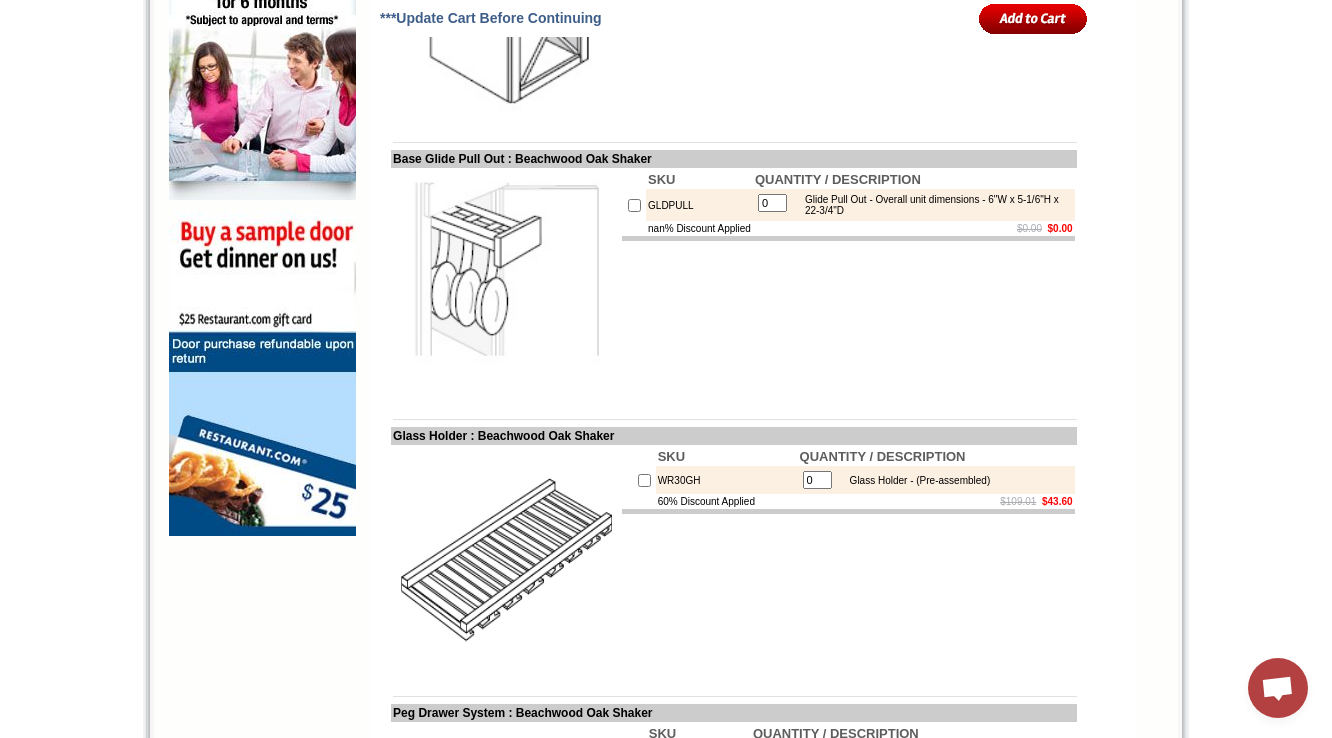 scroll, scrollTop: 1360, scrollLeft: 0, axis: vertical 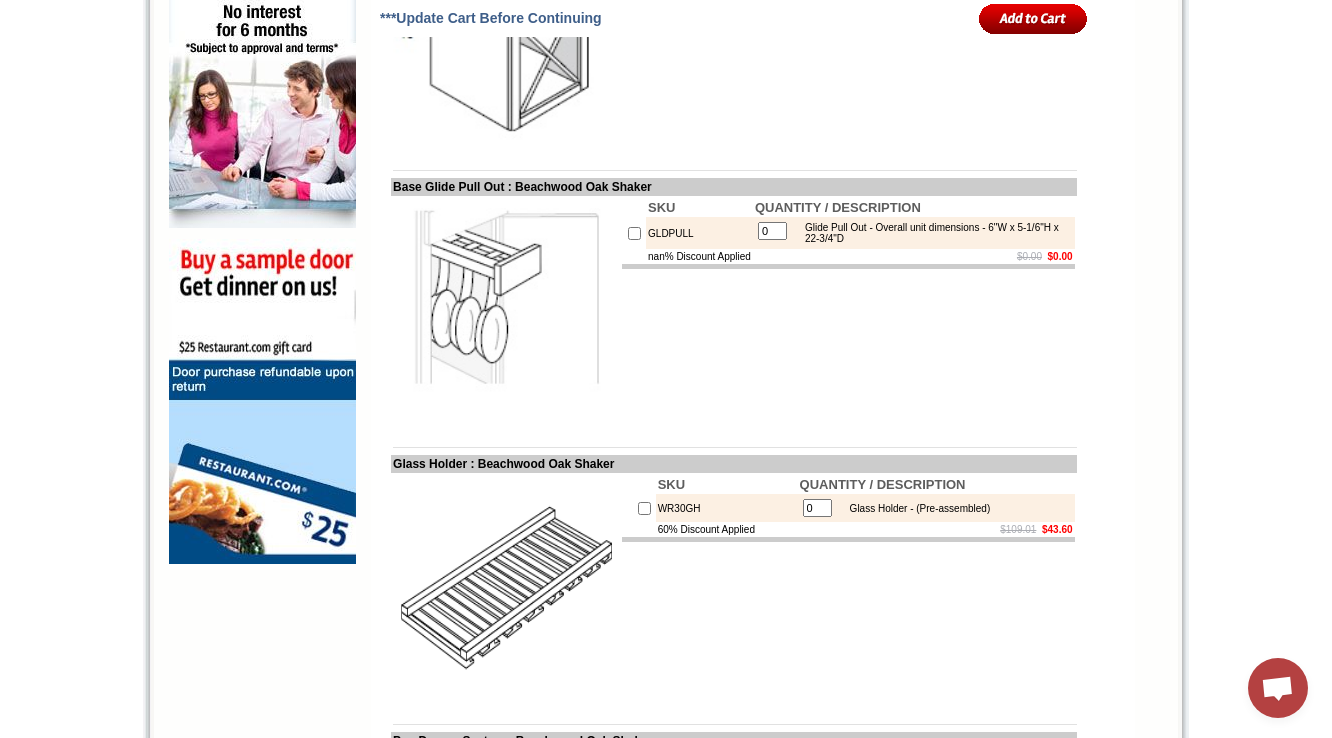 click on "GLDPULL" at bounding box center [699, 233] 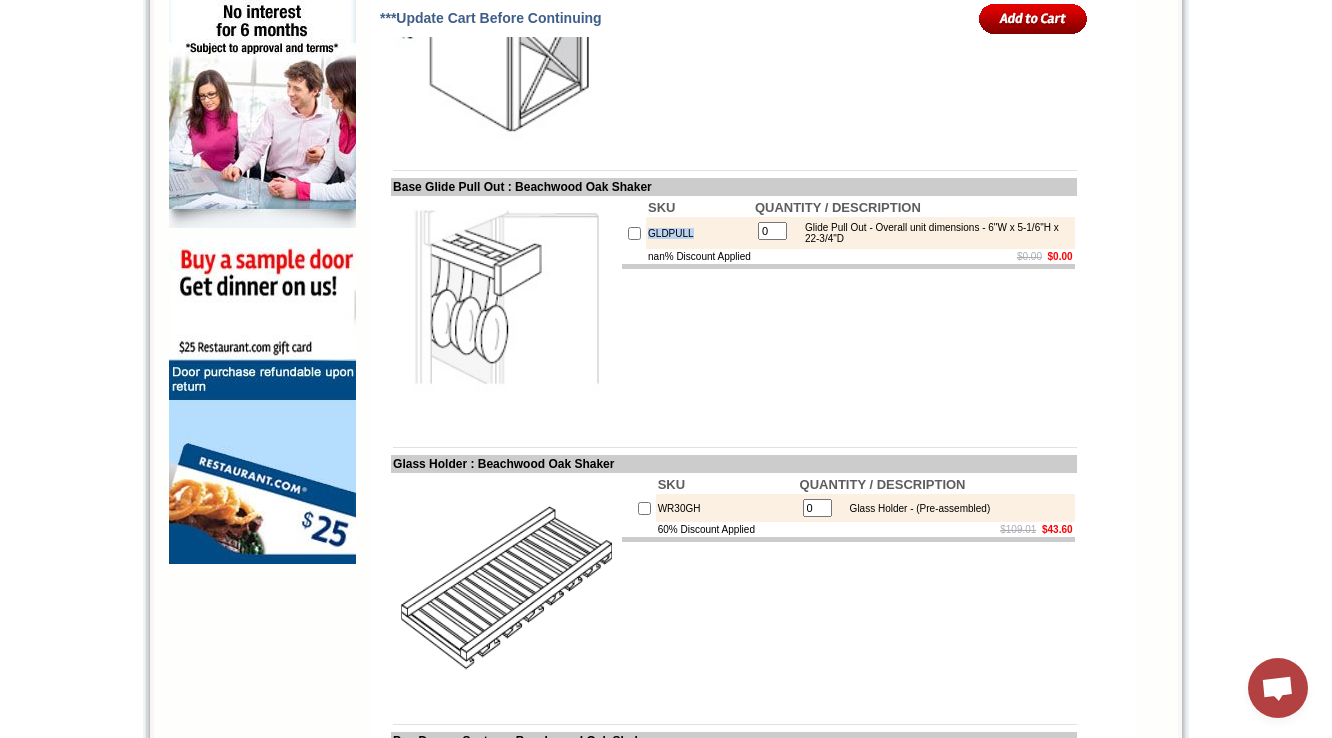 click on "GLDPULL" at bounding box center (699, 233) 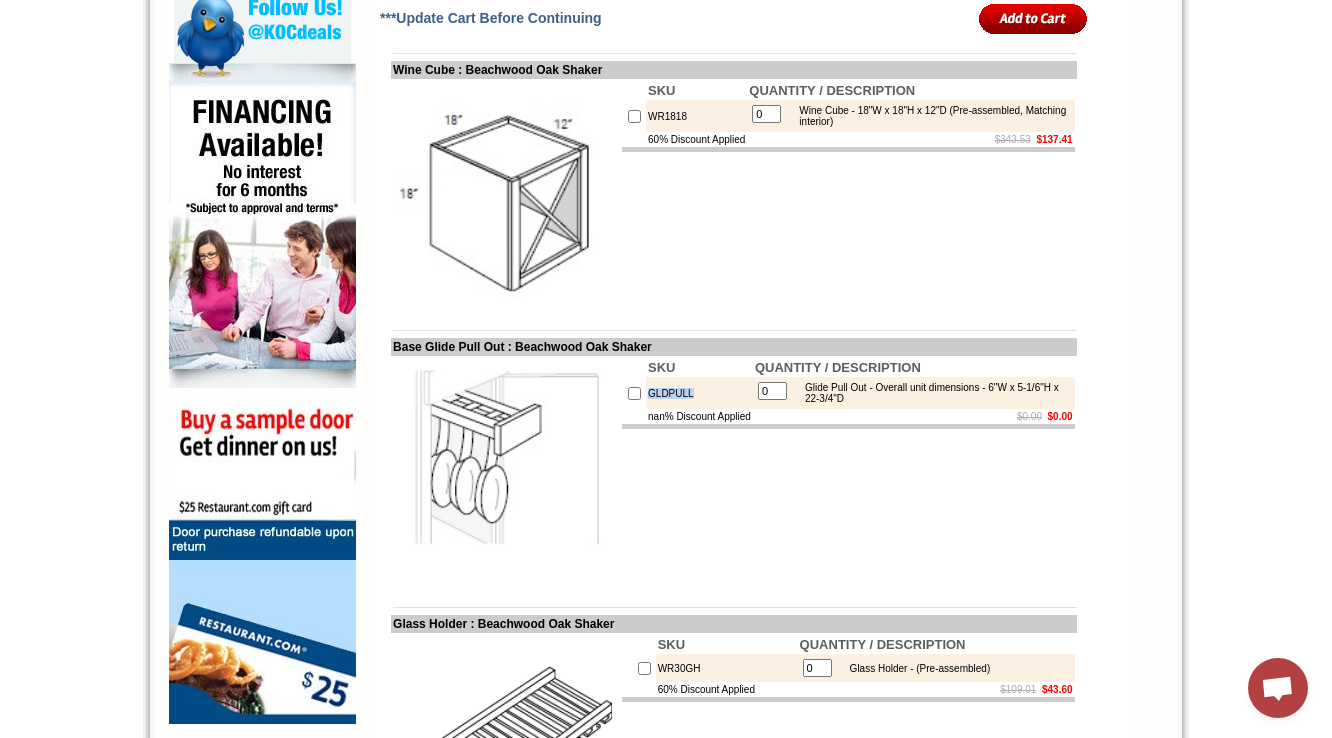 scroll, scrollTop: 1360, scrollLeft: 0, axis: vertical 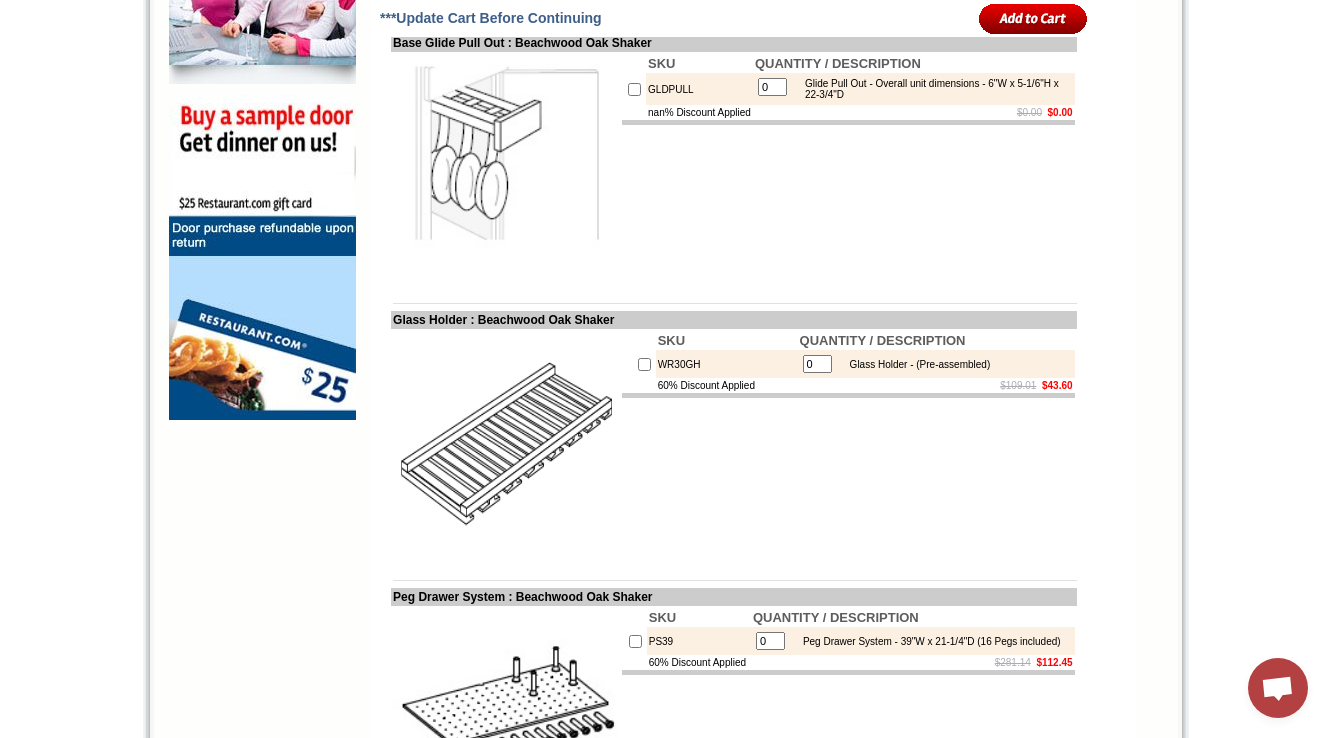 click on "WR30GH" at bounding box center (727, 364) 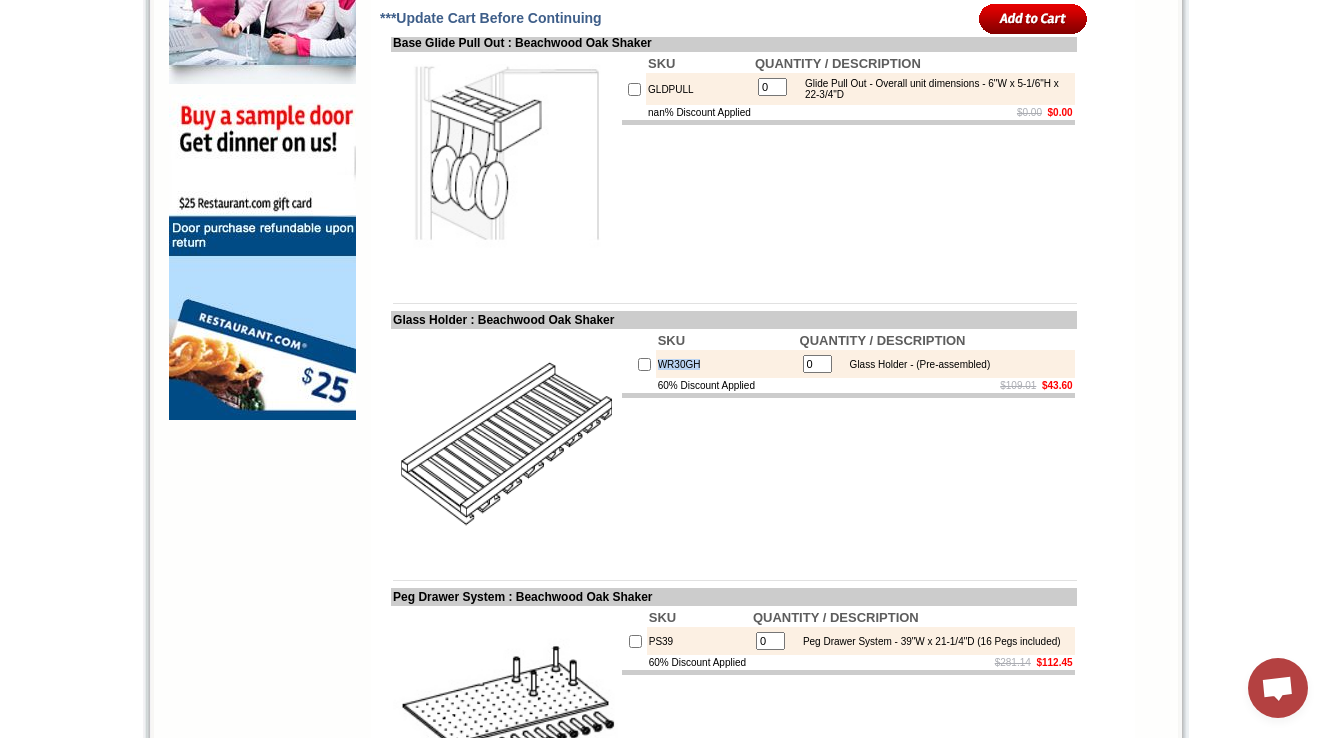 click on "WR30GH" at bounding box center [727, 364] 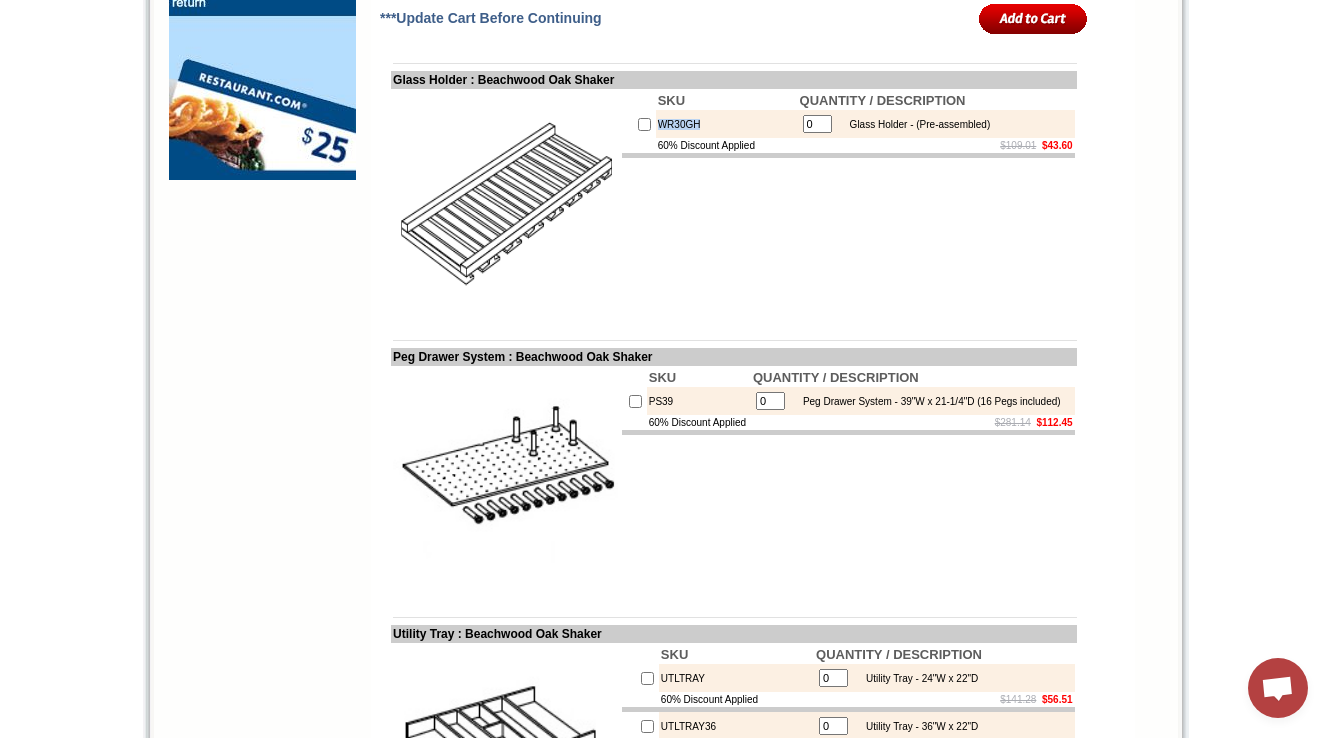 scroll, scrollTop: 1904, scrollLeft: 0, axis: vertical 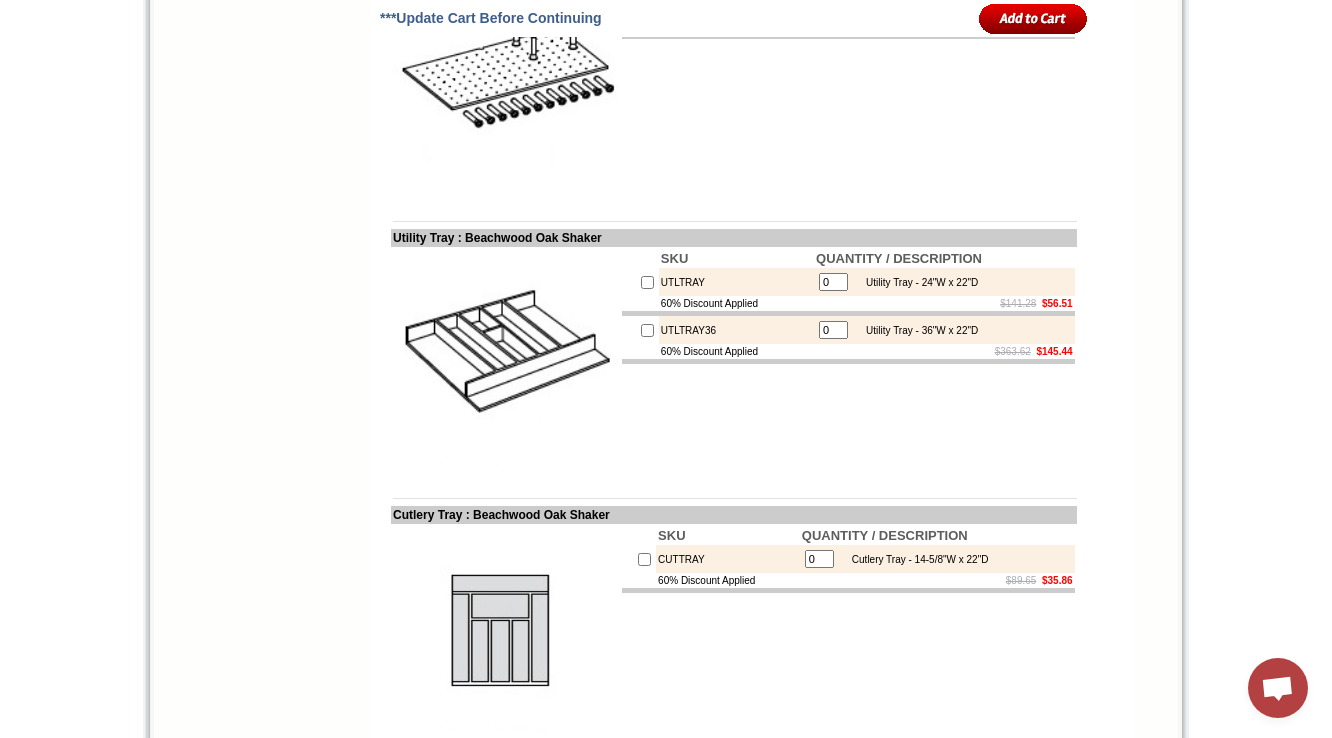 click on "SKU
QUANTITY / DESCRIPTION
PS39
0 Peg Drawer System - 39"W x 21-1/4"D (16 Pegs included)
60% Discount Applied
$281.14    $112.45" at bounding box center (848, 84) 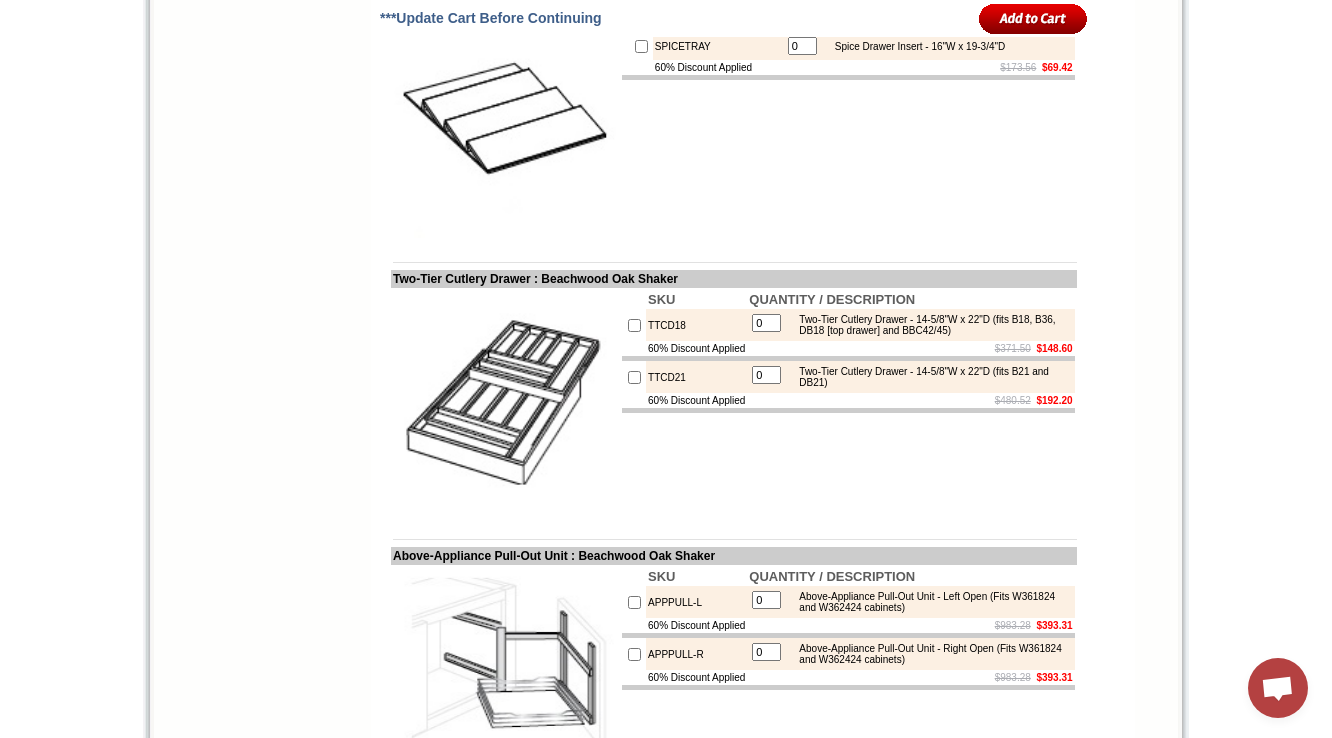 scroll, scrollTop: 2940, scrollLeft: 0, axis: vertical 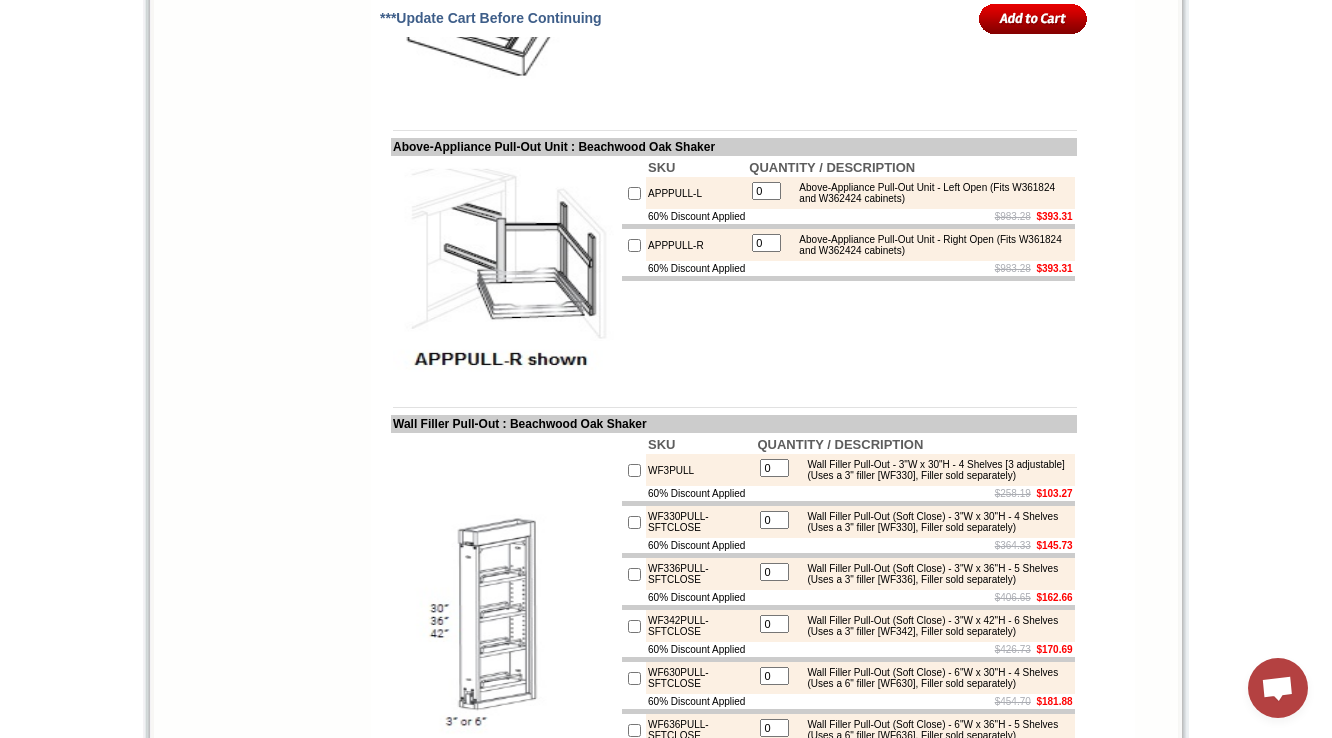 click on "APPPULL-L" at bounding box center (696, 193) 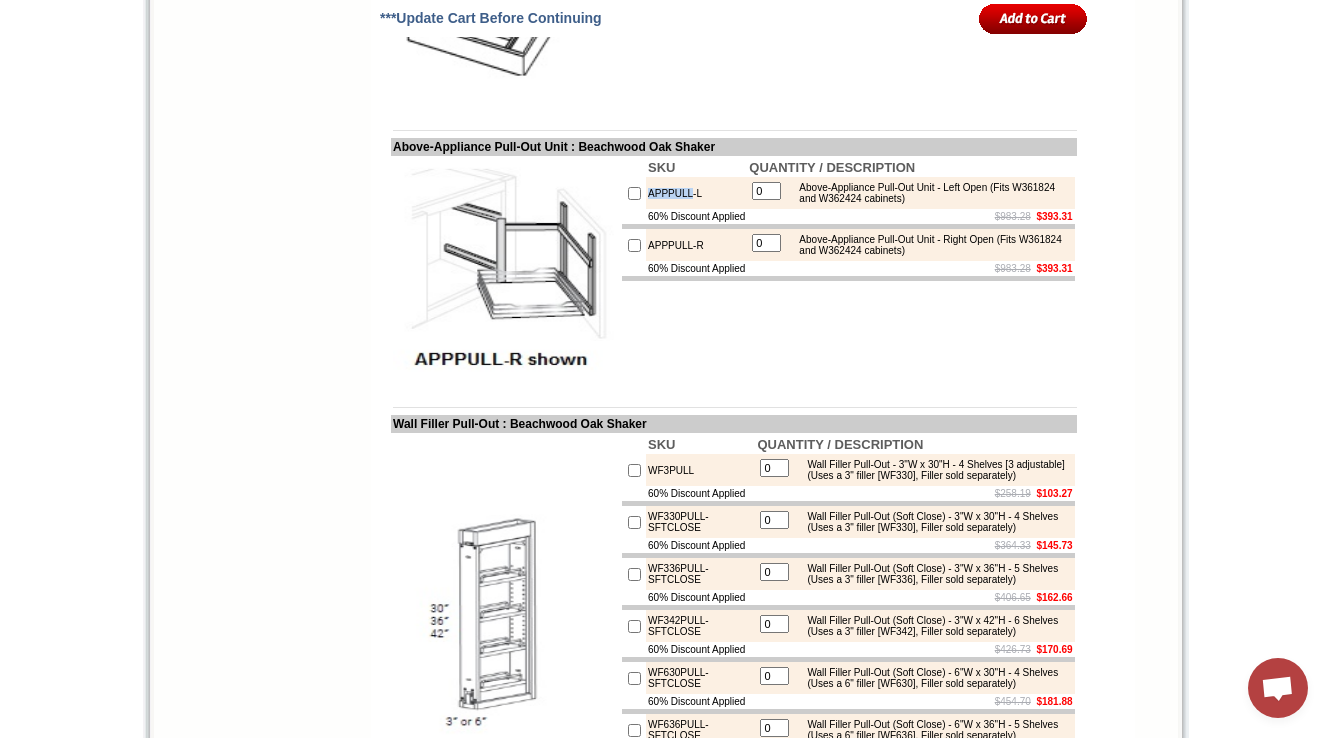 copy on "APPPULL" 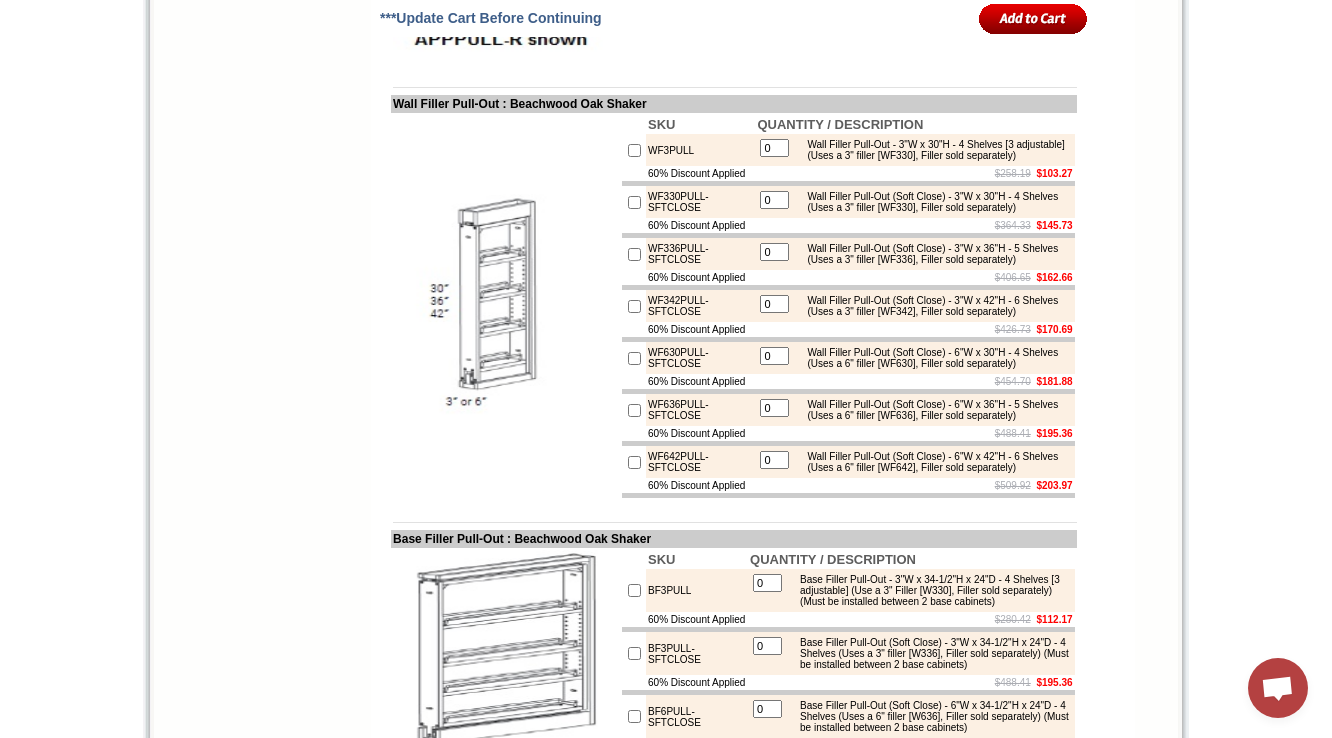scroll, scrollTop: 3739, scrollLeft: 0, axis: vertical 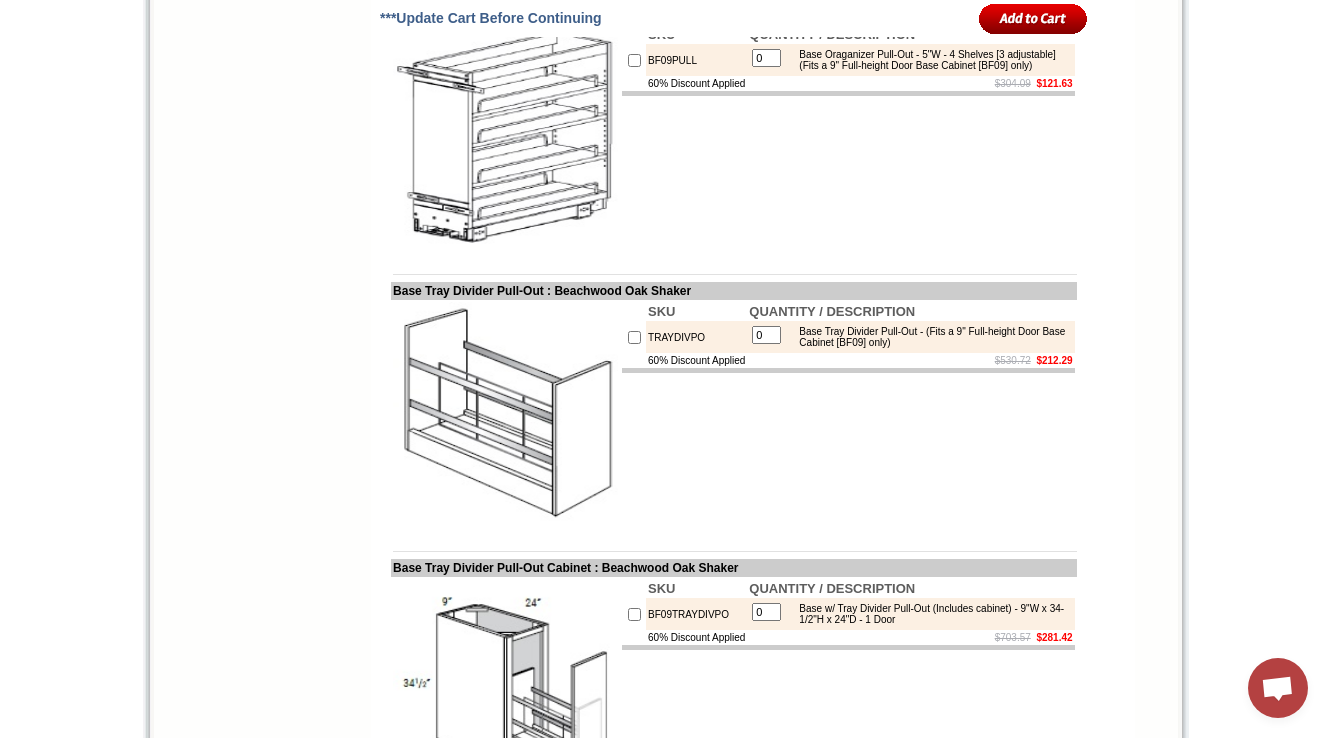 drag, startPoint x: 394, startPoint y: 235, endPoint x: 472, endPoint y: 229, distance: 78.23043 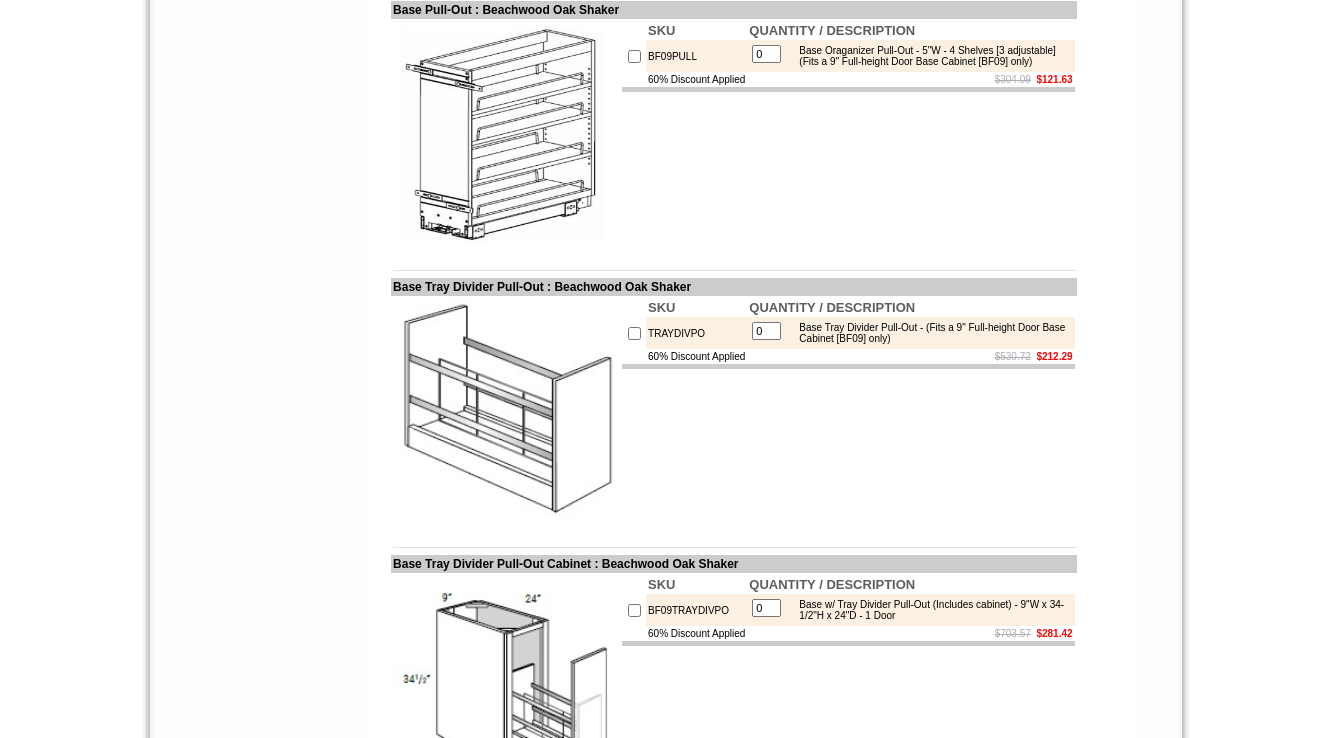 scroll, scrollTop: 4461, scrollLeft: 0, axis: vertical 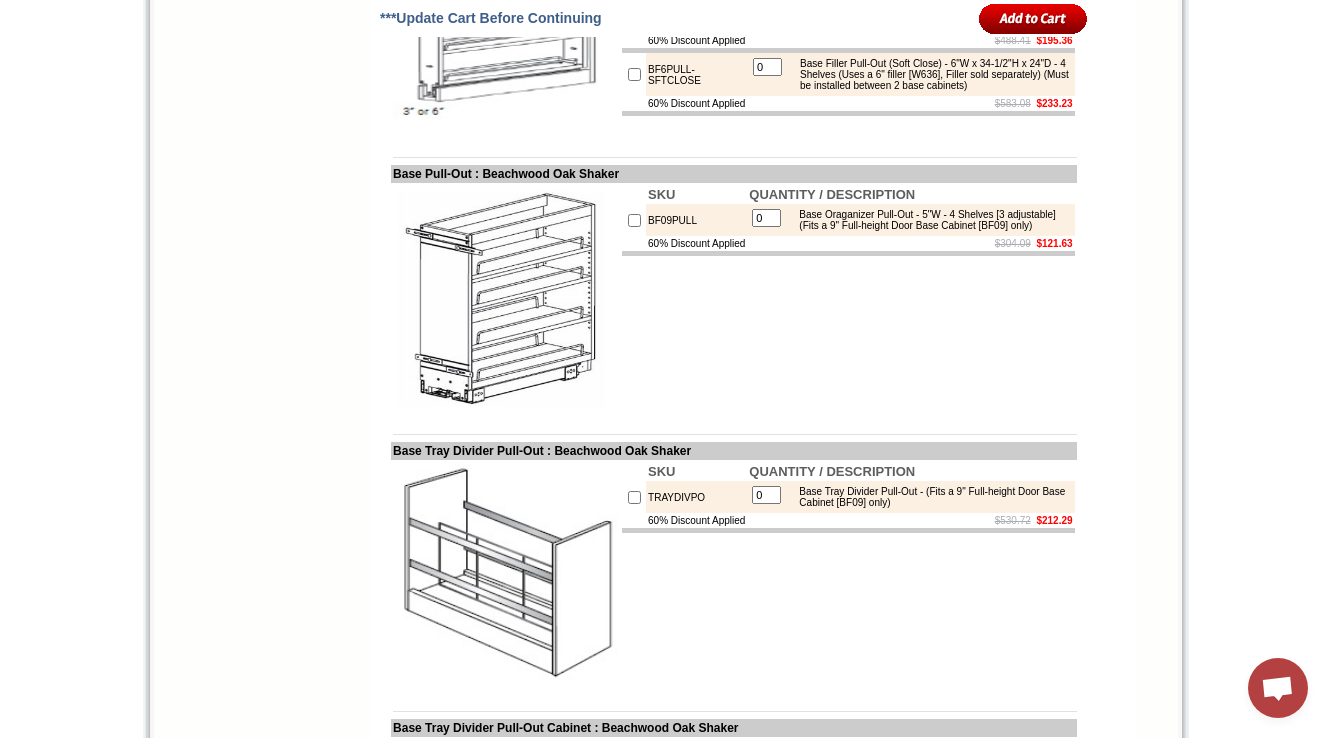 drag, startPoint x: 394, startPoint y: 75, endPoint x: 513, endPoint y: 73, distance: 119.01681 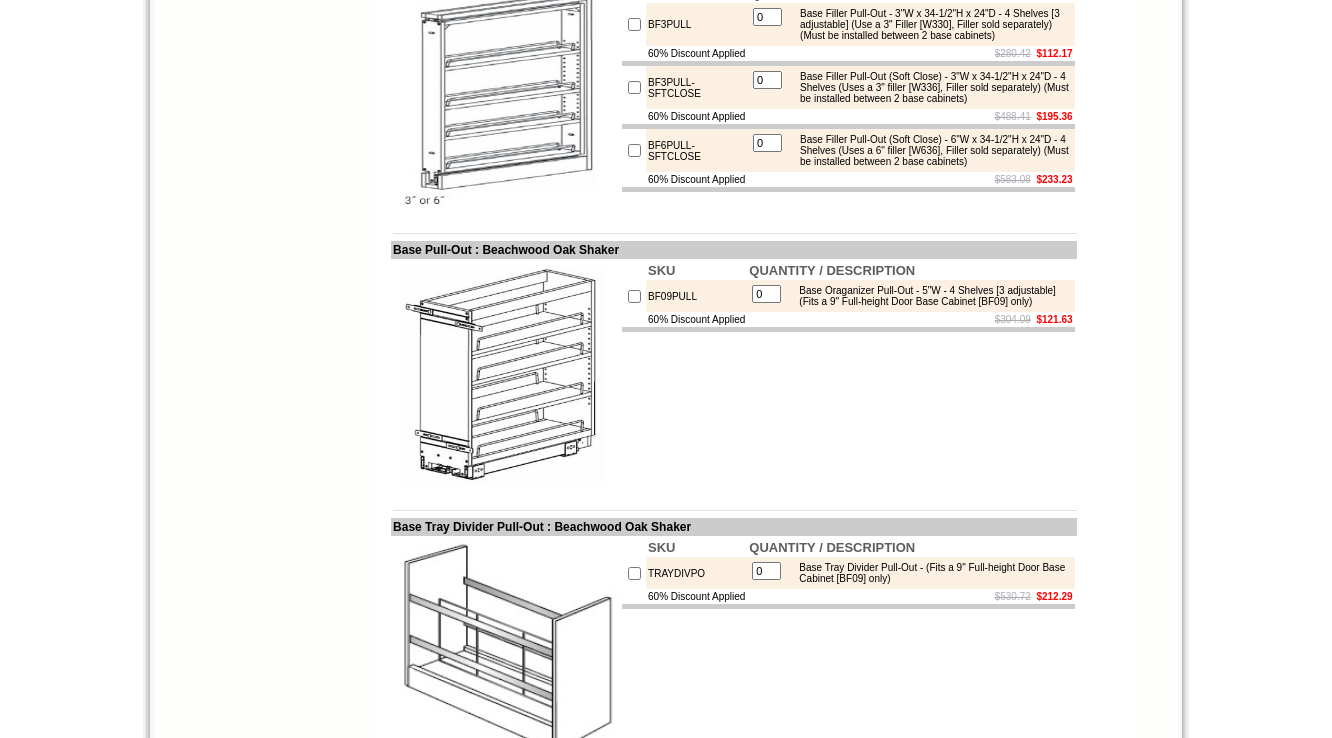 scroll, scrollTop: 4221, scrollLeft: 0, axis: vertical 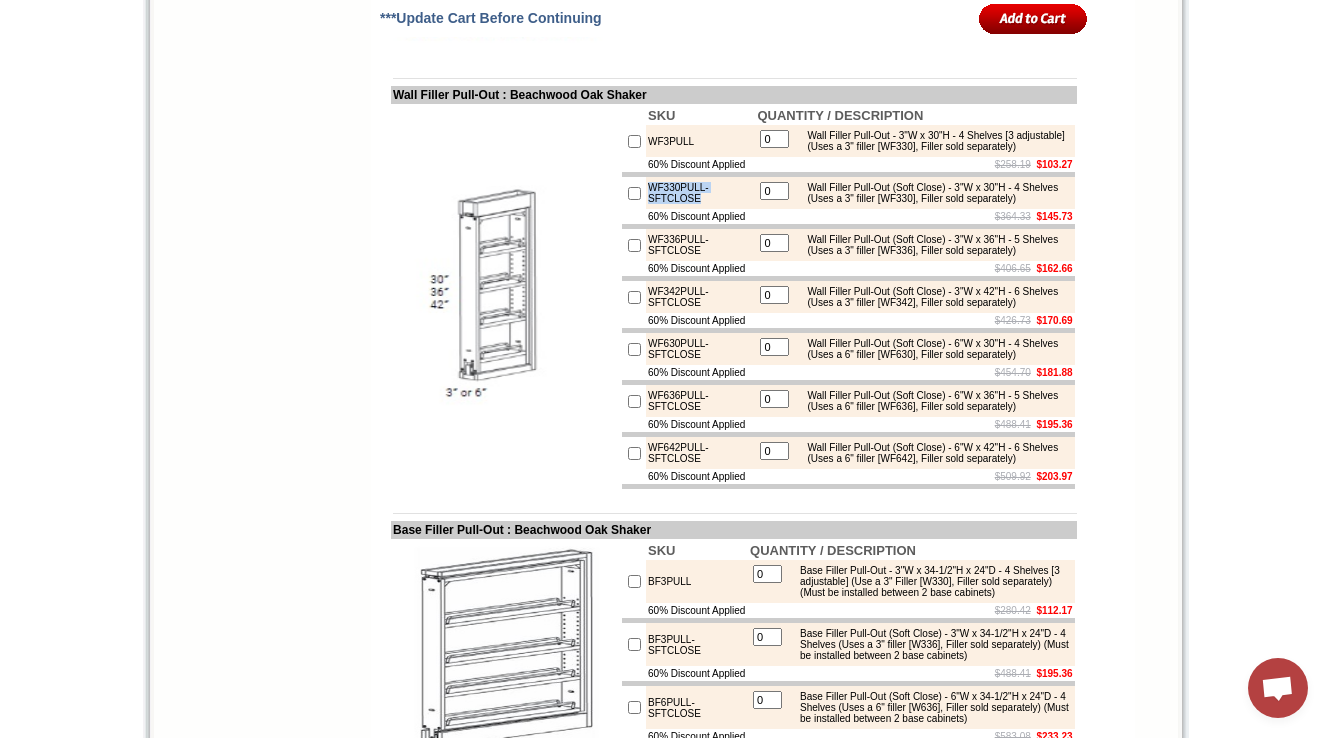 drag, startPoint x: 707, startPoint y: 277, endPoint x: 649, endPoint y: 260, distance: 60.440052 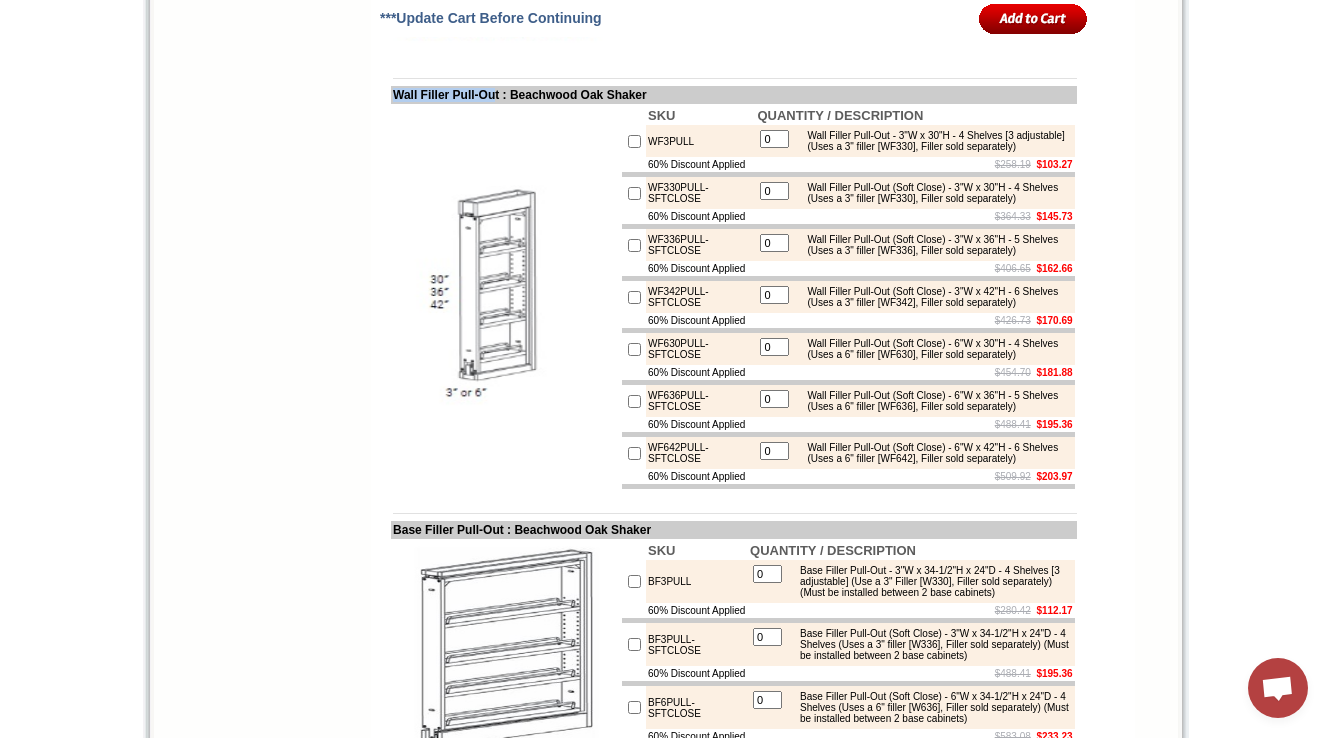 drag, startPoint x: 424, startPoint y: 152, endPoint x: 514, endPoint y: 152, distance: 90 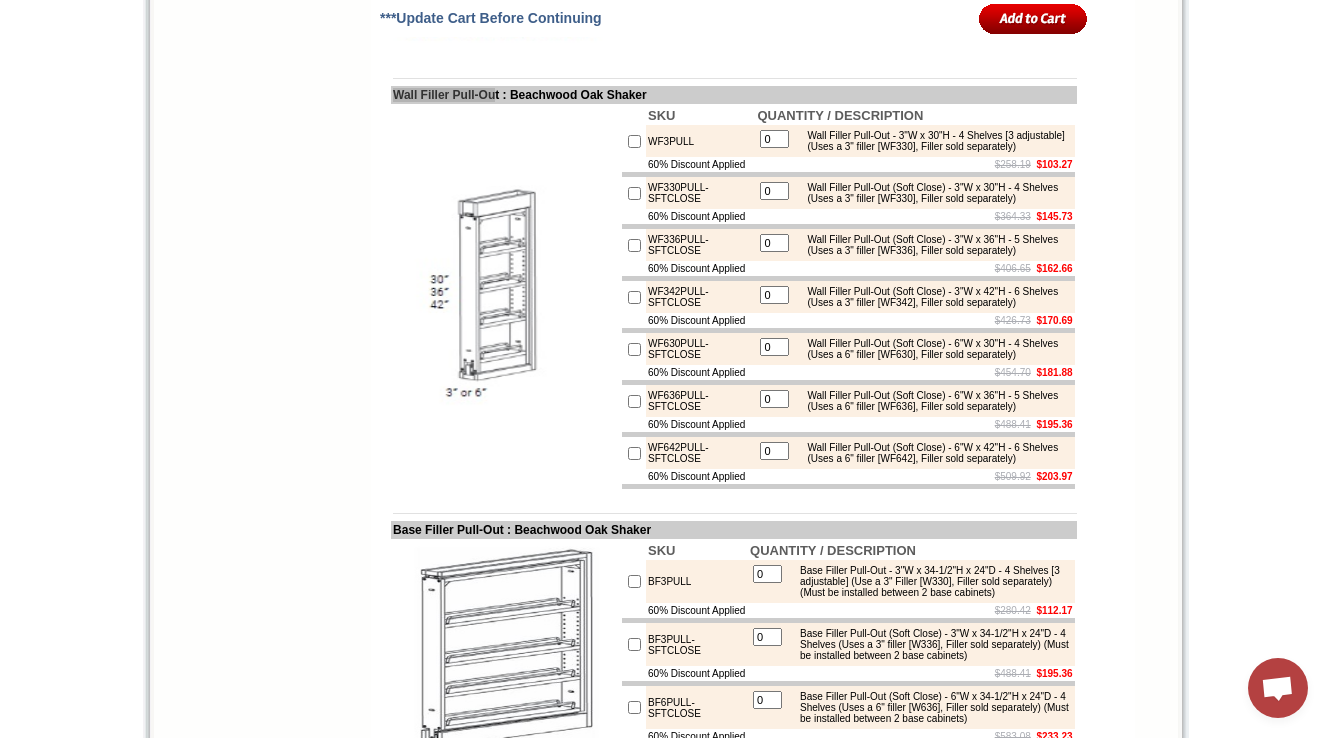 scroll, scrollTop: 3748, scrollLeft: 0, axis: vertical 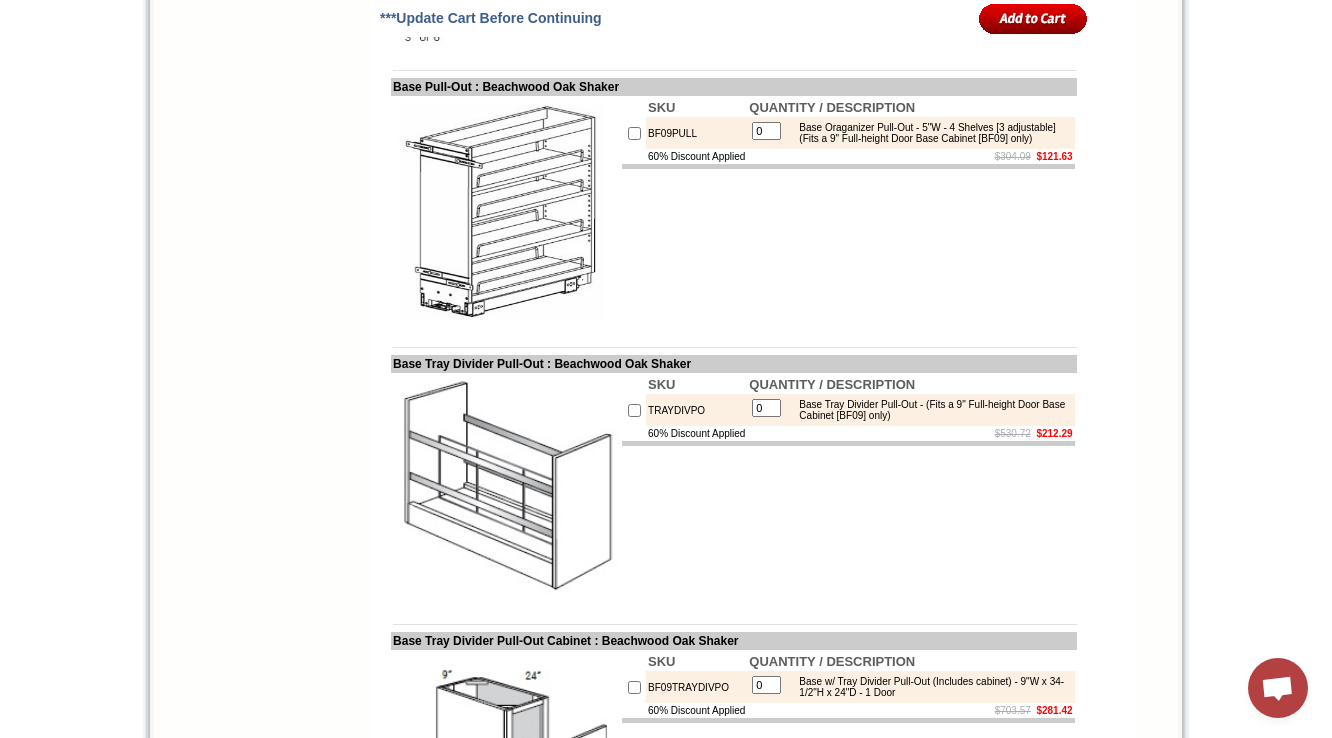 click on "BF09PULL" at bounding box center [696, 133] 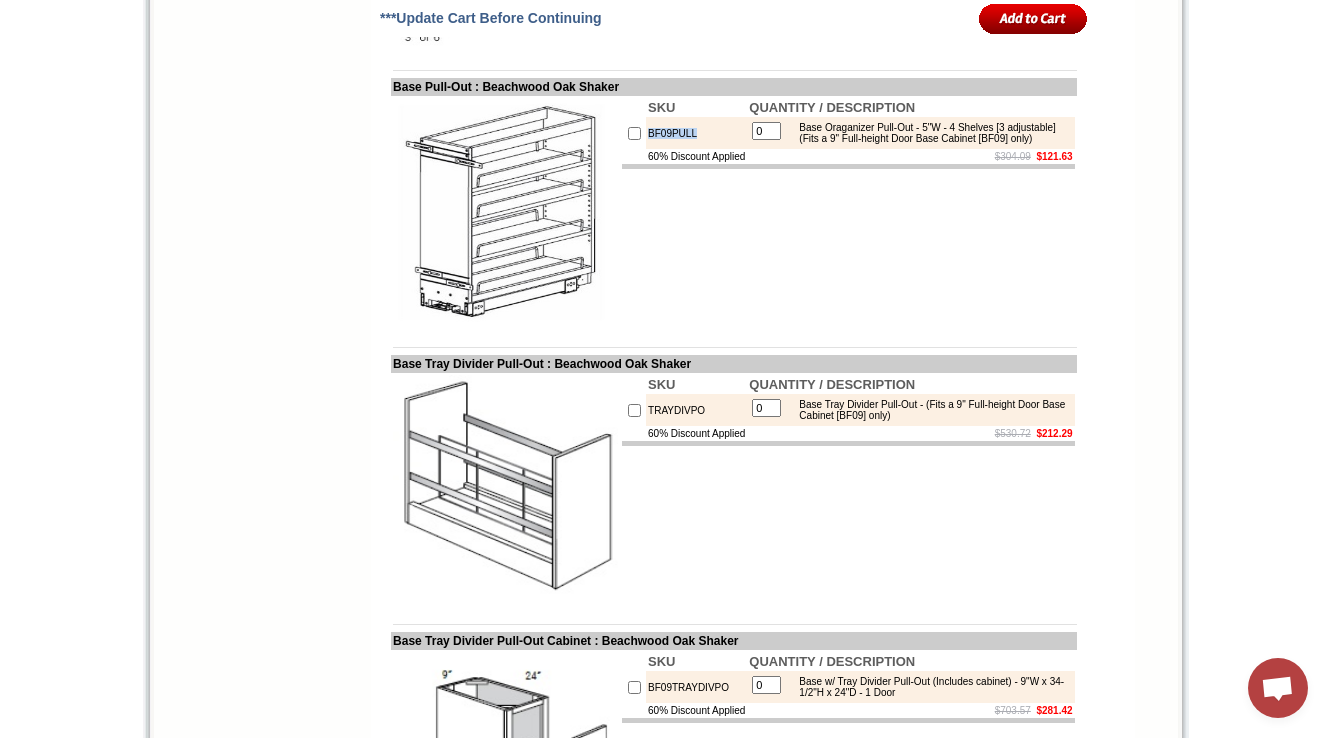 click on "BF09PULL" at bounding box center [696, 133] 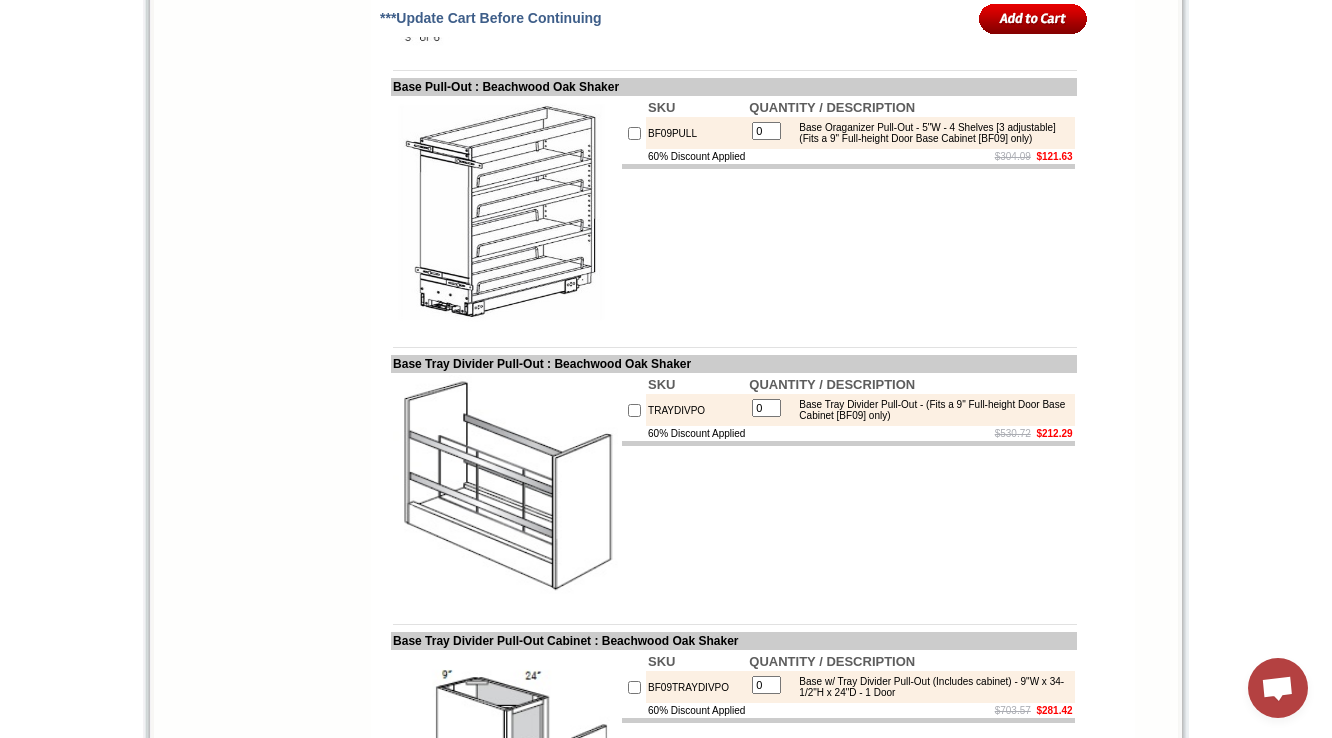 click on "SKU
QUANTITY / DESCRIPTION
BF09PULL
0 Base Oraganizer Pull-Out - 5"W - 4 Shelves [3 adjustable] (Fits a 9" Full-height Door Base Cabinet [BF09] only)
60% Discount Applied
$304.09    $121.63" at bounding box center (848, 210) 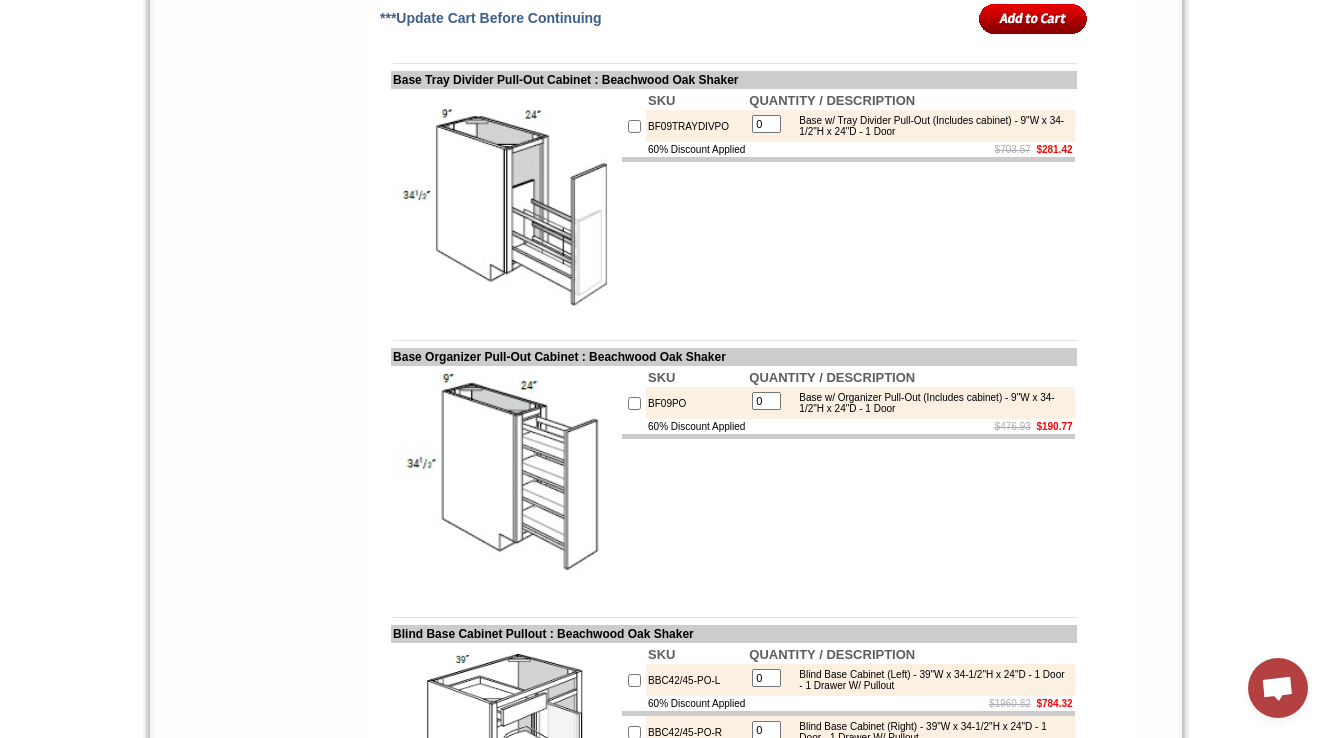 scroll, scrollTop: 4948, scrollLeft: 0, axis: vertical 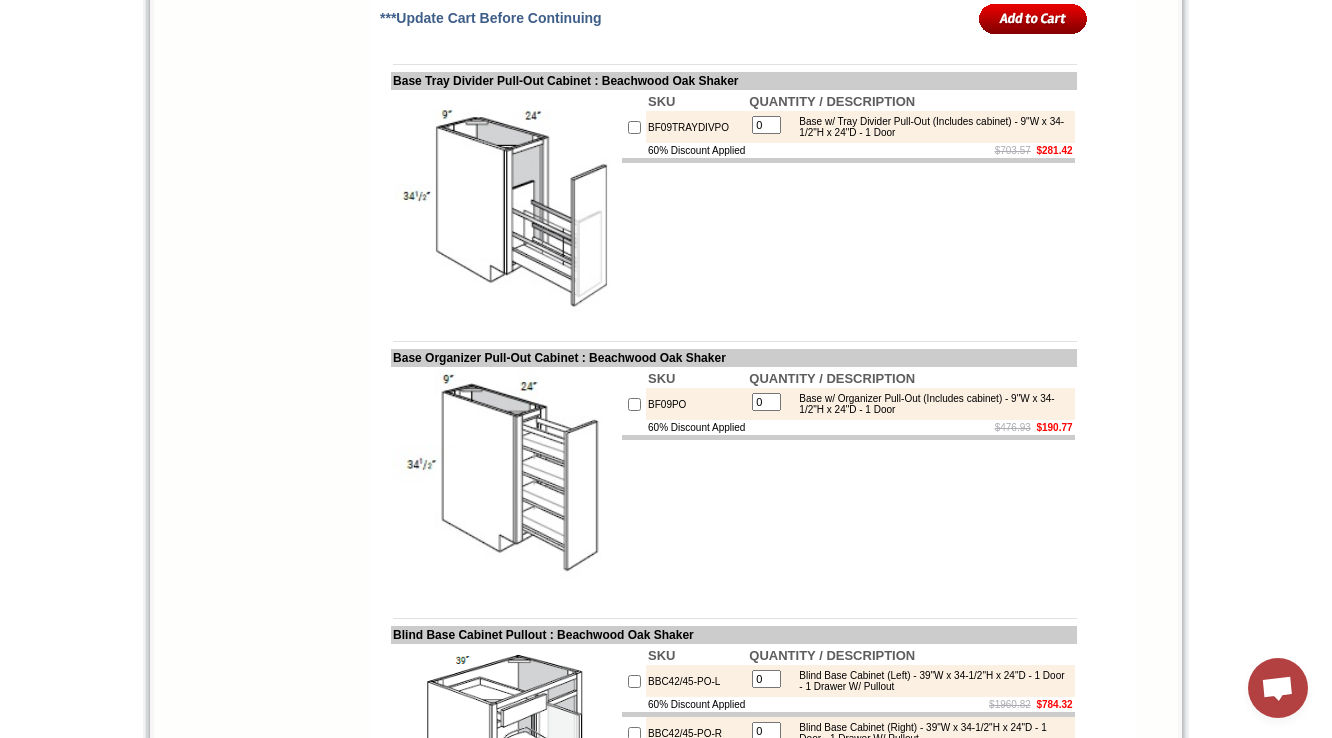 click on "BF09TRAYDIVPO" at bounding box center [696, 127] 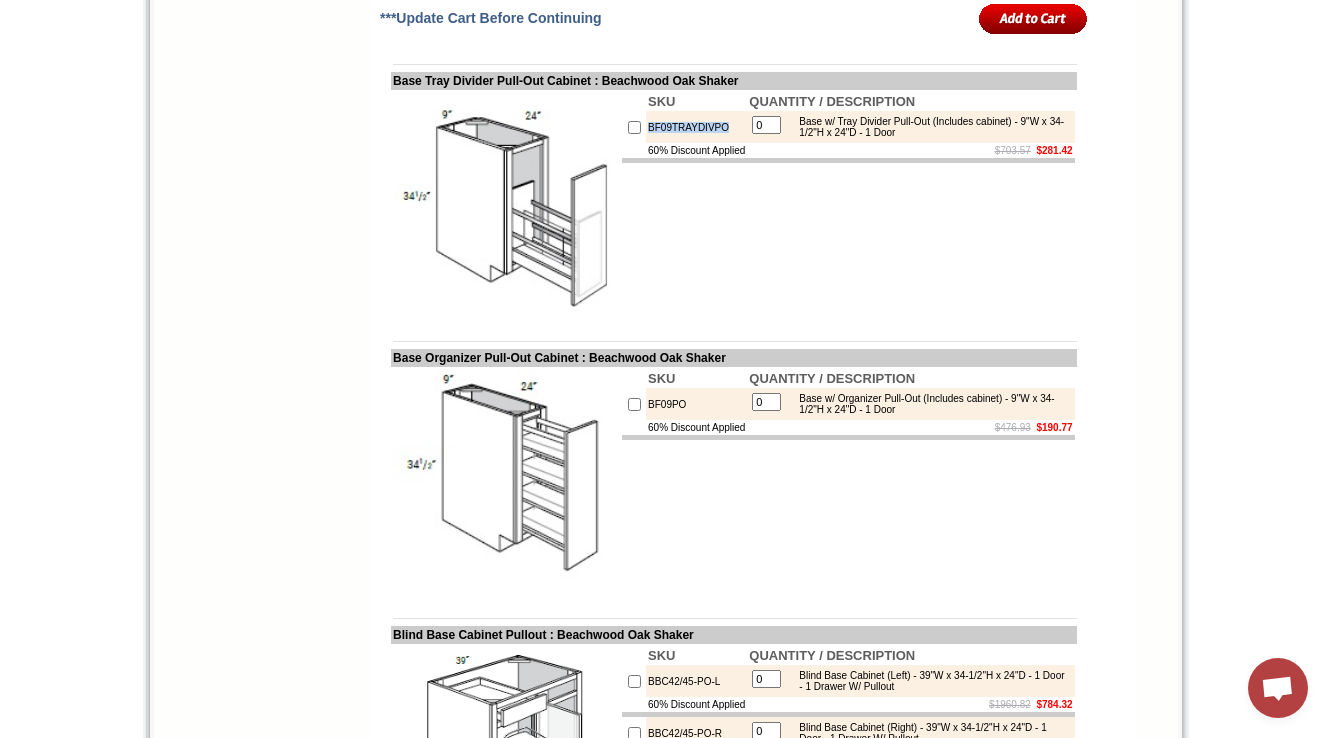 copy on "BF09TRAYDIVPO" 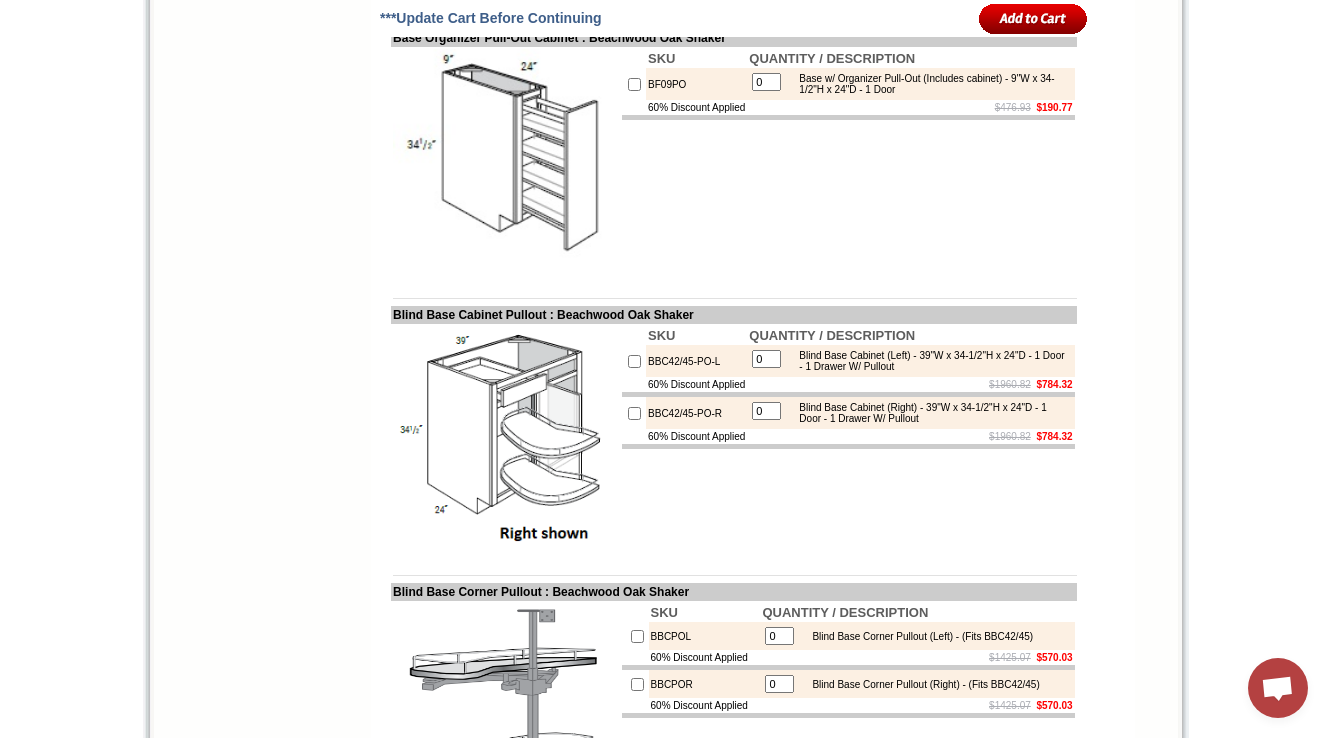 scroll, scrollTop: 5188, scrollLeft: 0, axis: vertical 